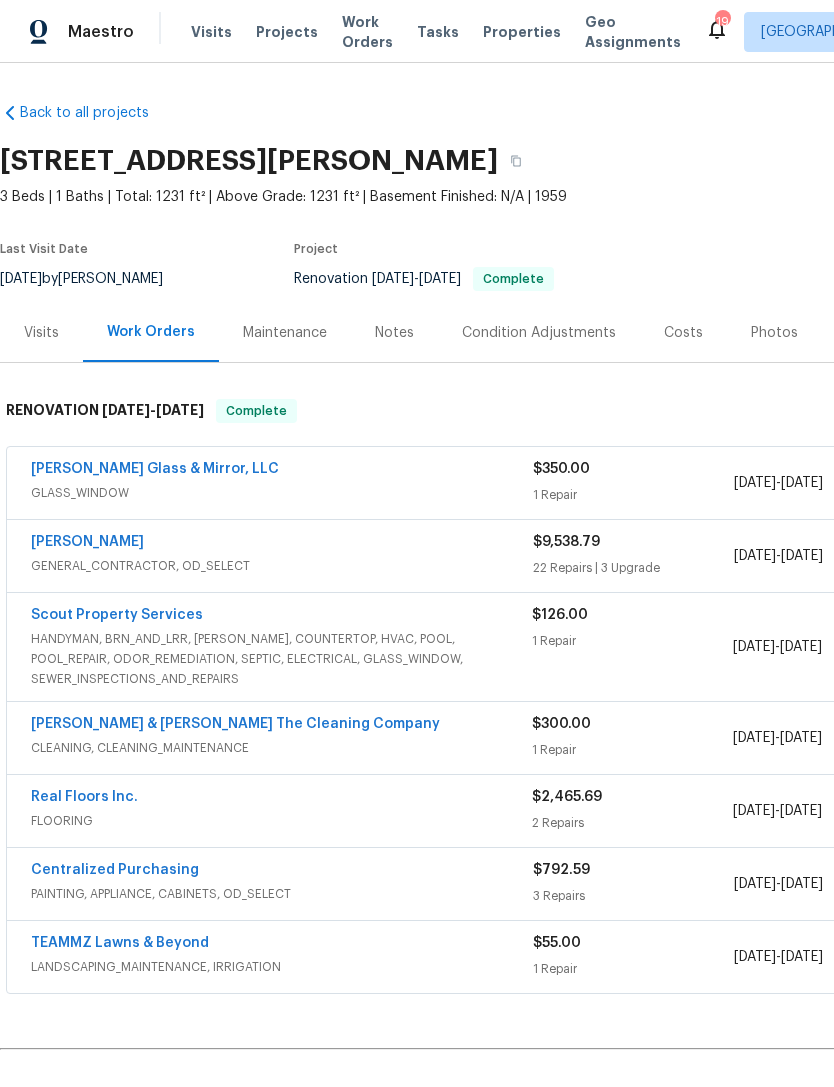 scroll, scrollTop: 0, scrollLeft: 0, axis: both 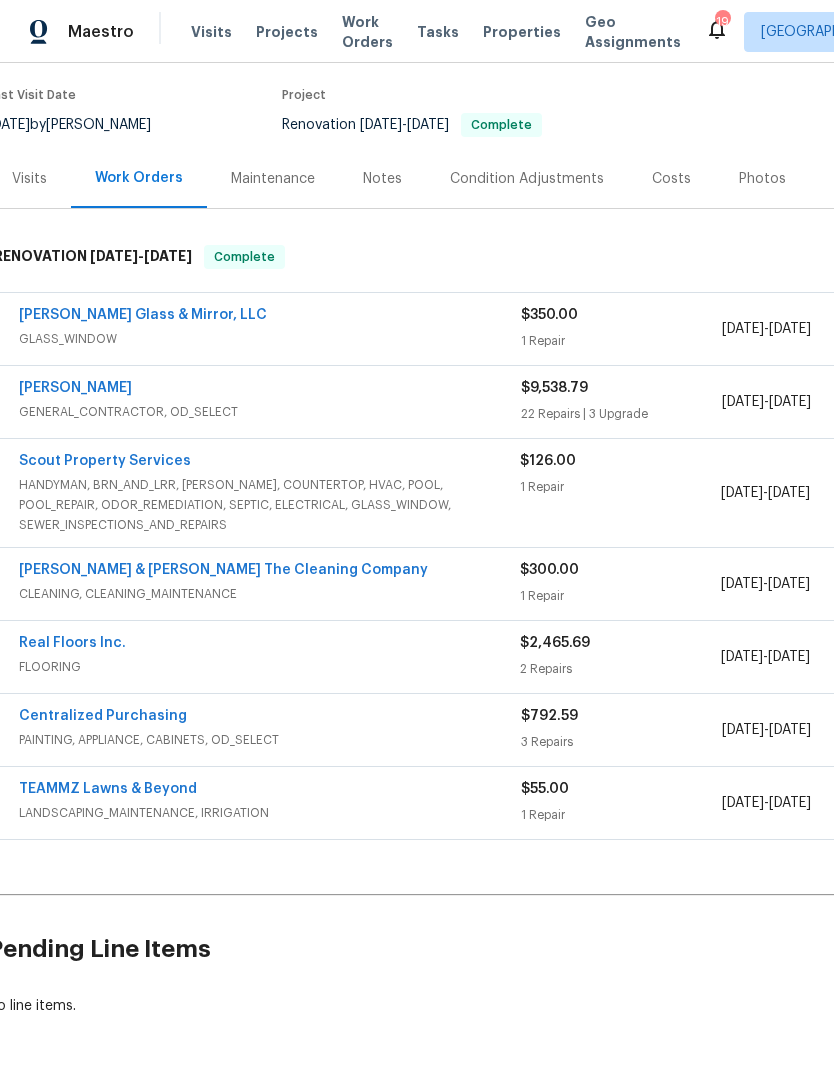 click on "Properties" at bounding box center (522, 32) 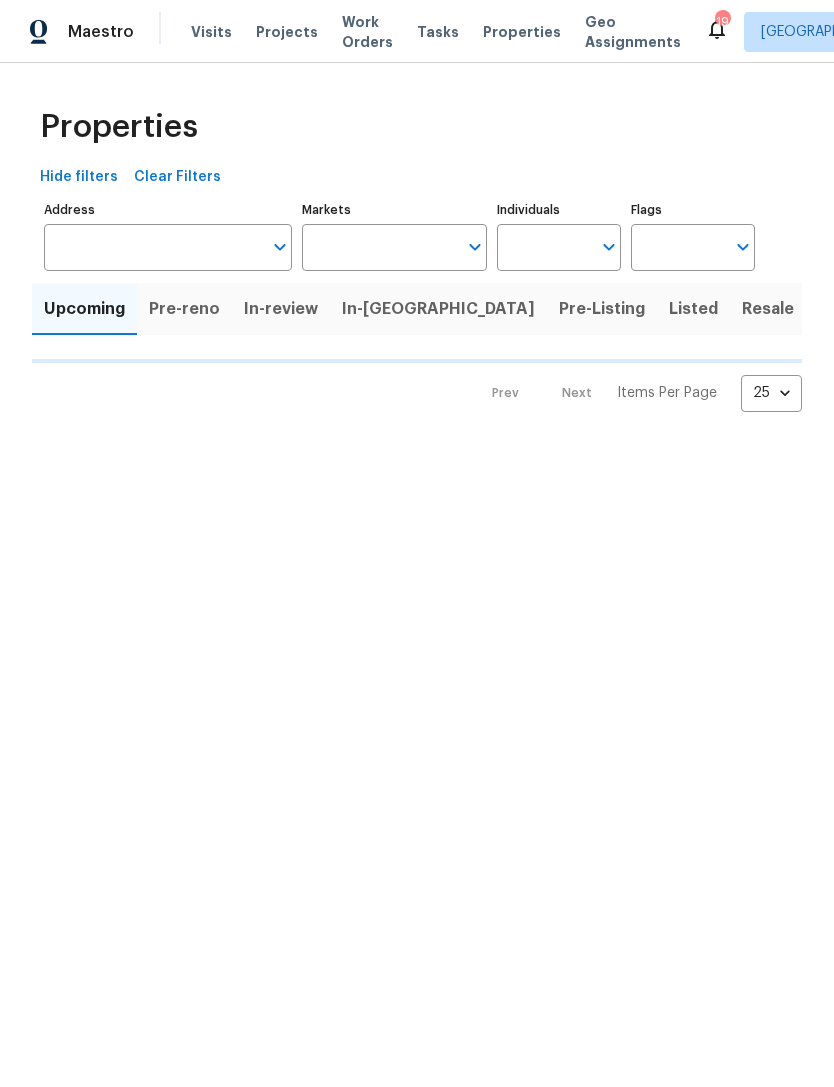 scroll, scrollTop: 0, scrollLeft: 0, axis: both 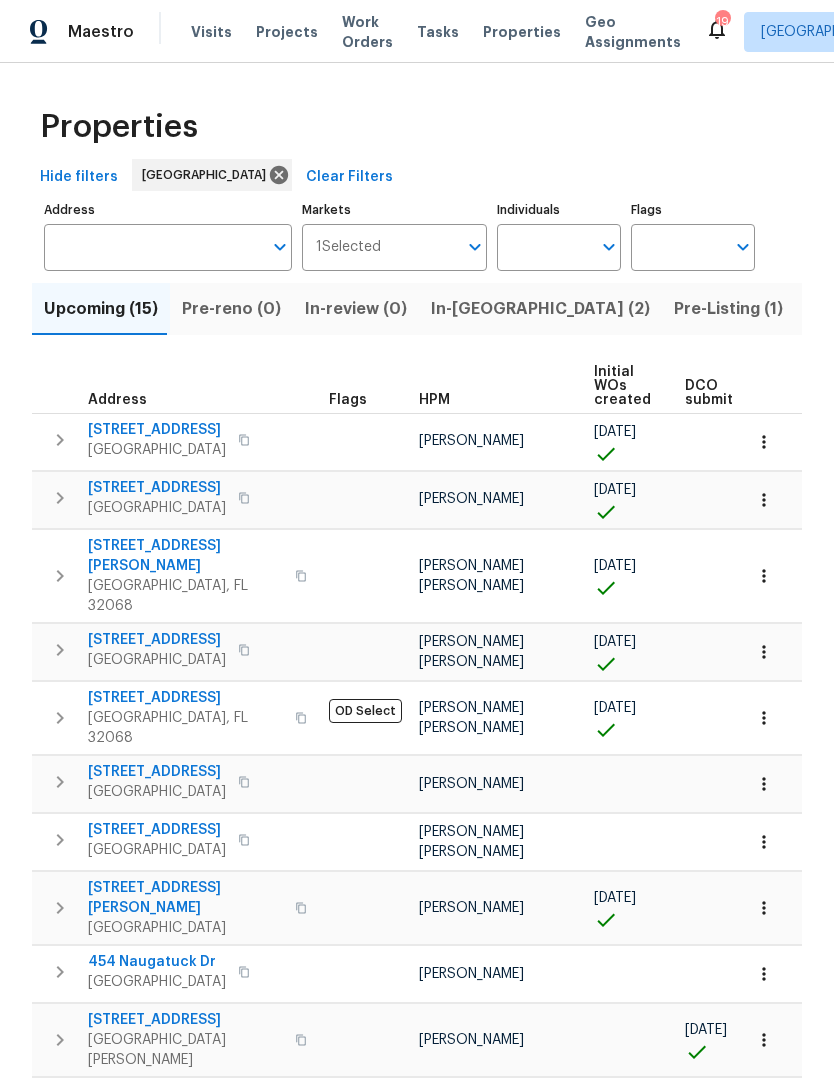 click on "Visits" at bounding box center [211, 32] 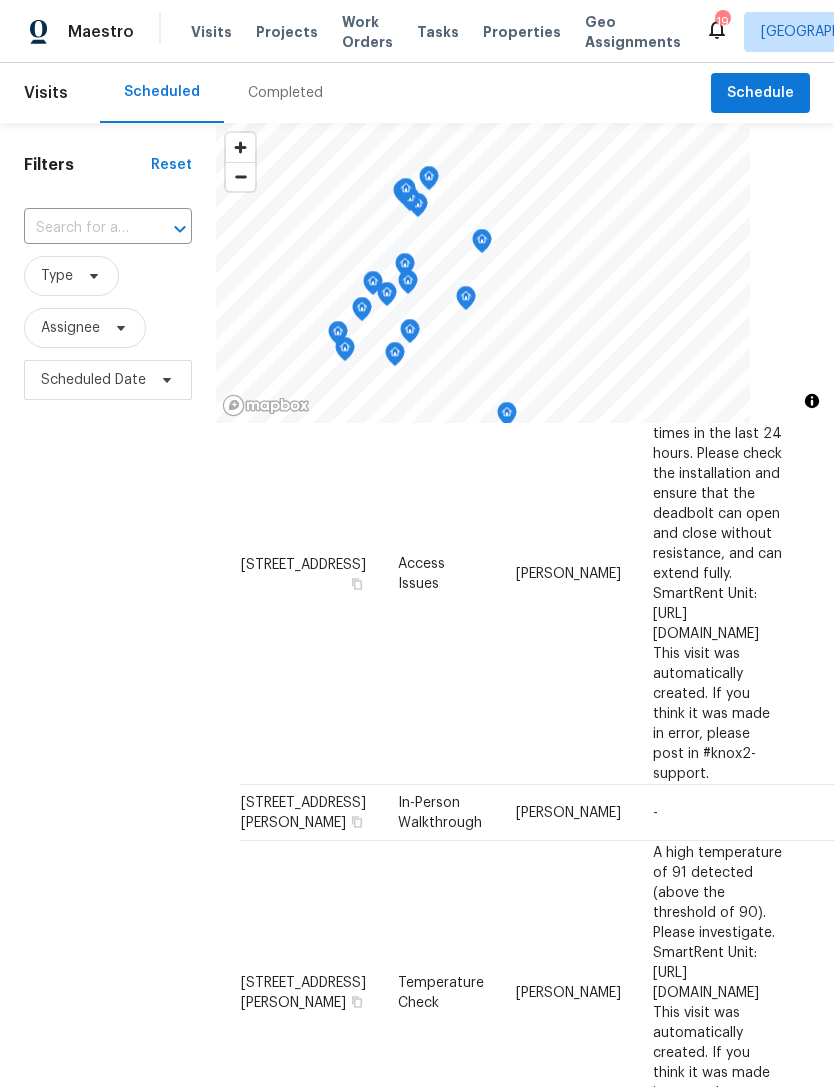 scroll, scrollTop: 1605, scrollLeft: 0, axis: vertical 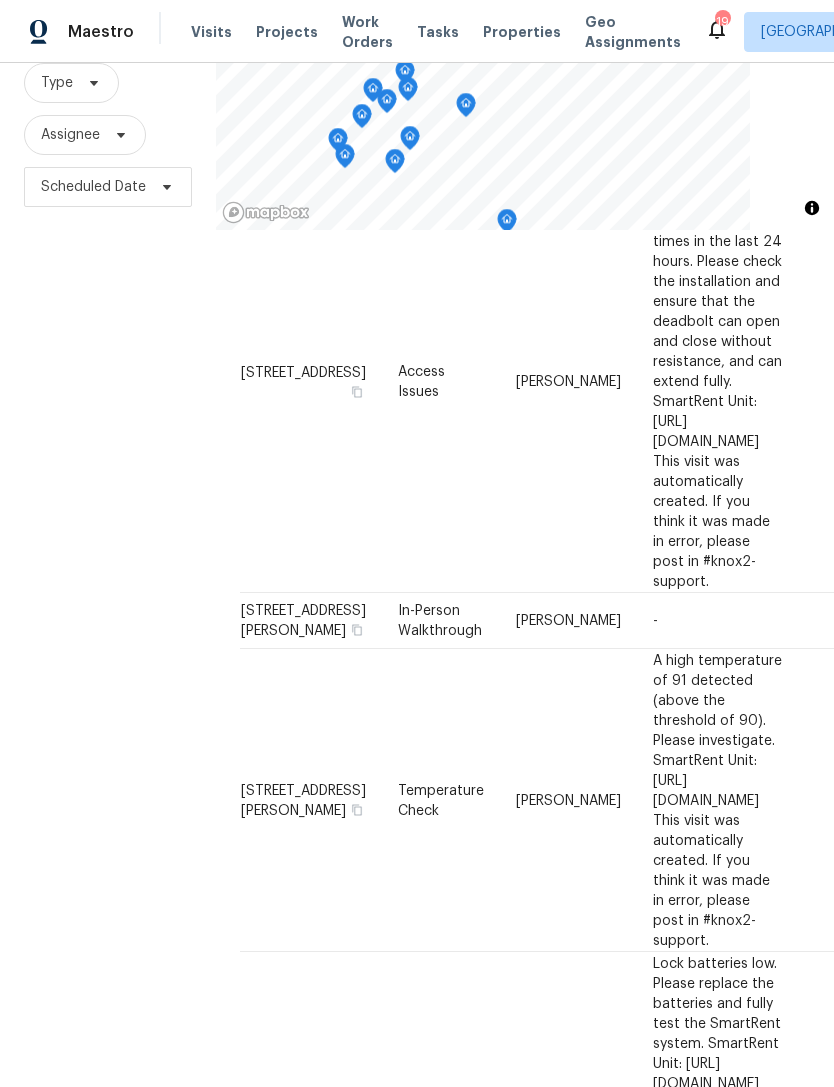 click 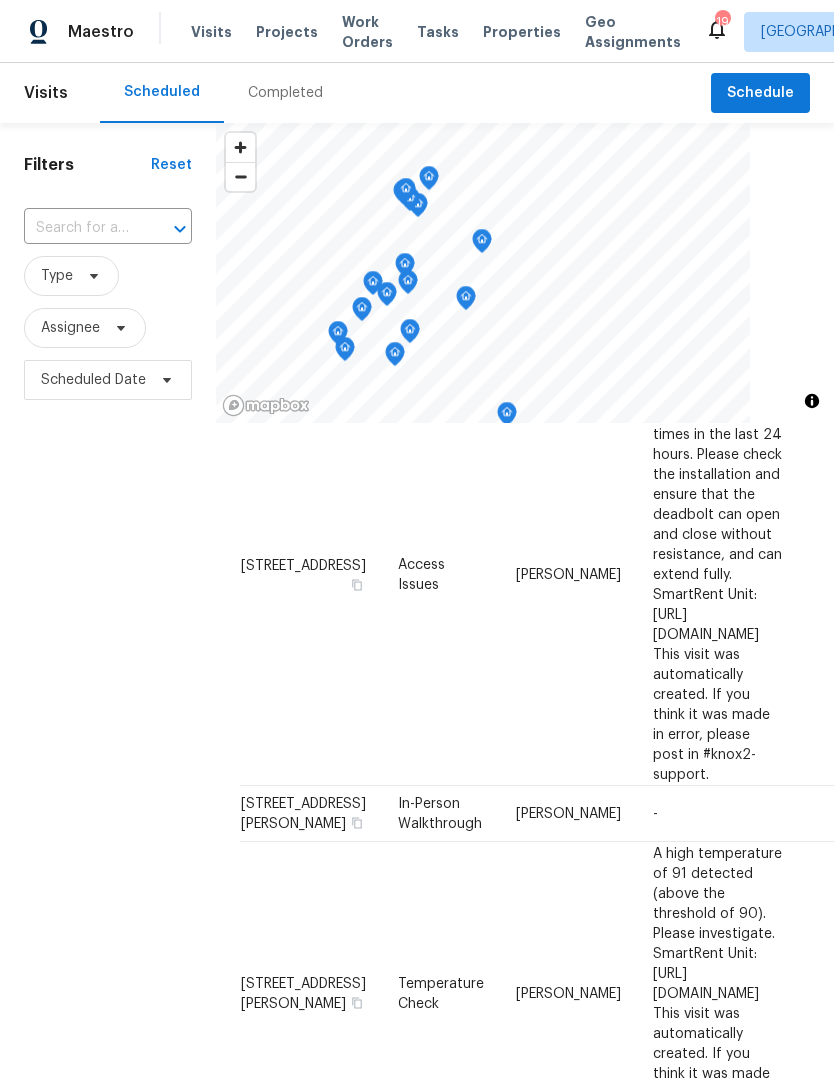 scroll, scrollTop: 0, scrollLeft: 0, axis: both 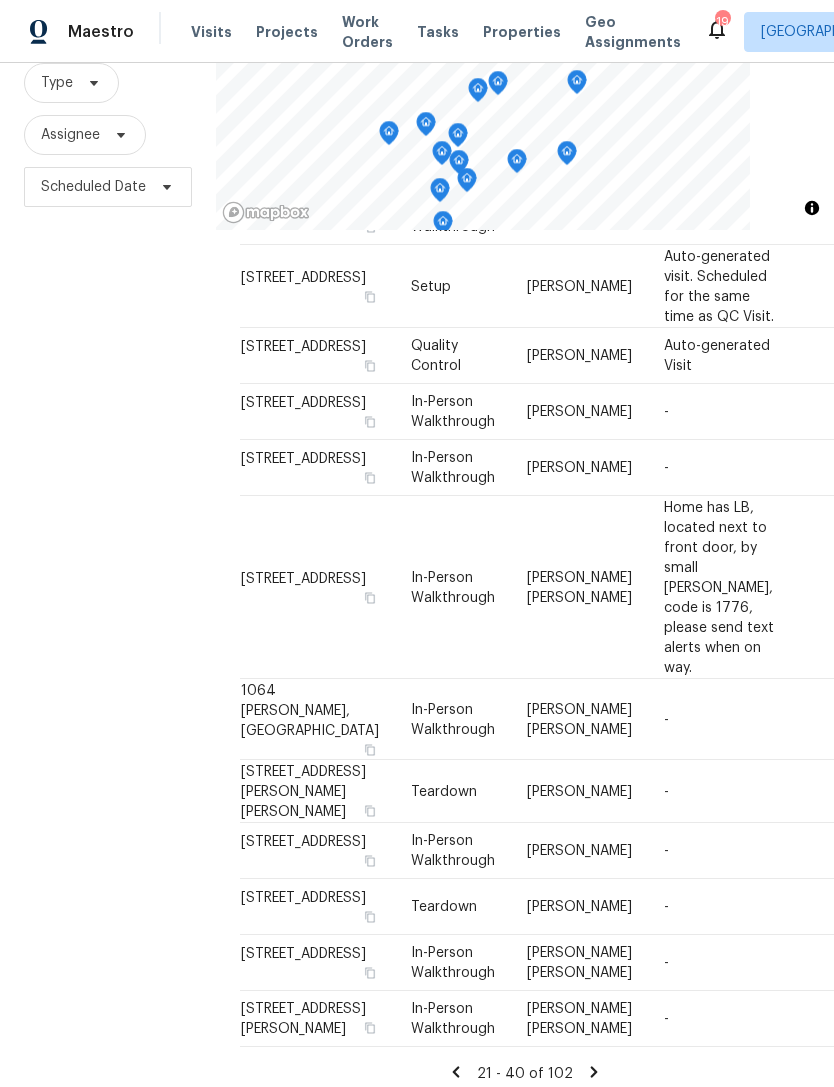 click on "Address Type Assignee Comments Scheduled Date ↑ 1998 W 30th St, Jacksonville, FL 32209 In-Person Walkthrough Melissa Mossbrooks - Mon, Jul 21 2:00 pm 4763 Sefa Cir N, Jacksonville, FL 32210 Home Health Checkup David Puente Yanes - Mon, Jul 21 7333 Ortega Hills Dr, Jacksonville, FL 32244 Home Health Checkup David Puente Yanes - Mon, Jul 21 5580 Cabot Dr N, Jacksonville, FL 32244 Home Health Checkup David Puente Yanes - Mon, Jul 21 4240 Oriely Dr, Jacksonville, FL 32210 In-Person Walkthrough David Puente Yanes - Mon, Jul 21 4:00 pm 10435 Midtown Pkwy Unit 404, Jacksonville, FL 32246 Diligence Melissa Mossbrooks Please contact seller Dennis Latimer (816) 878-7469 30 min prior to arrival Mon, Jul 21 4:00 pm 7320 Old Kings Rd S, Jacksonville, FL 32217 Home Health Checkup William Sparks - Mon, Jul 21 208 Larkin Pl Unit 103, Saint Johns, FL 32259 Home Health Checkup William Sparks - Mon, Jul 21 2173 Sequoia Ct, Jacksonville, FL 32218 In-Person Walkthrough Melissa Mossbrooks - Tue, Jul 22 8:00 am Setup Tue, Jul 22" at bounding box center (525, 325) 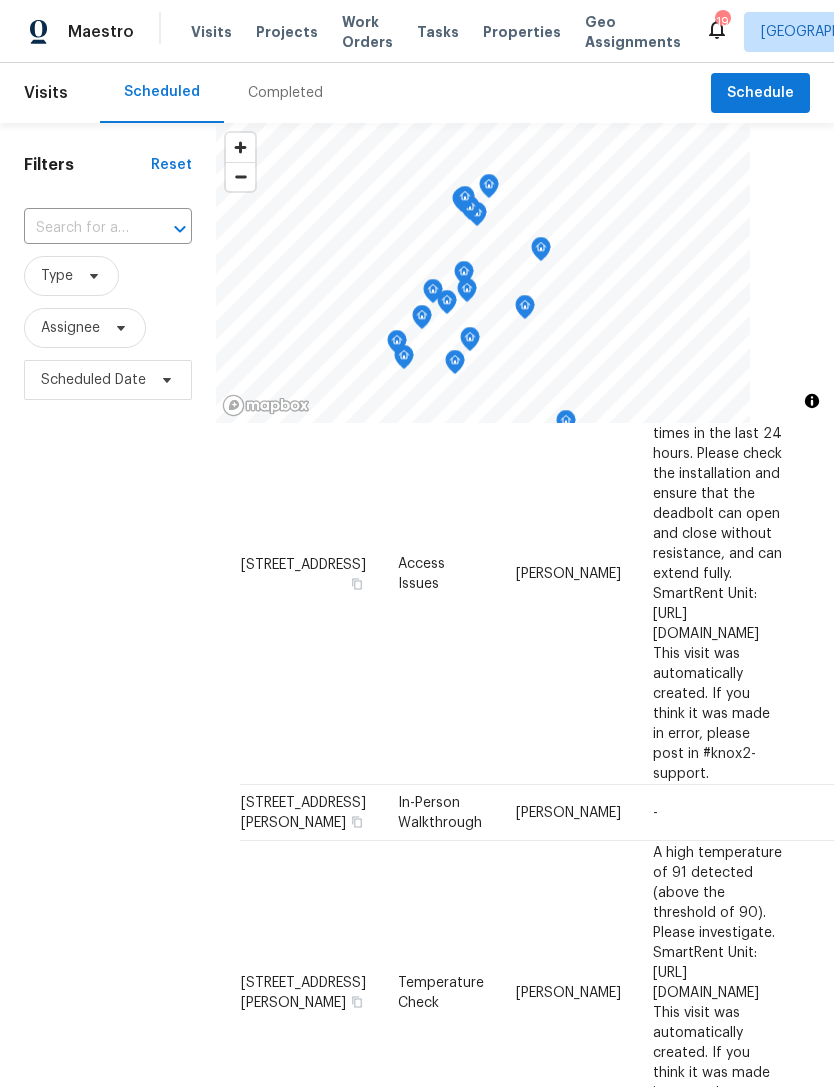 scroll, scrollTop: 1605, scrollLeft: 0, axis: vertical 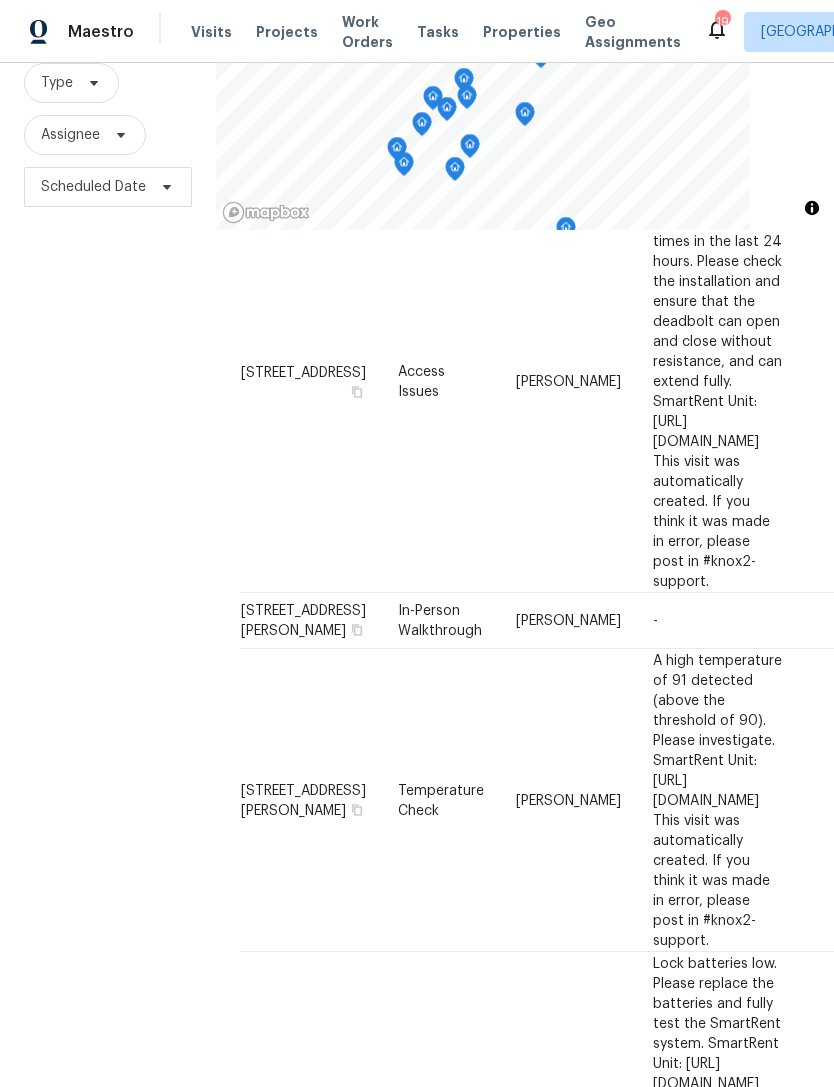 click 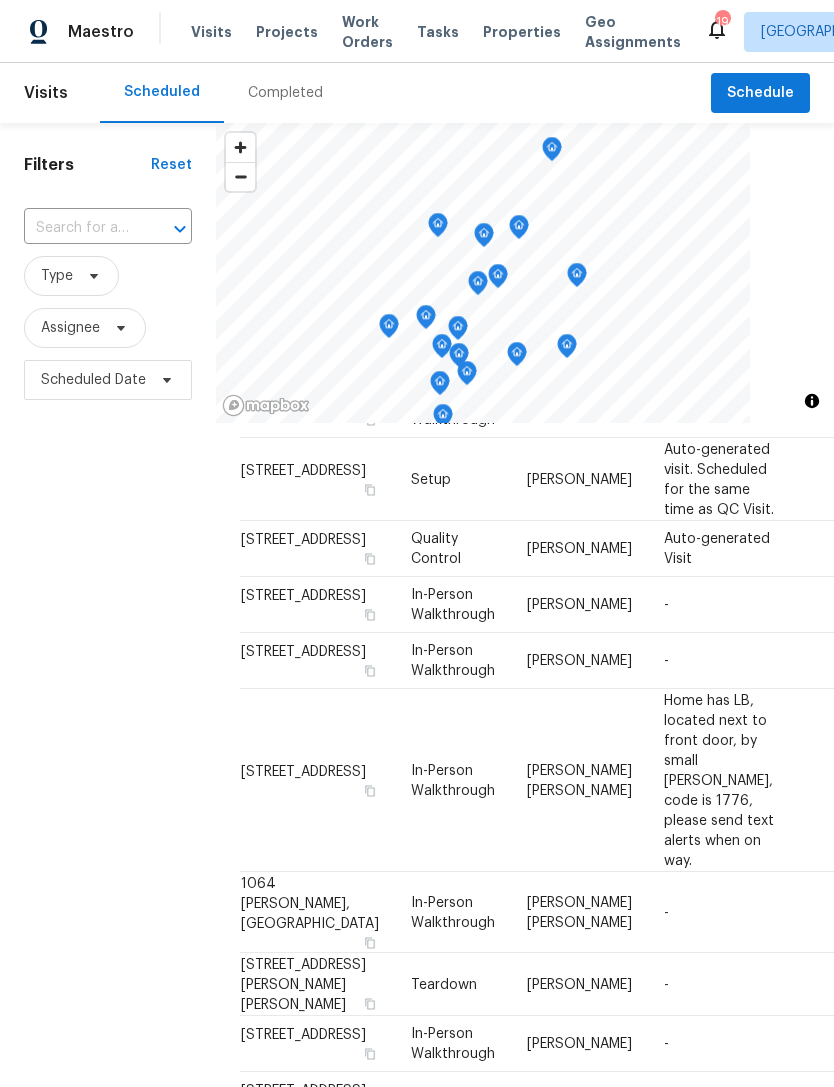 scroll, scrollTop: 1125, scrollLeft: 0, axis: vertical 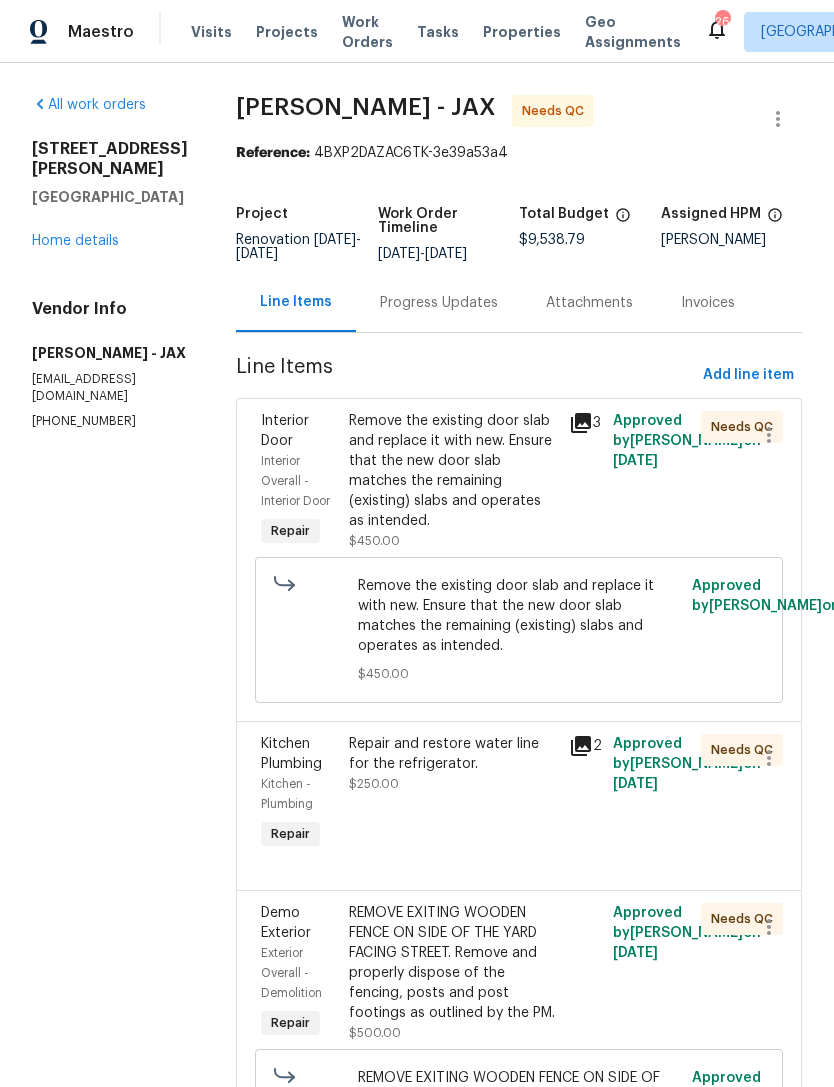 click on "Remove the existing door slab and replace it with new. Ensure that the new door slab matches the remaining (existing) slabs and operates as intended." at bounding box center (453, 471) 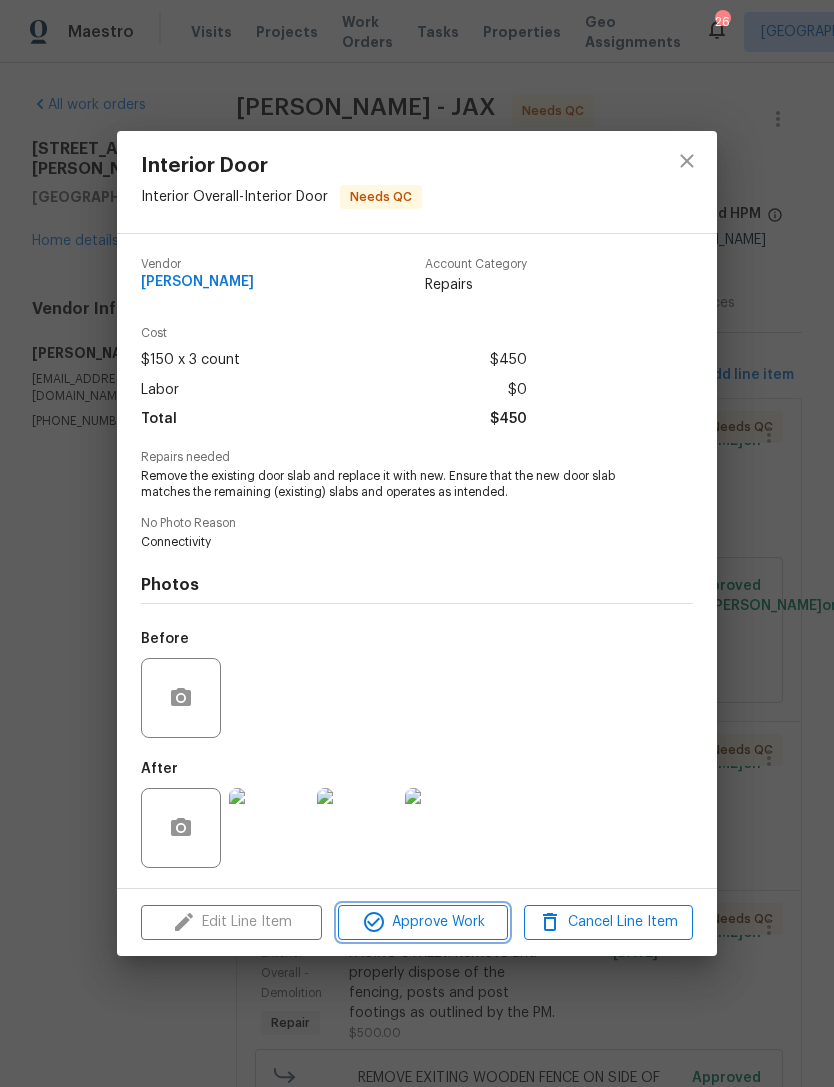 click on "Approve Work" at bounding box center (422, 922) 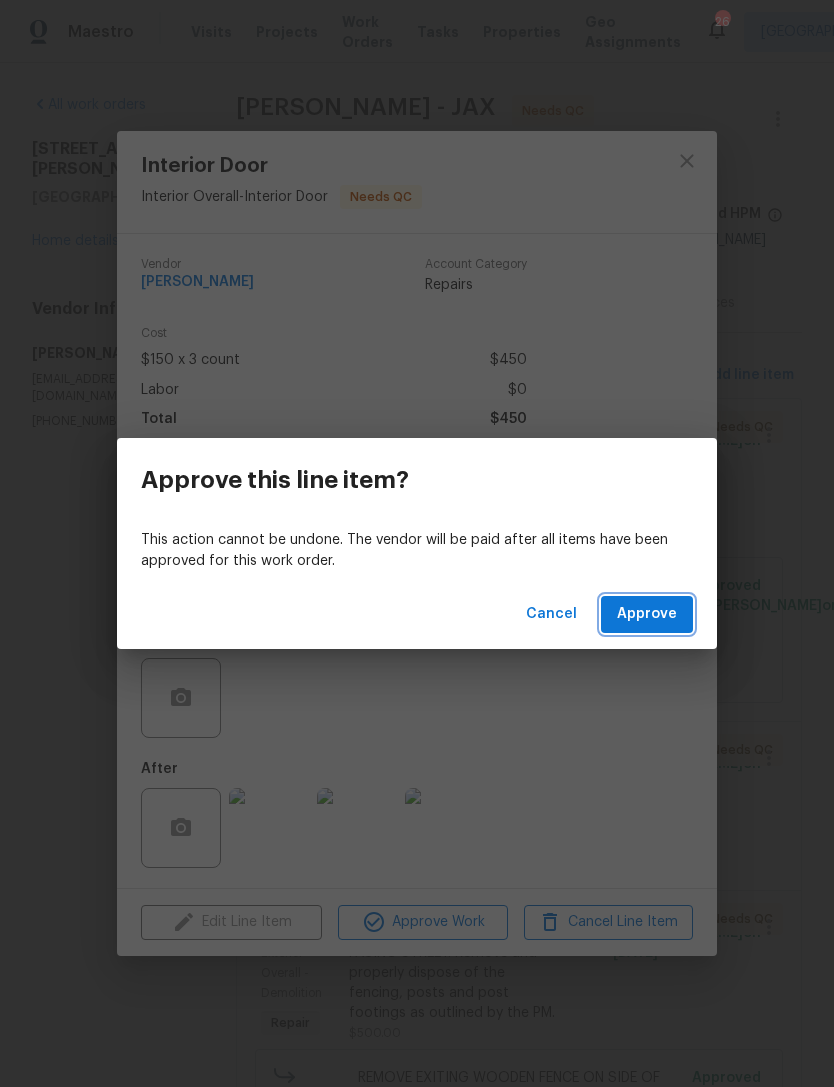 click on "Approve" at bounding box center [647, 614] 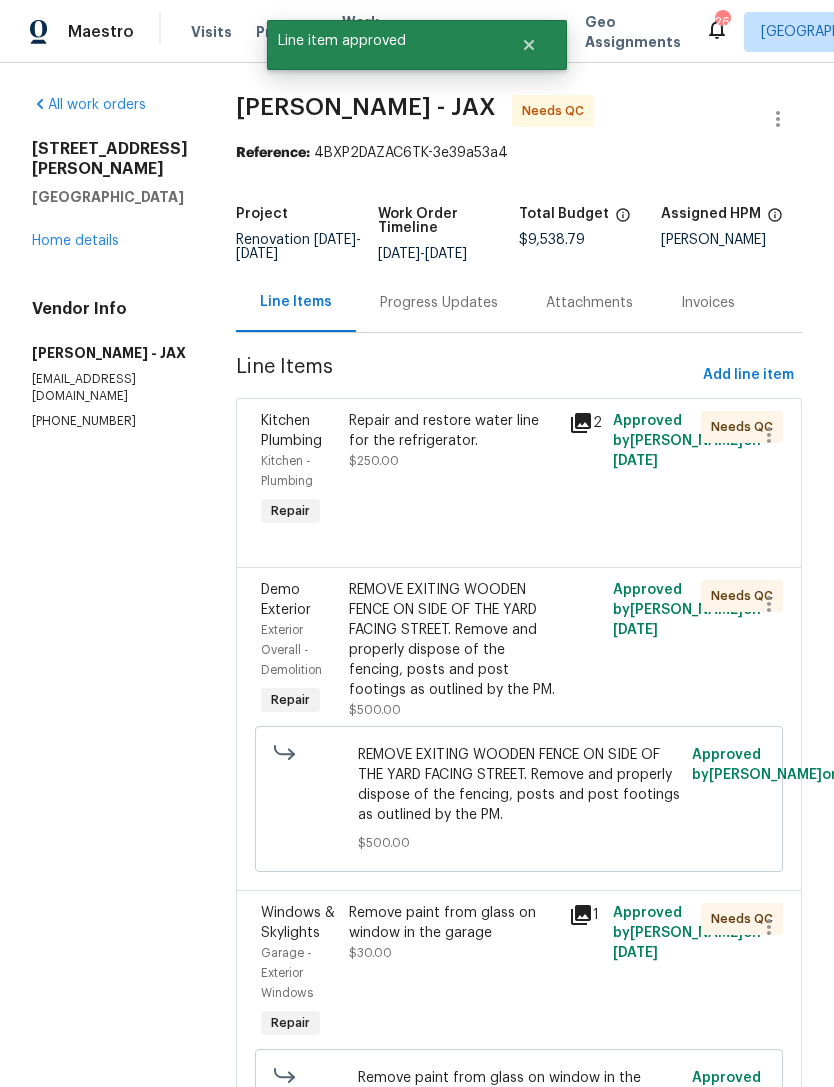 click on "Repair and restore water line for the refrigerator. $250.00" at bounding box center (453, 471) 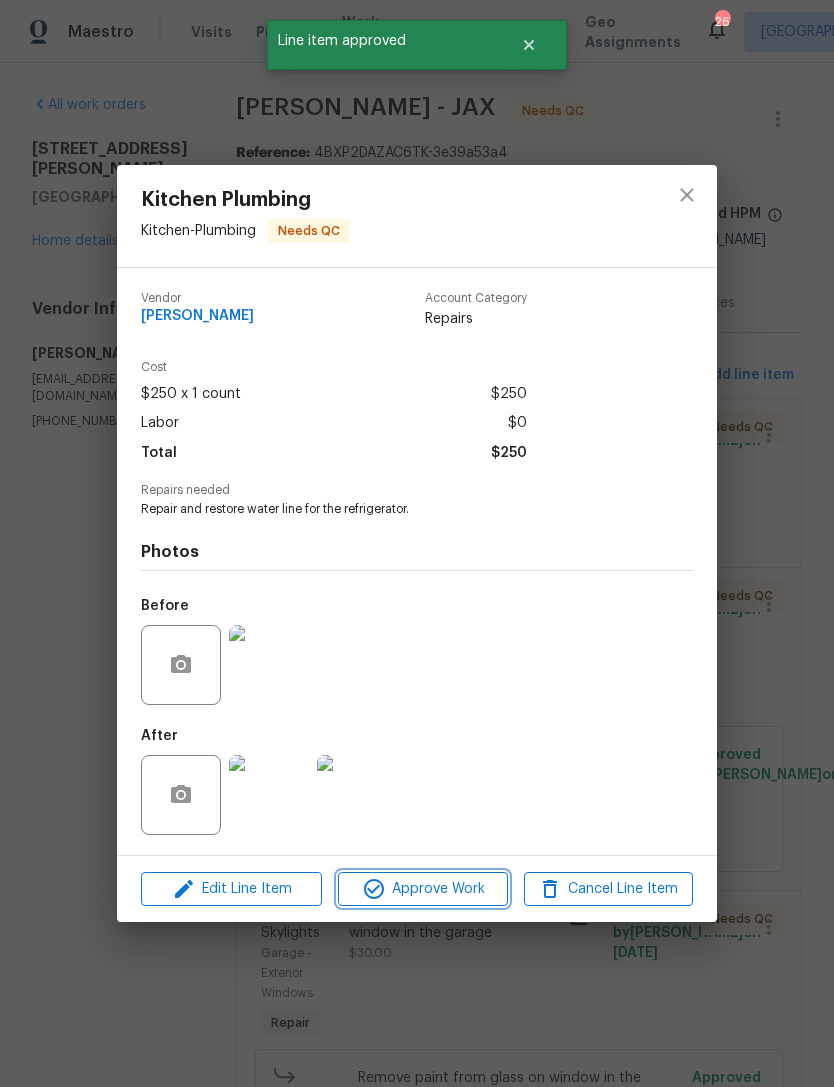 click on "Approve Work" at bounding box center (422, 889) 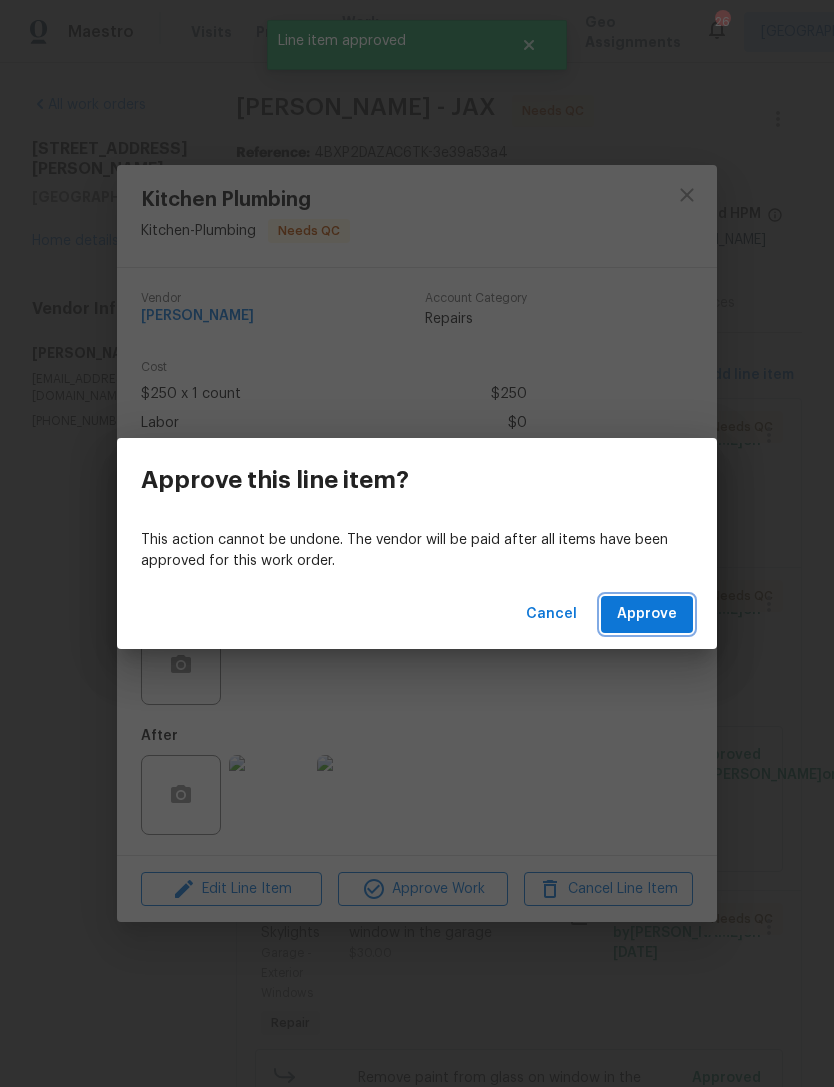 click on "Approve" at bounding box center [647, 614] 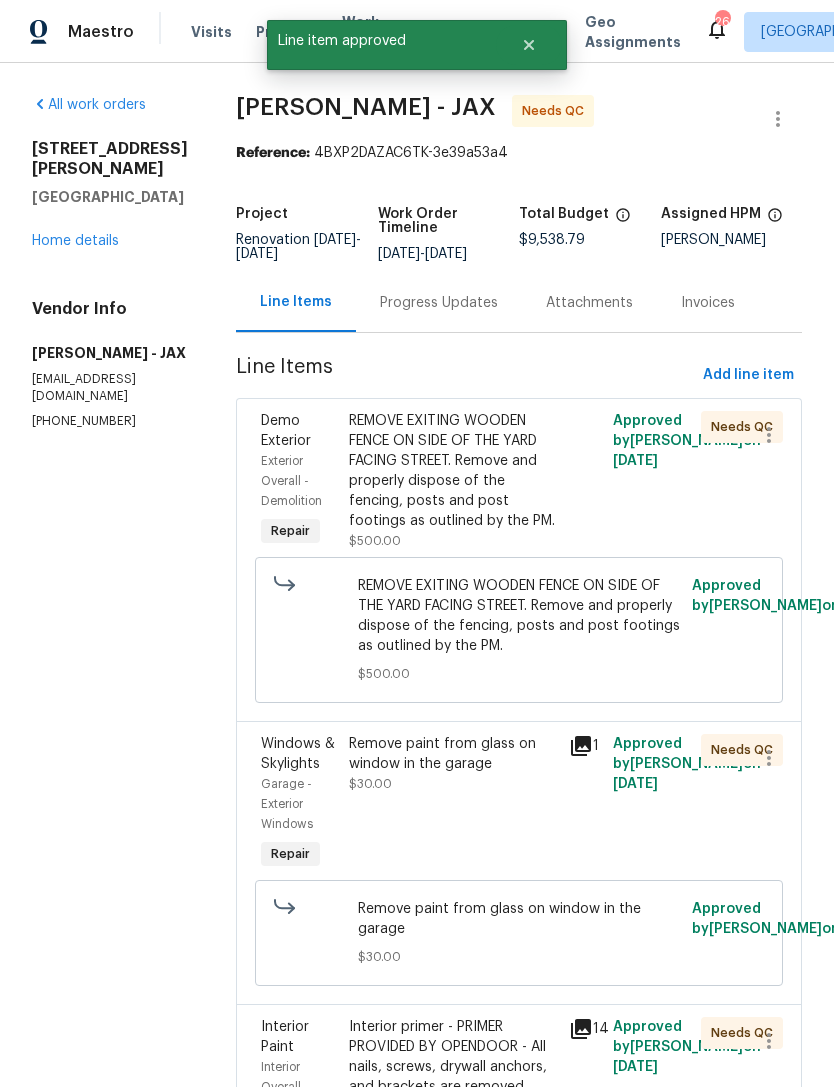click on "REMOVE EXITING WOODEN FENCE ON SIDE OF THE YARD FACING STREET.  Remove and properly dispose of the fencing, posts and post footings as outlined by the PM." at bounding box center (453, 471) 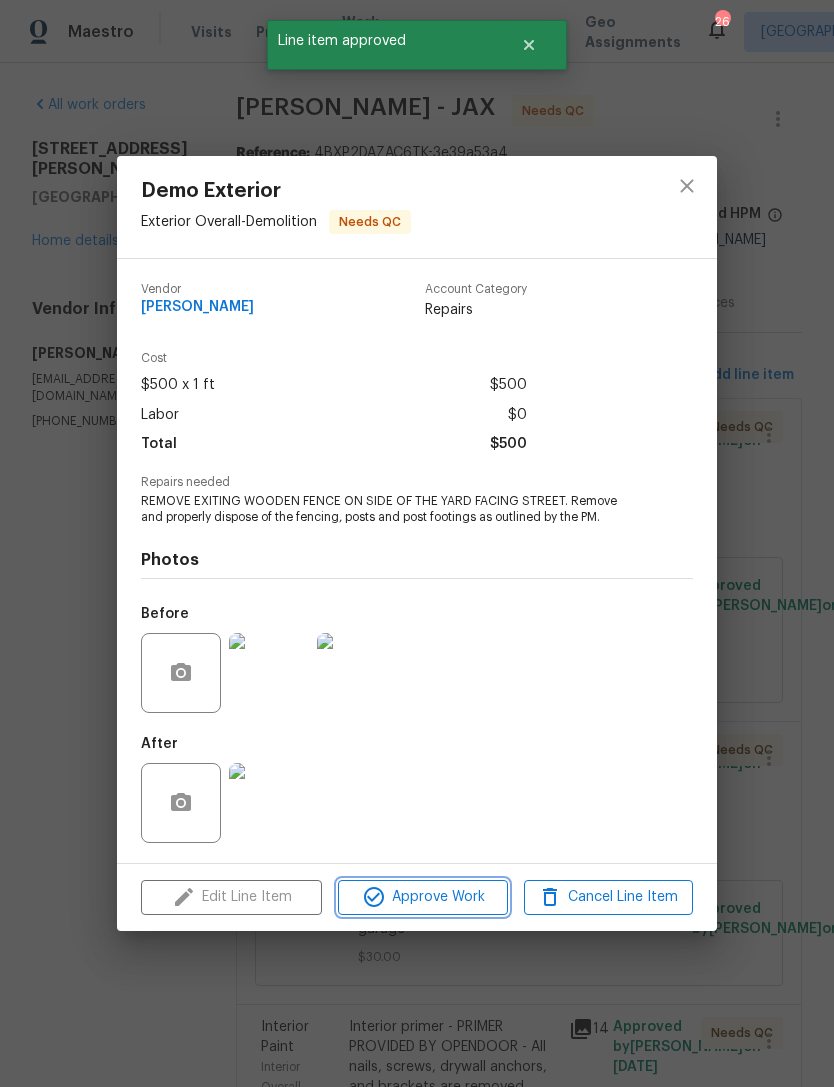 click on "Approve Work" at bounding box center (422, 897) 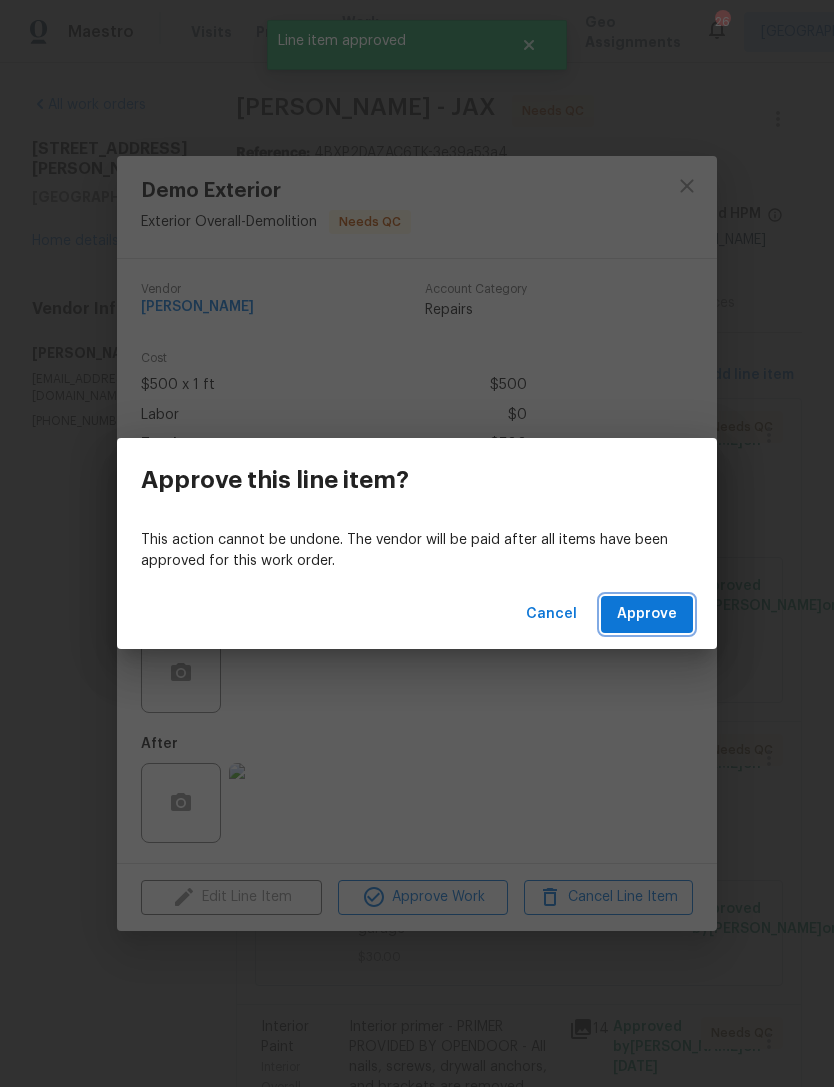 click on "Approve" at bounding box center (647, 614) 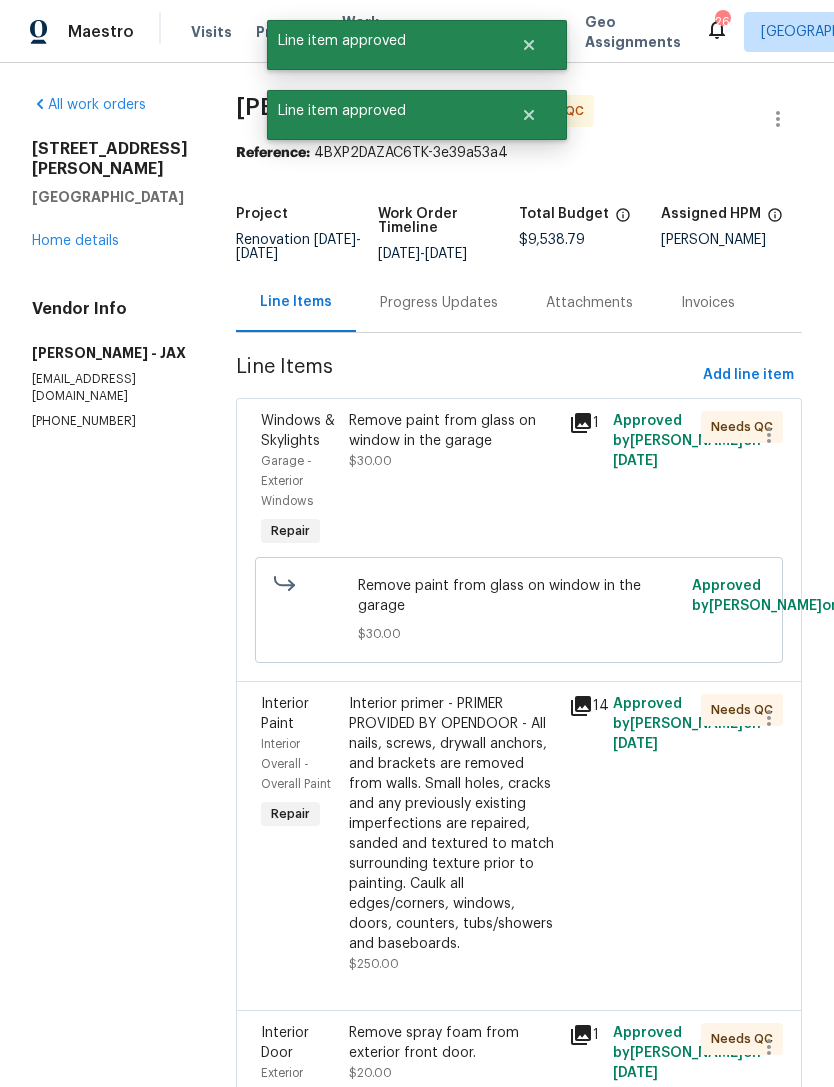 click on "Remove paint from glass on window in the garage $30.00" at bounding box center [453, 481] 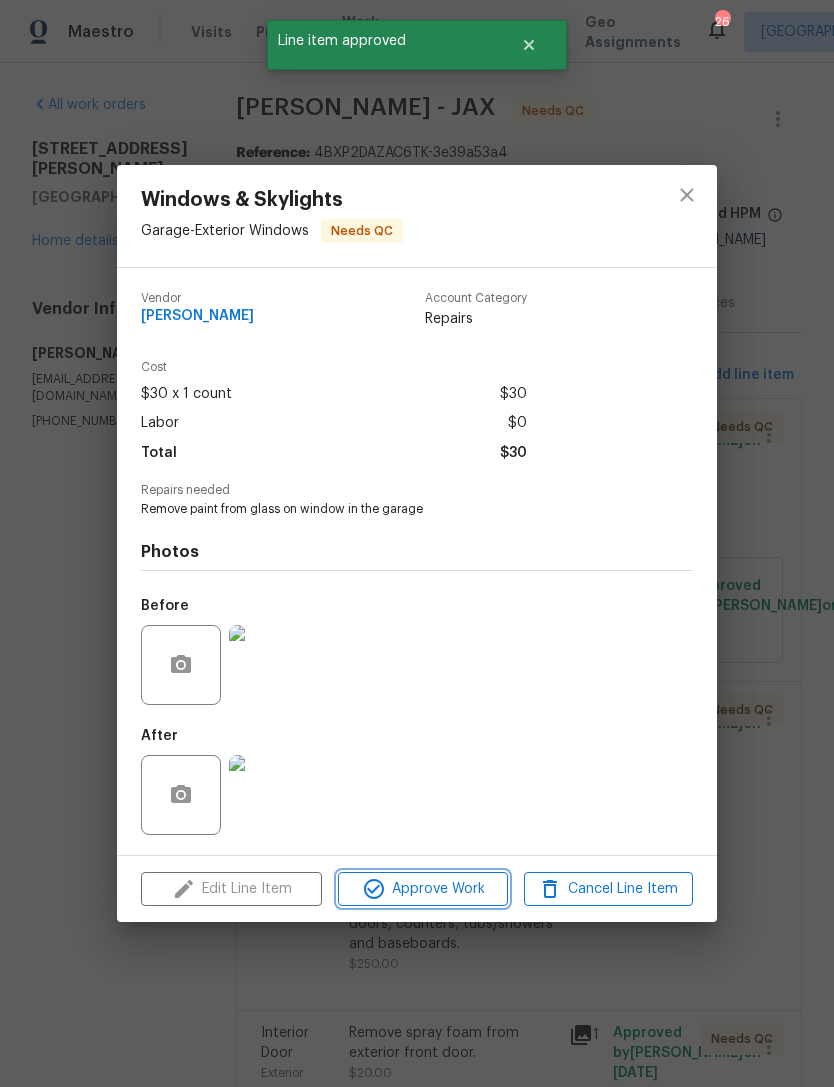 click on "Approve Work" at bounding box center [422, 889] 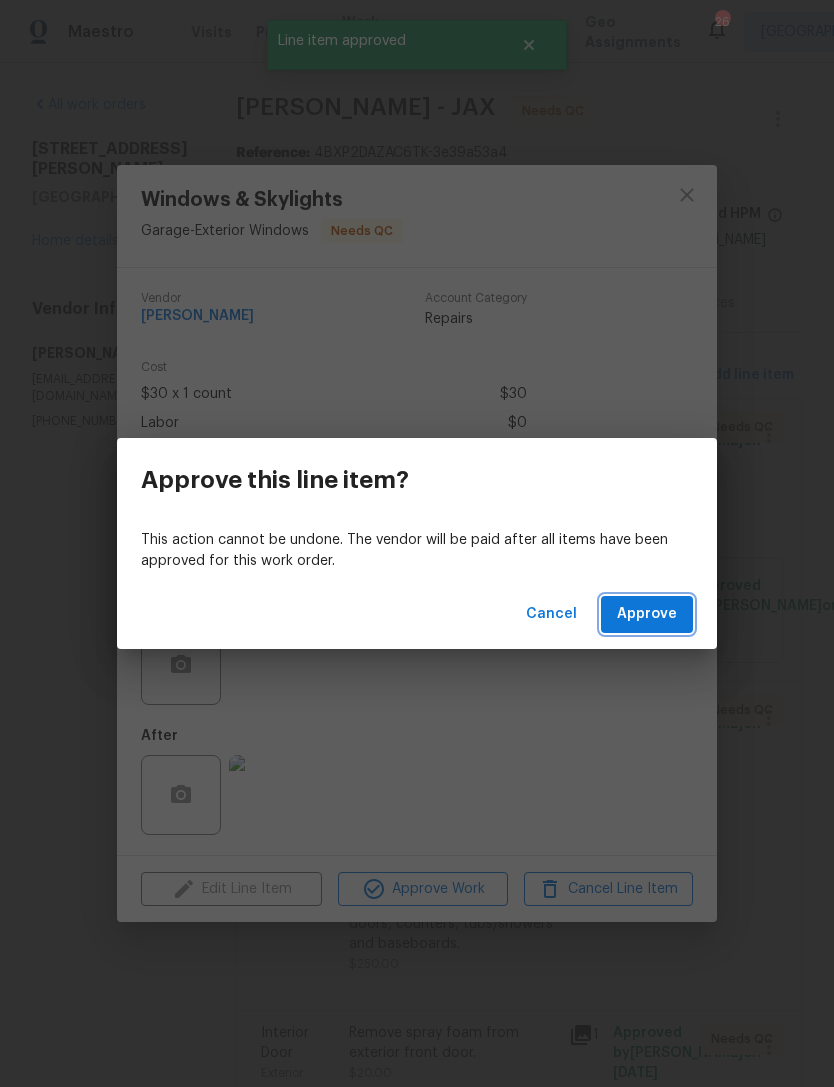 click on "Approve" at bounding box center (647, 614) 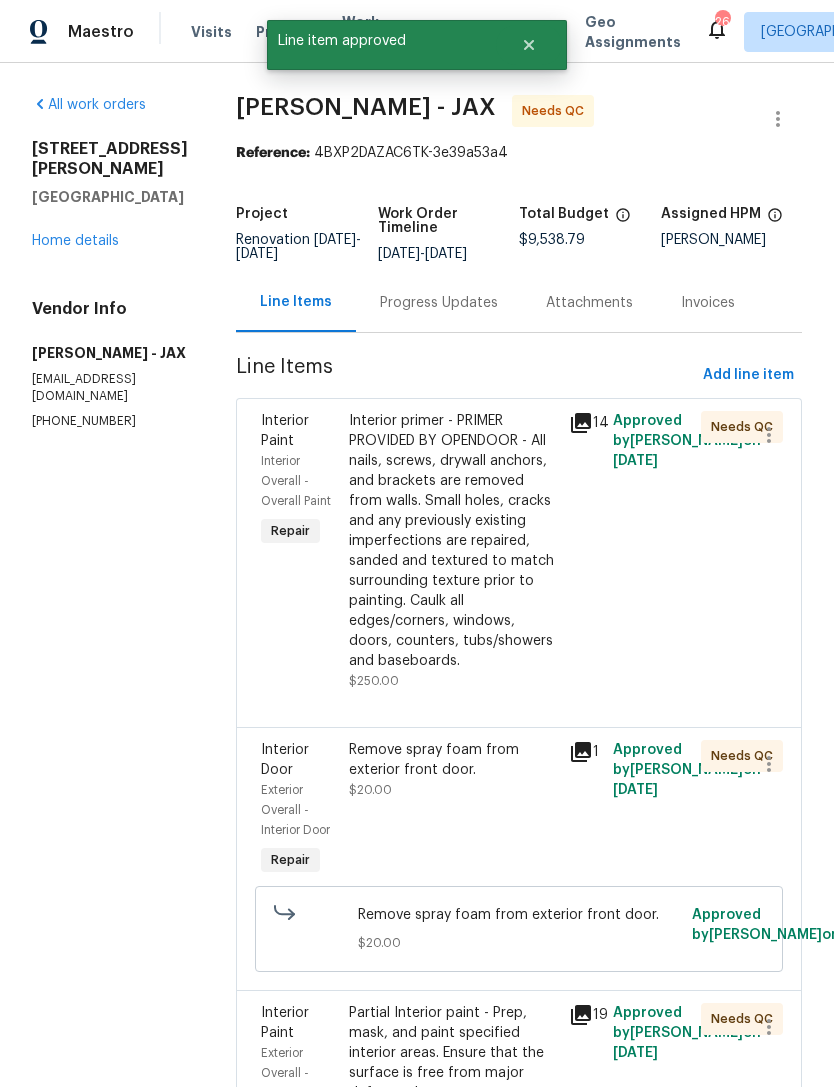 click on "Interior primer - PRIMER PROVIDED BY OPENDOOR - All nails, screws, drywall anchors, and brackets are removed from walls. Small holes, cracks and any previously existing imperfections are repaired, sanded and textured to match surrounding texture prior to painting. Caulk all edges/corners, windows, doors, counters, tubs/showers and baseboards." at bounding box center [453, 541] 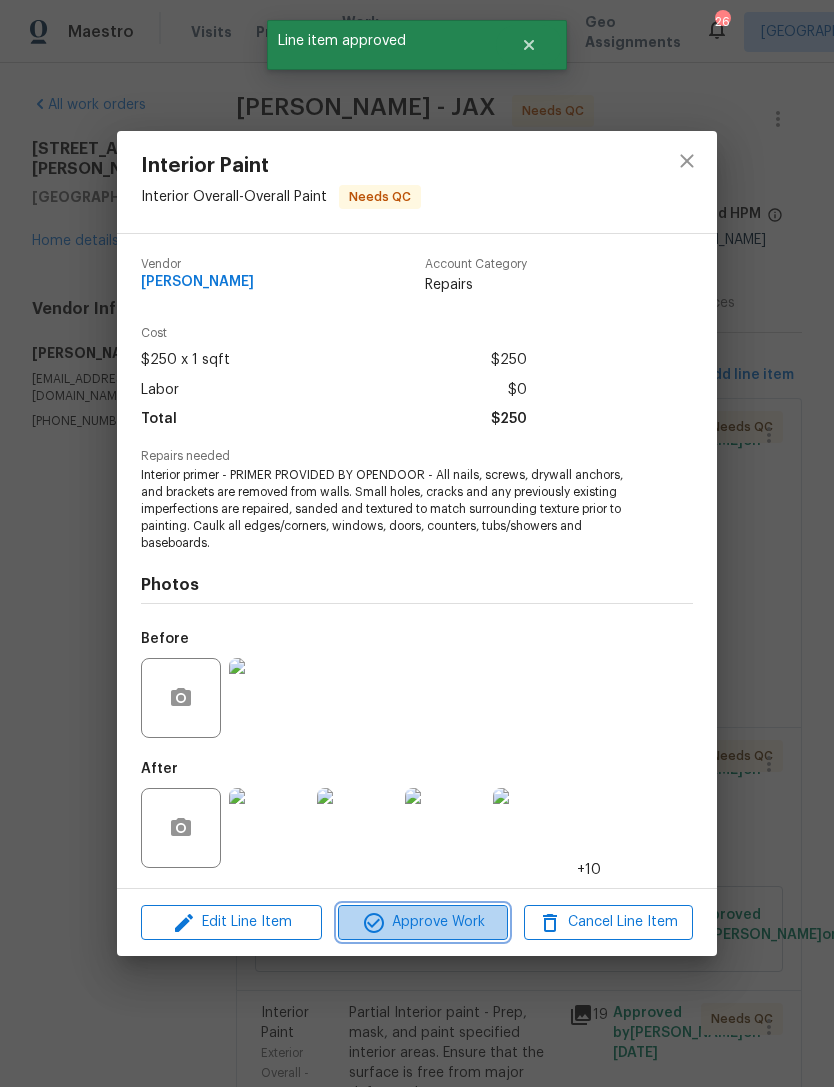 click on "Approve Work" at bounding box center (422, 922) 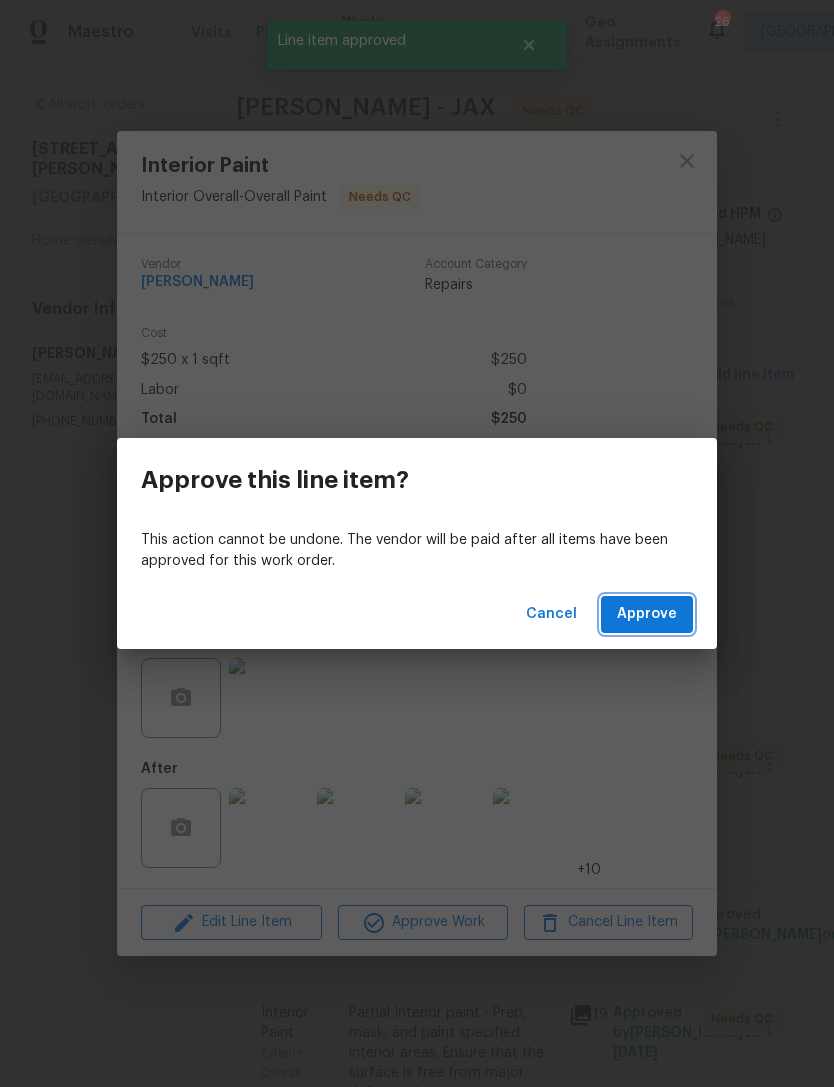 click on "Approve" at bounding box center [647, 614] 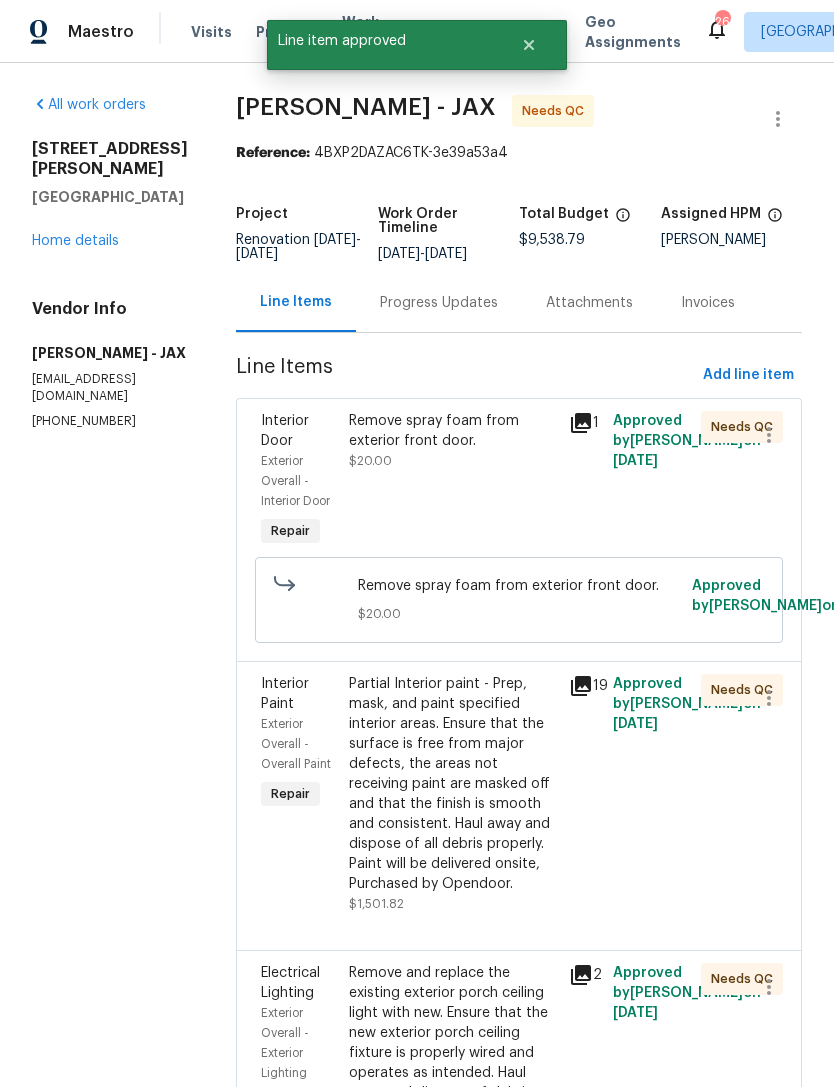 click on "Remove spray foam from exterior front door. $20.00" at bounding box center (453, 481) 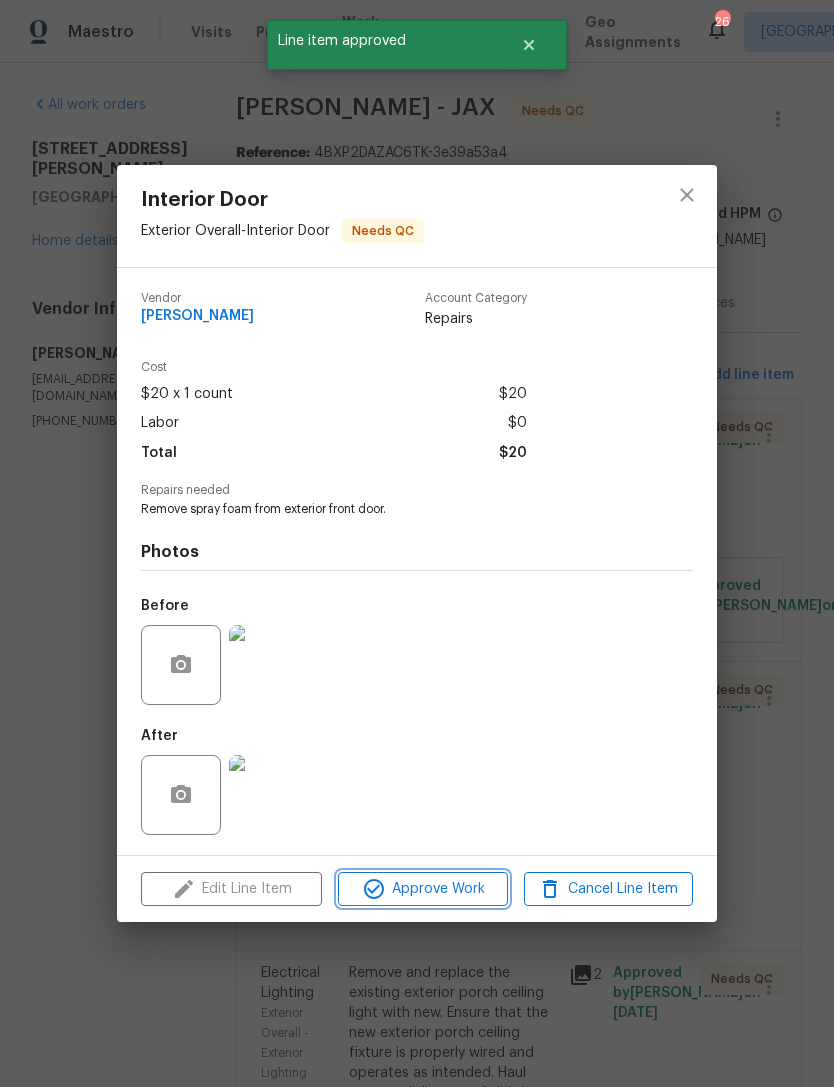 click on "Approve Work" at bounding box center (422, 889) 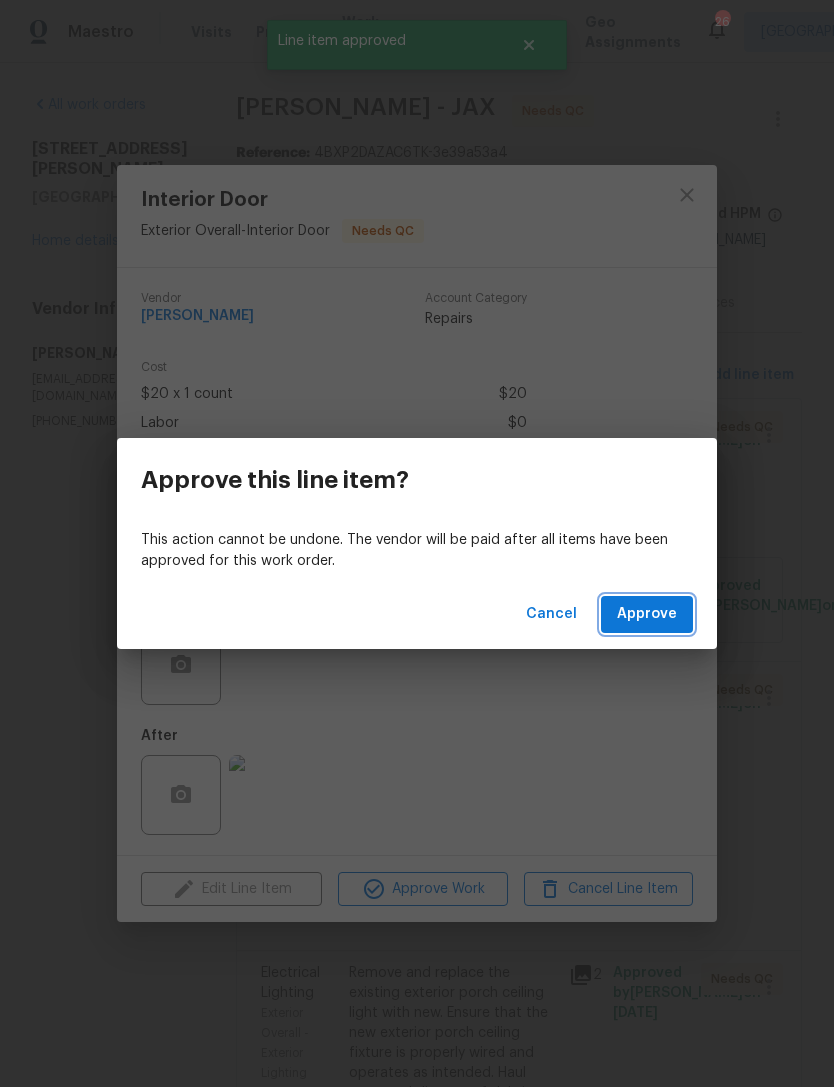 click on "Approve" at bounding box center (647, 614) 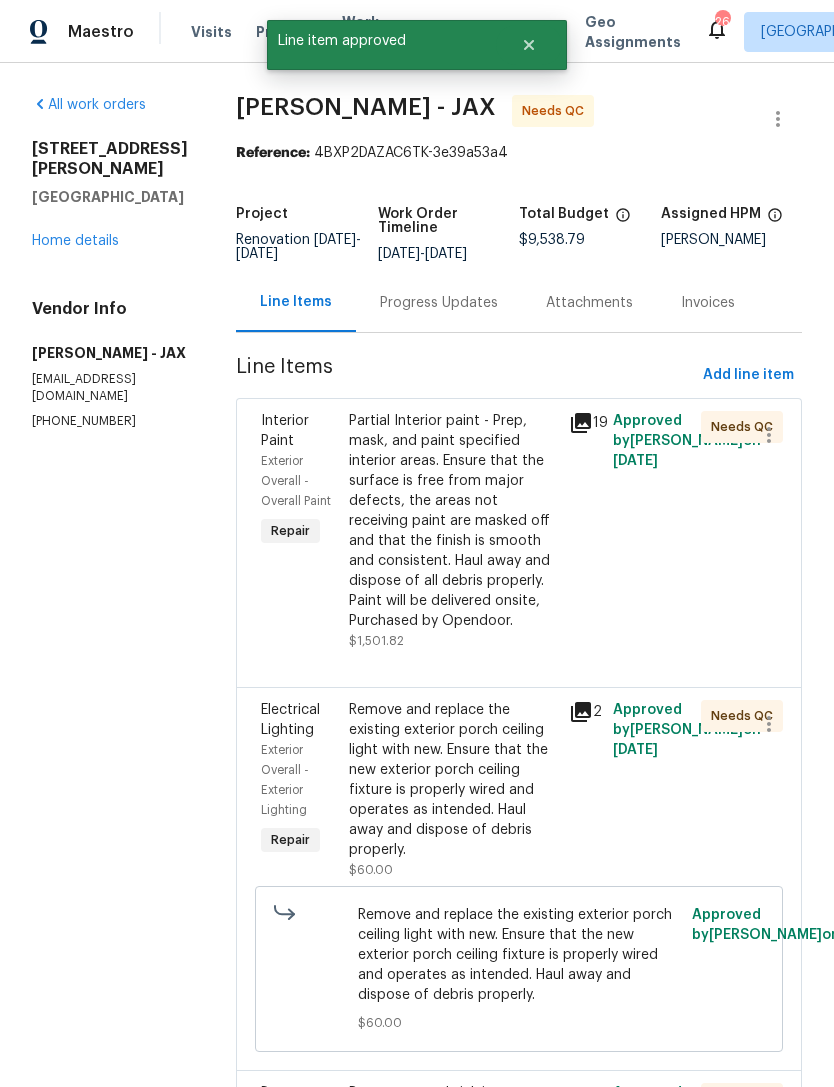 click on "Partial Interior paint - Prep, mask, and paint specified interior areas. Ensure that the surface is free from major defects, the areas not receiving paint are masked off and that the finish is smooth and consistent. Haul away and dispose of all debris properly. Paint will be delivered onsite, Purchased by Opendoor." at bounding box center [453, 521] 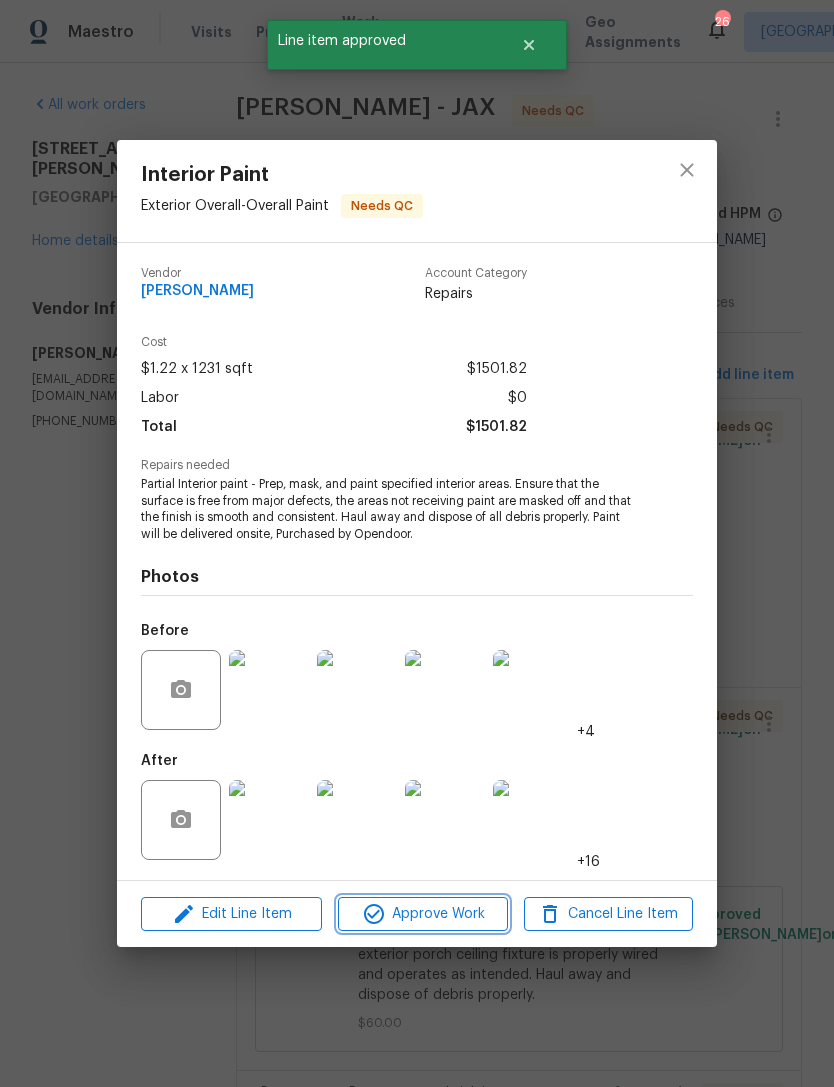 click on "Approve Work" at bounding box center [422, 914] 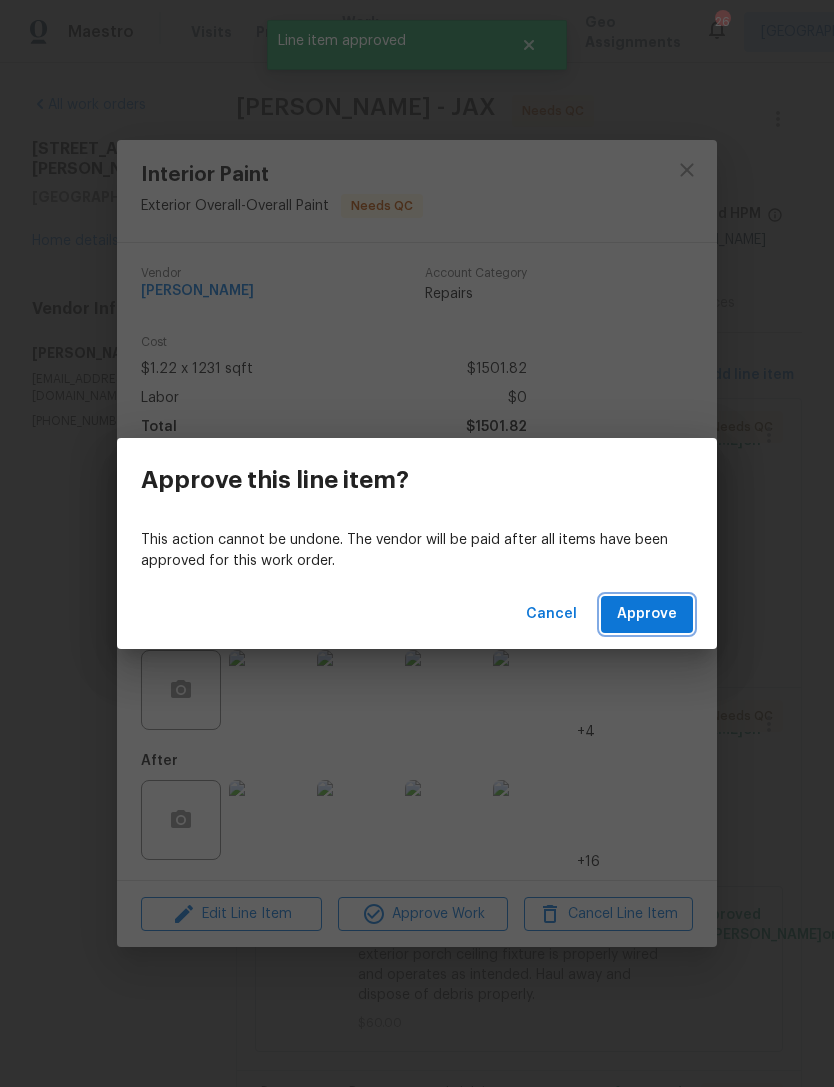 click on "Approve" at bounding box center [647, 614] 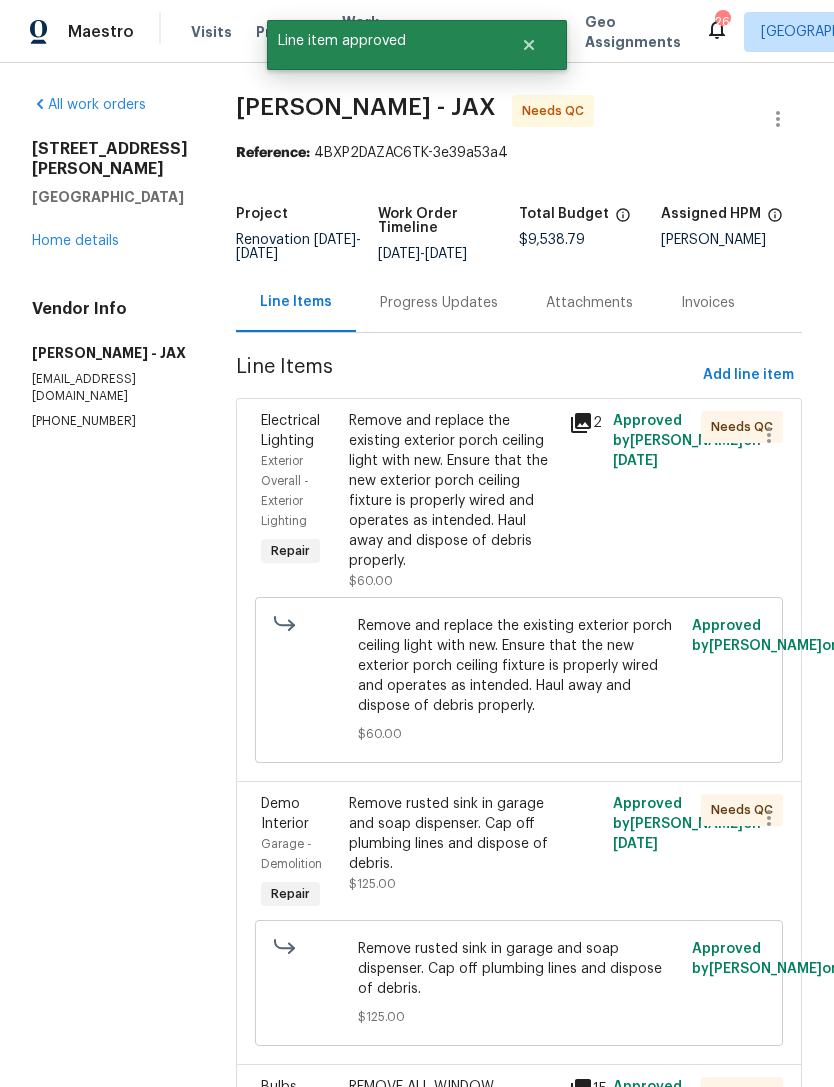 click on "Remove and replace the existing exterior porch ceiling light with new. Ensure that the new exterior porch ceiling fixture is properly wired and operates as intended. Haul away and dispose of debris properly." at bounding box center (453, 491) 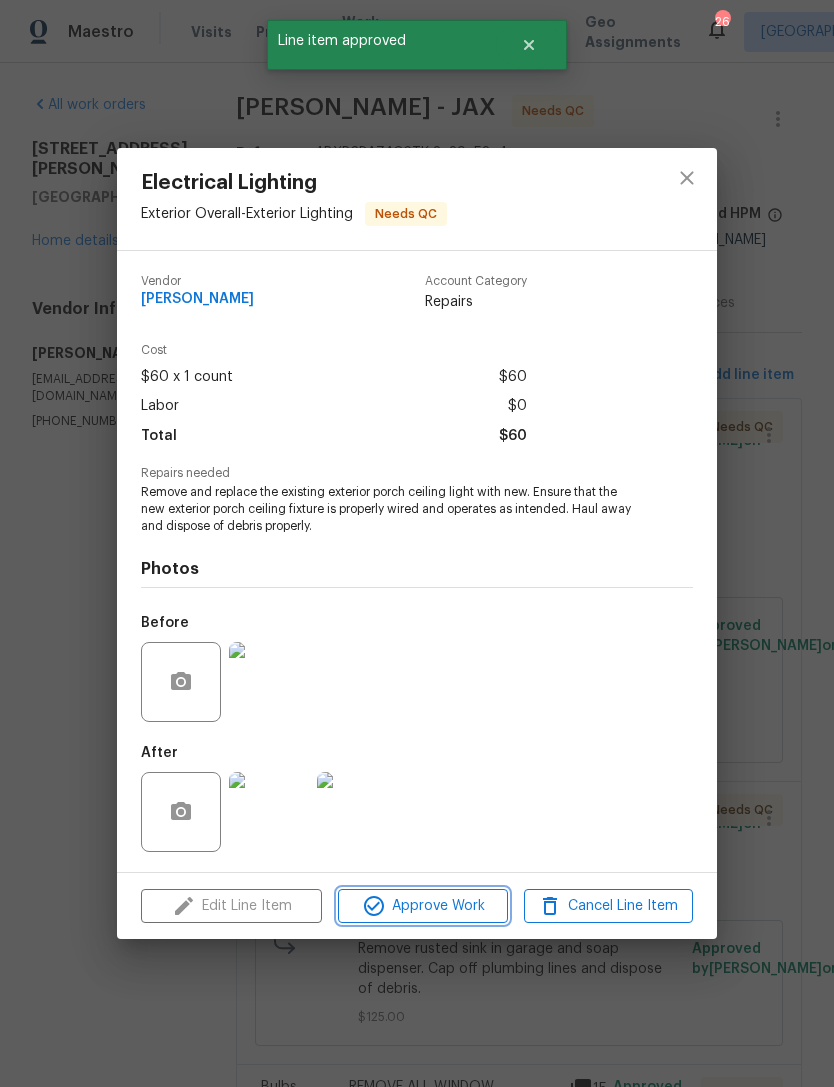 click on "Approve Work" at bounding box center [422, 906] 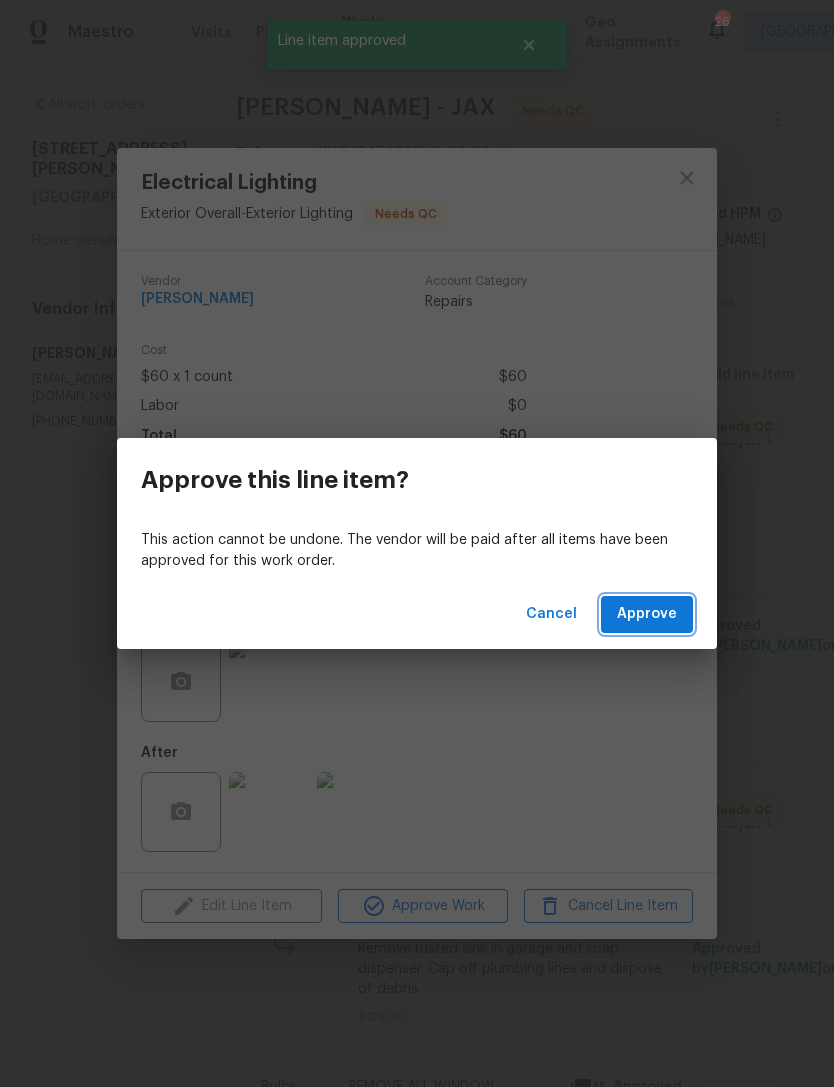click on "Approve" at bounding box center [647, 614] 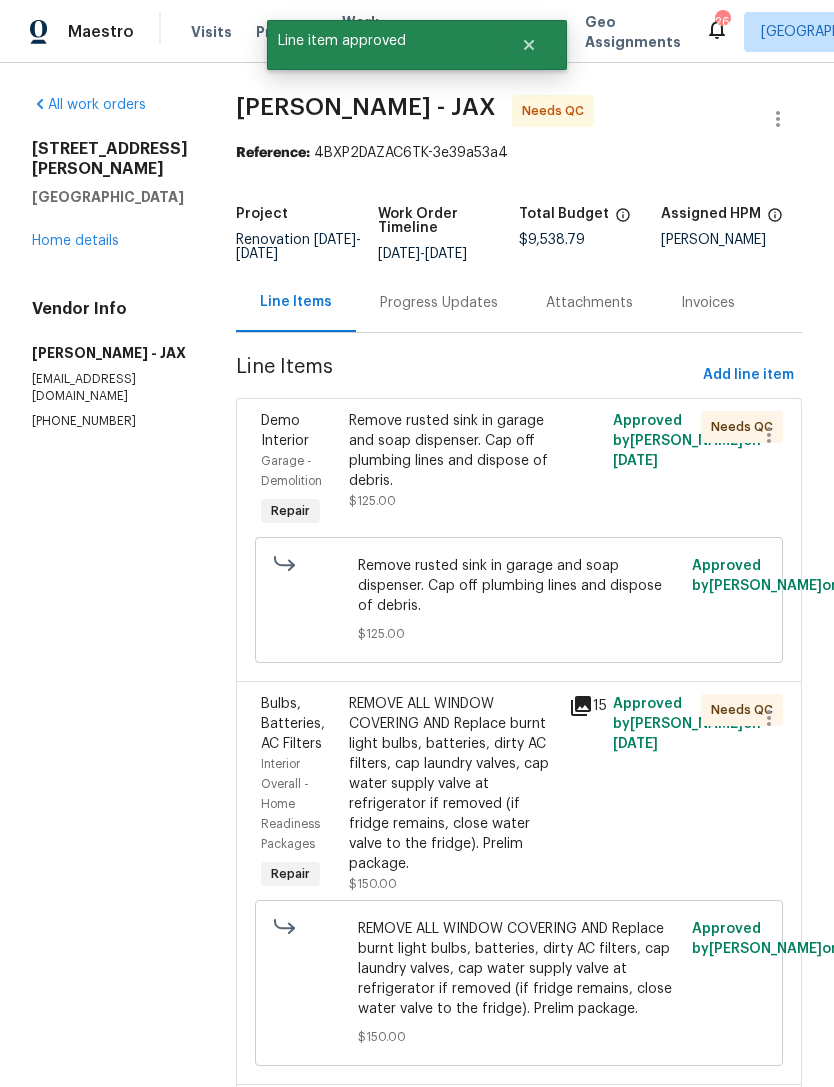 click on "Remove rusted sink in garage and soap dispenser.  Cap off plumbing lines and dispose of debris." at bounding box center [453, 451] 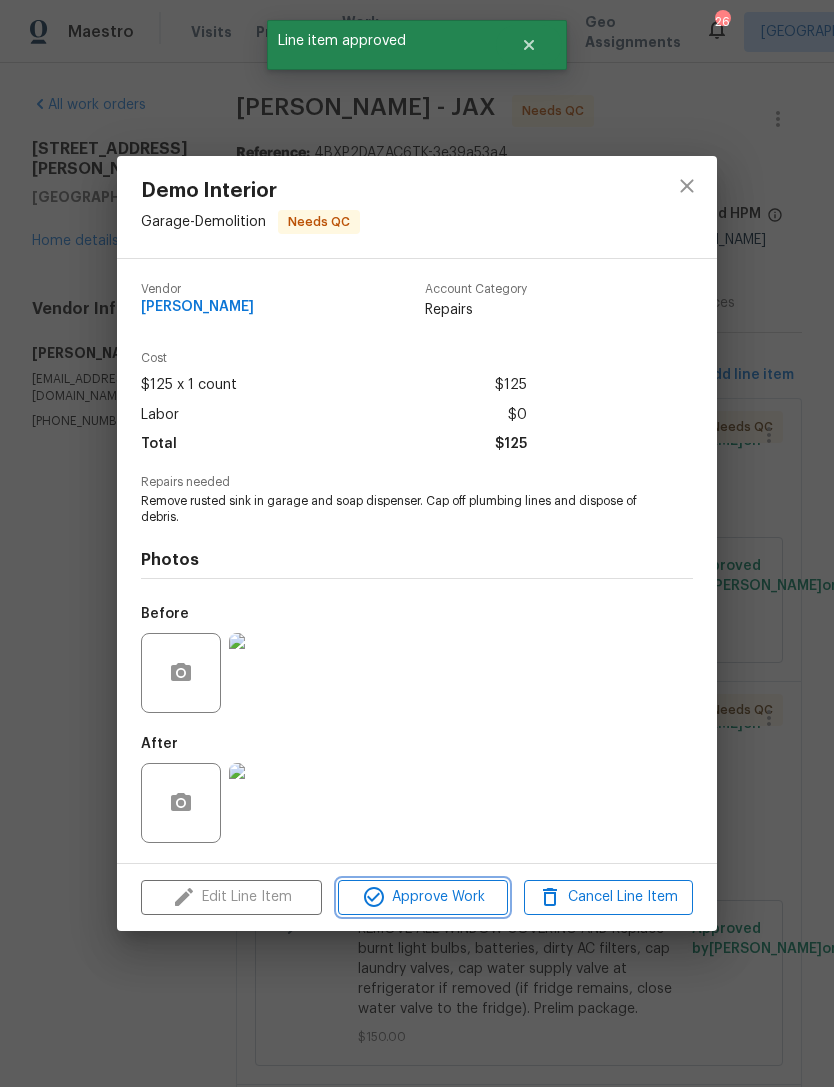 click on "Approve Work" at bounding box center [422, 897] 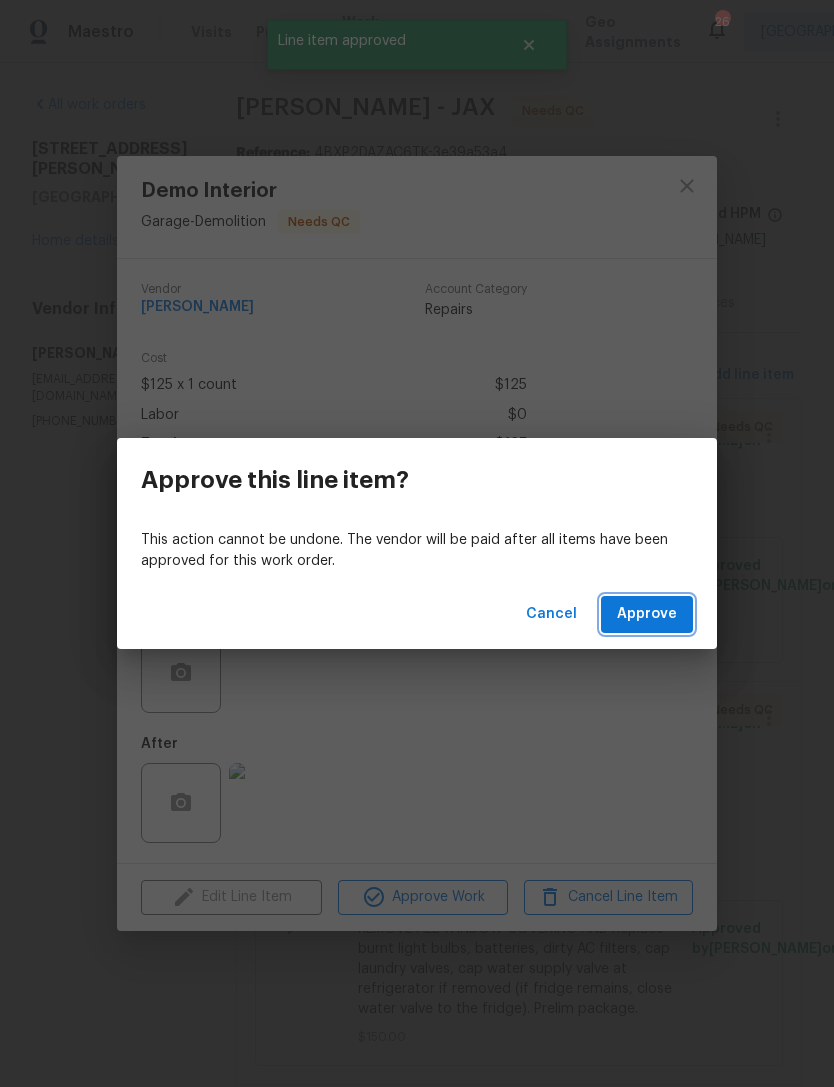click on "Approve" at bounding box center (647, 614) 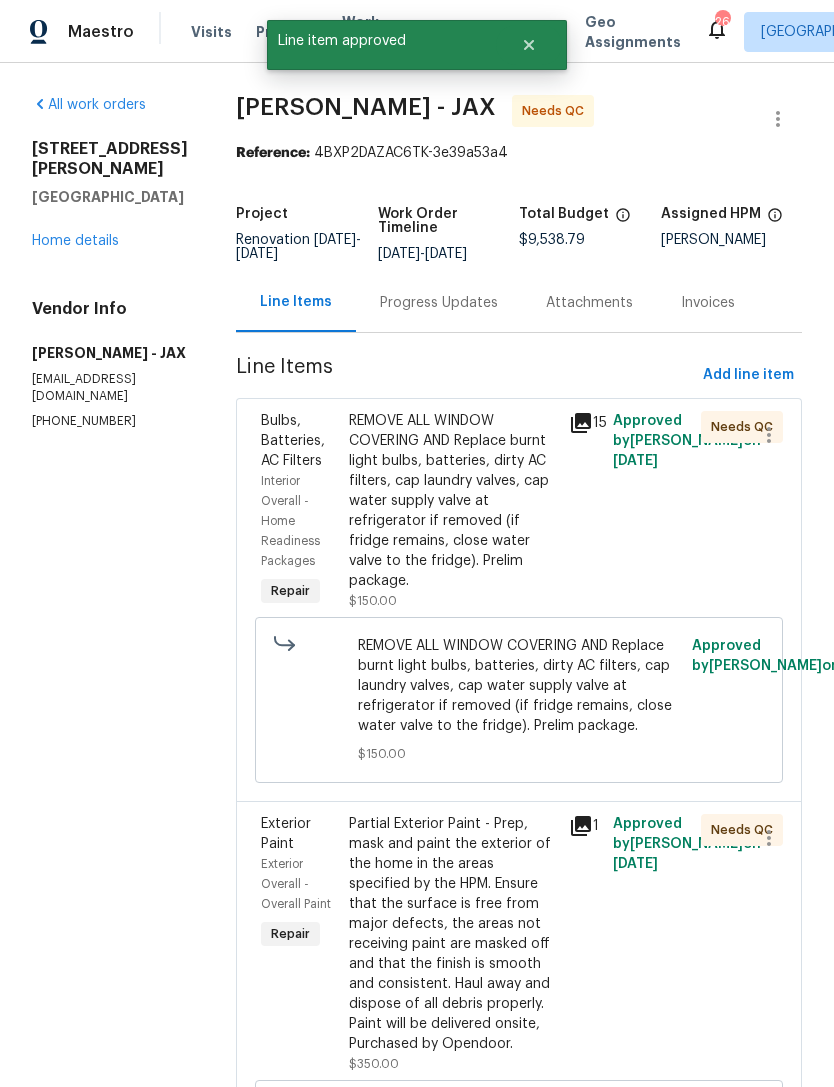 click on "REMOVE ALL WINDOW COVERING AND Replace burnt light bulbs, batteries, dirty AC filters, cap laundry valves, cap water supply valve at refrigerator if removed (if fridge remains, close water valve to the fridge). Prelim package." at bounding box center [453, 501] 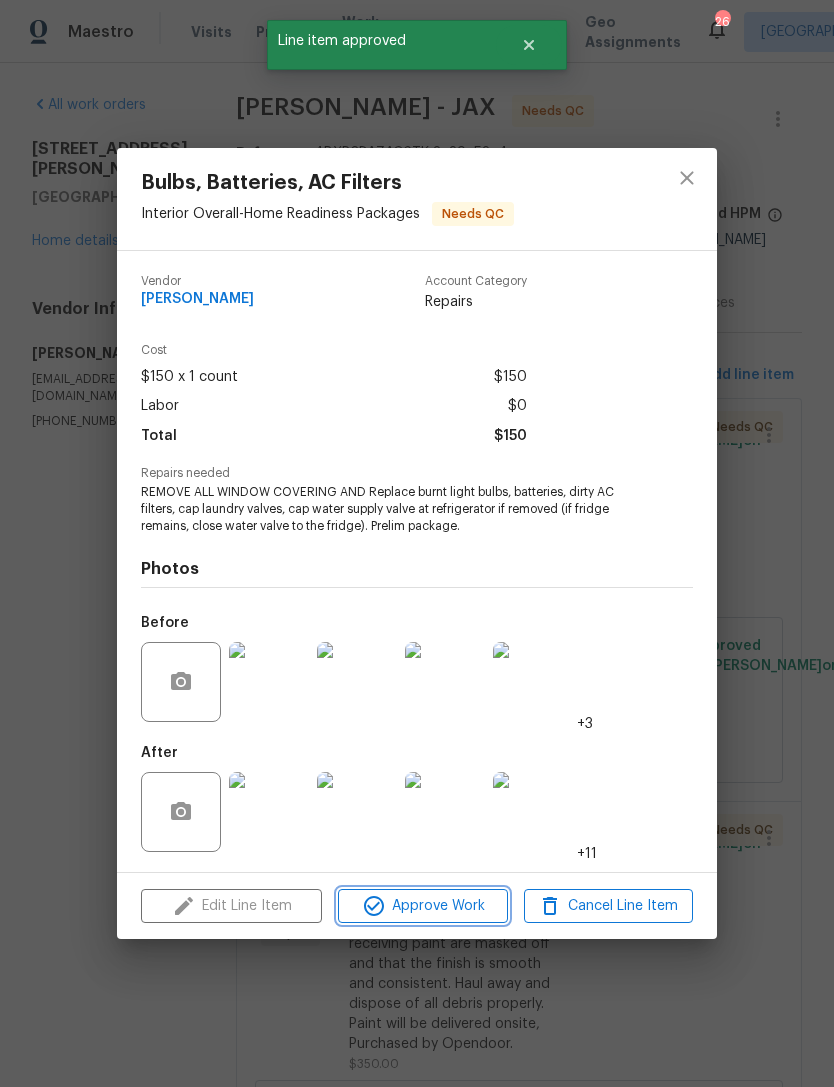 click on "Approve Work" at bounding box center [422, 906] 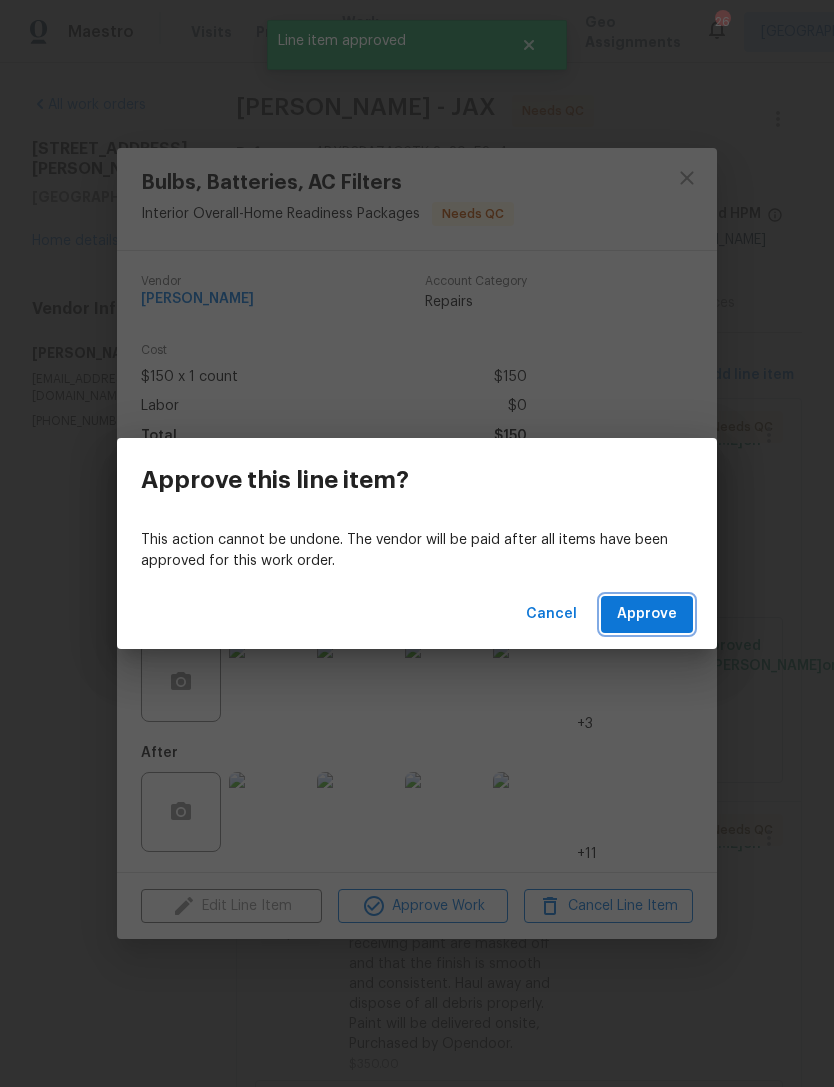 click on "Approve" at bounding box center [647, 614] 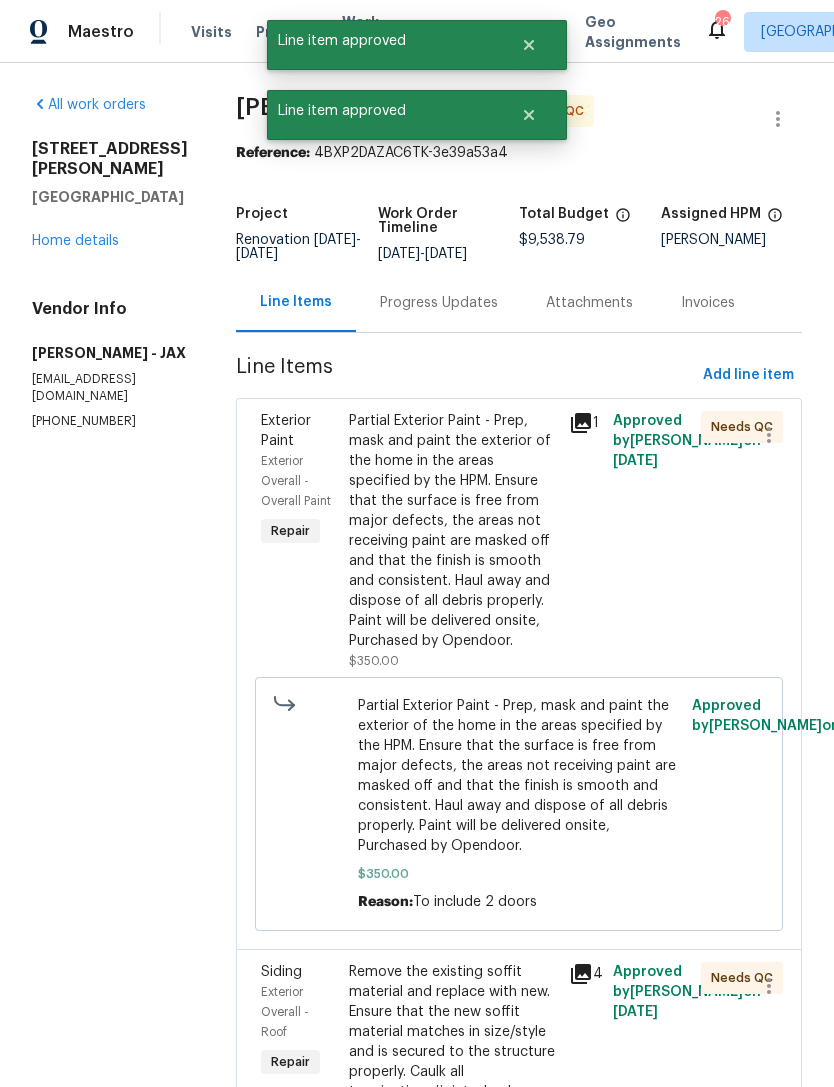 click on "Partial Exterior Paint - Prep, mask and paint the exterior of the home in the areas specified by the HPM. Ensure that the surface is free from major defects, the areas not receiving paint are masked off and that the finish is smooth and consistent. Haul away and dispose of all debris properly. Paint will be delivered onsite, Purchased by Opendoor." at bounding box center (453, 531) 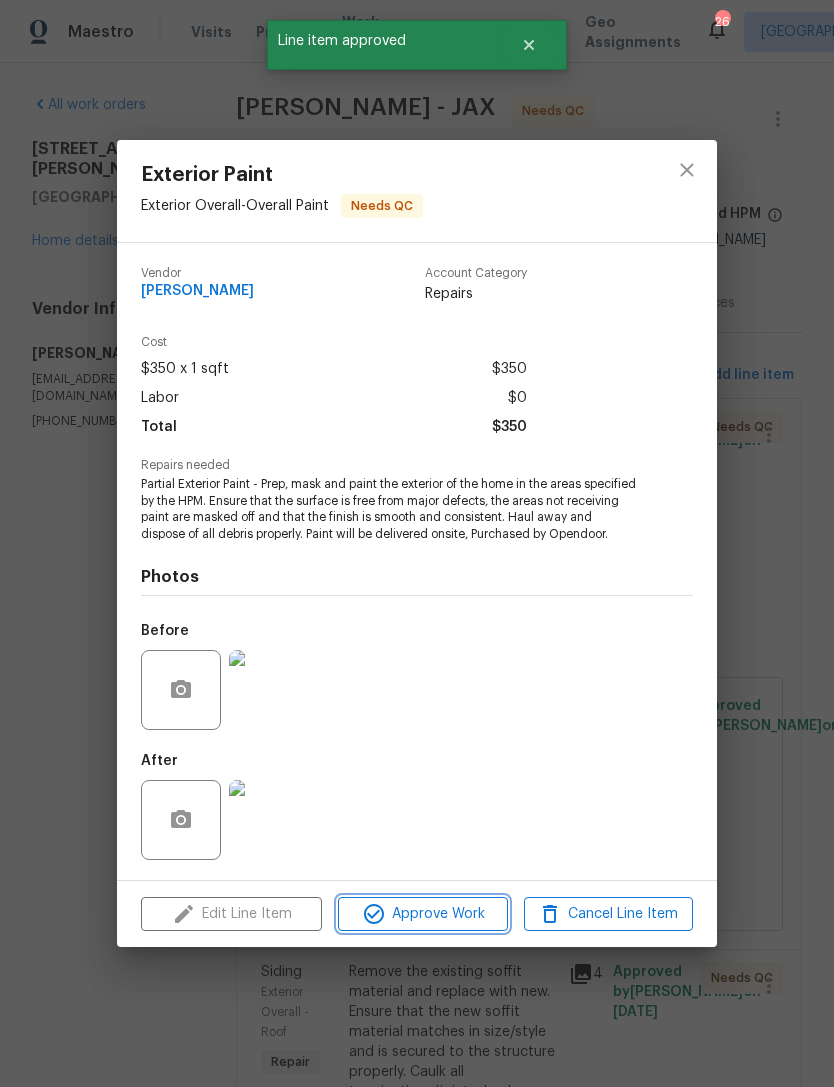 click on "Approve Work" at bounding box center [422, 914] 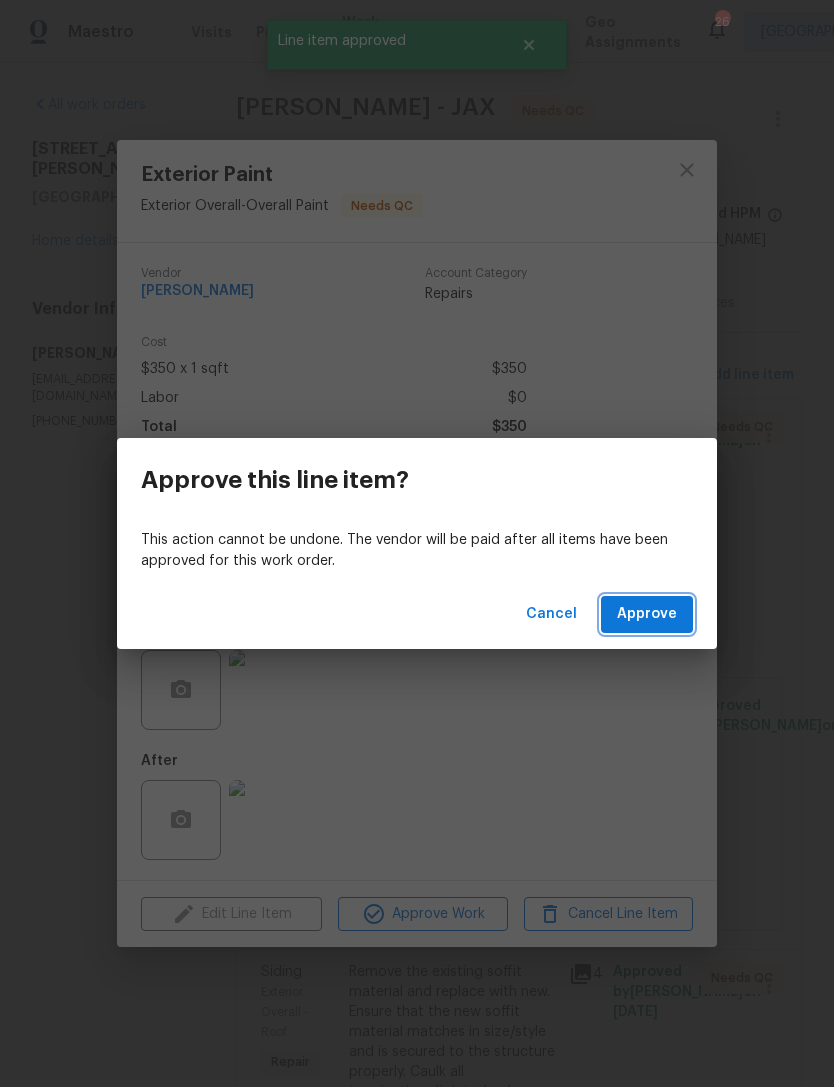 click on "Approve" at bounding box center [647, 614] 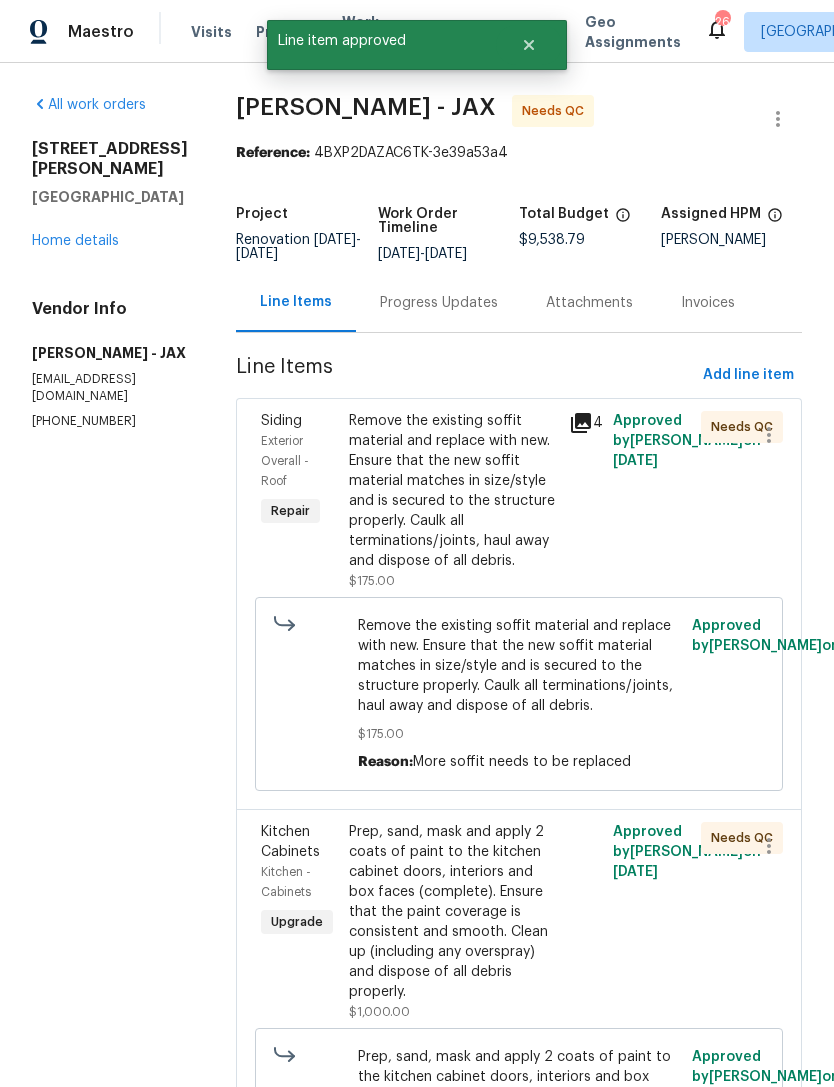 click on "Remove the existing soffit material and replace with new. Ensure that the new soffit material matches in size/style and is secured to the structure properly. Caulk all terminations/joints, haul away and dispose of all debris." at bounding box center (453, 491) 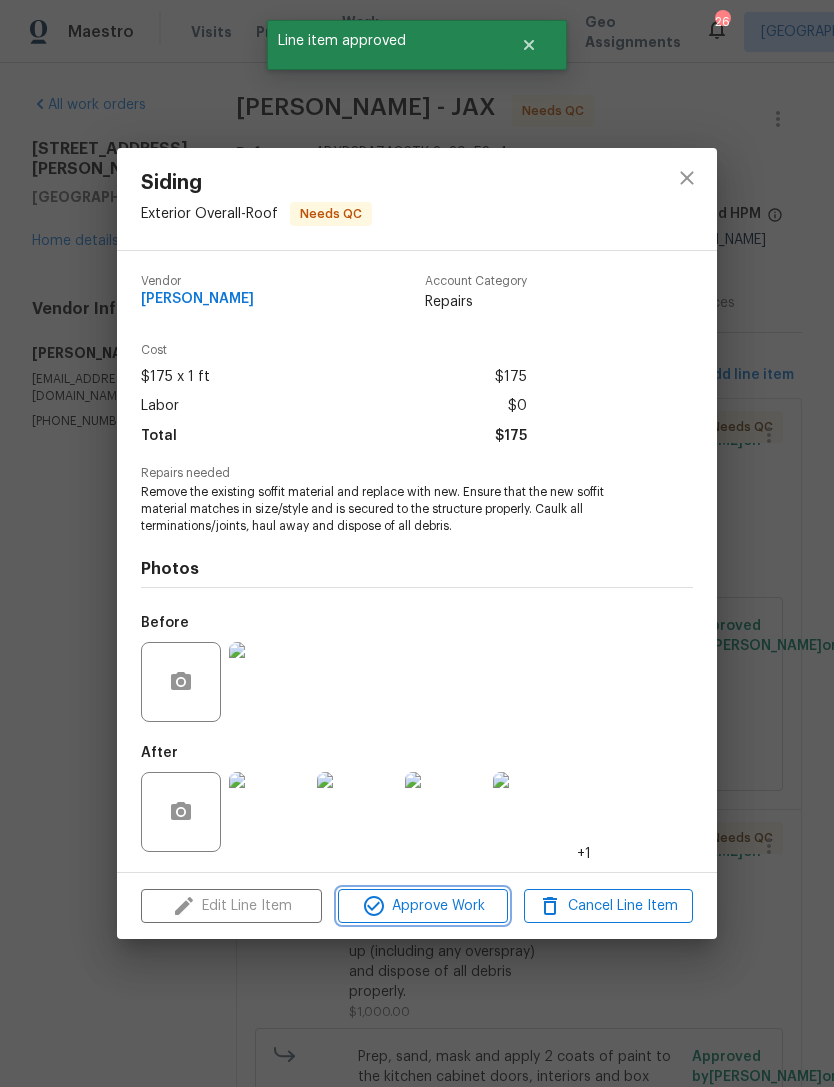 click on "Approve Work" at bounding box center [422, 906] 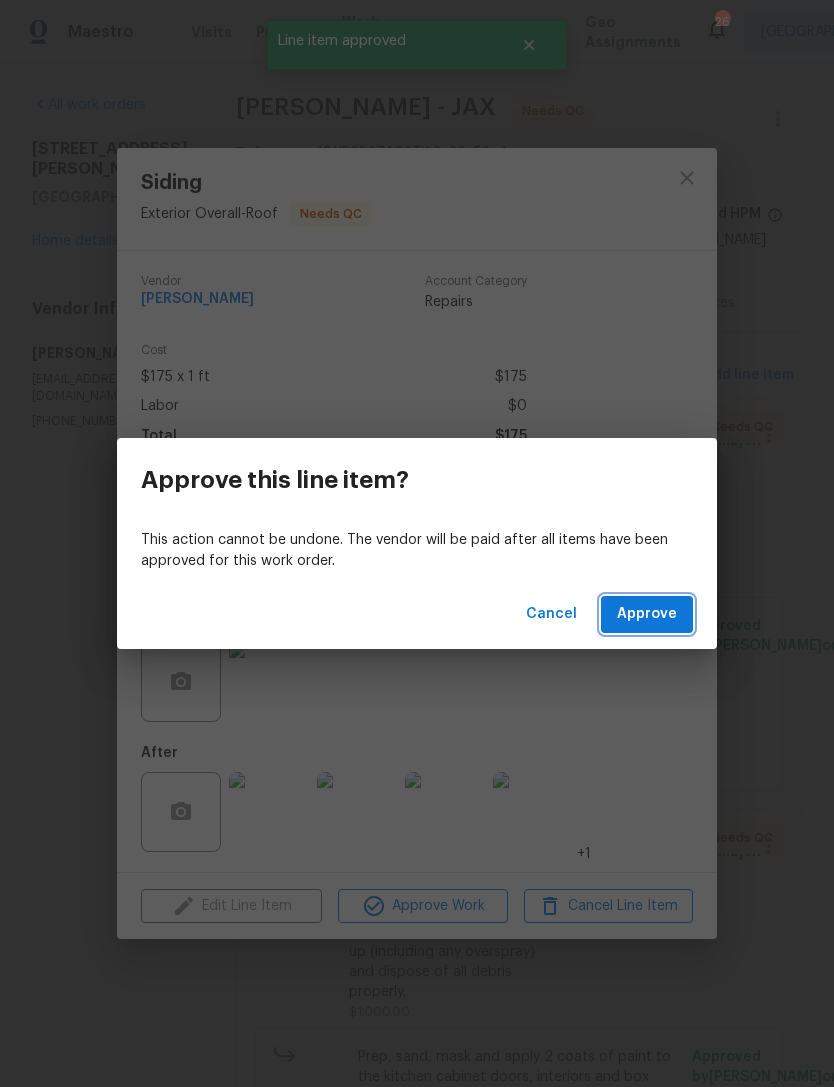 click on "Approve" at bounding box center (647, 614) 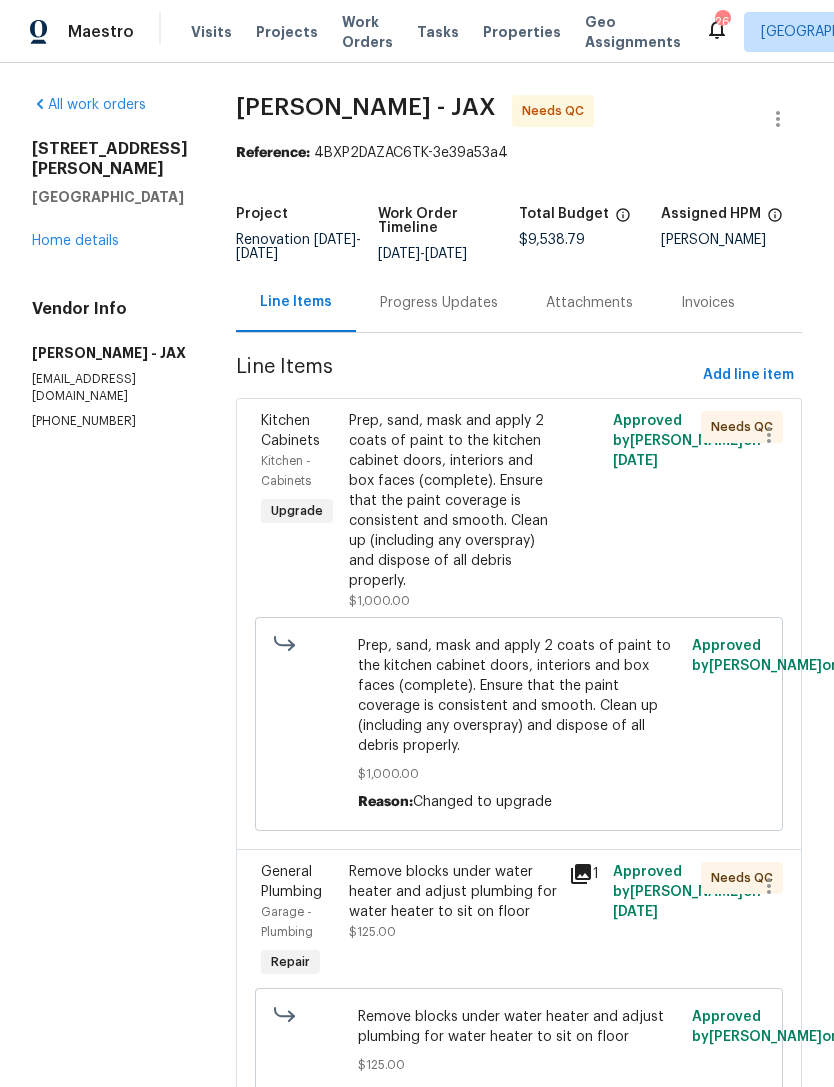 click on "Prep, sand, mask and apply 2 coats of paint to the kitchen cabinet doors, interiors and box faces (complete). Ensure that the paint coverage is consistent and smooth. Clean up (including any overspray) and dispose of all debris properly." at bounding box center (453, 501) 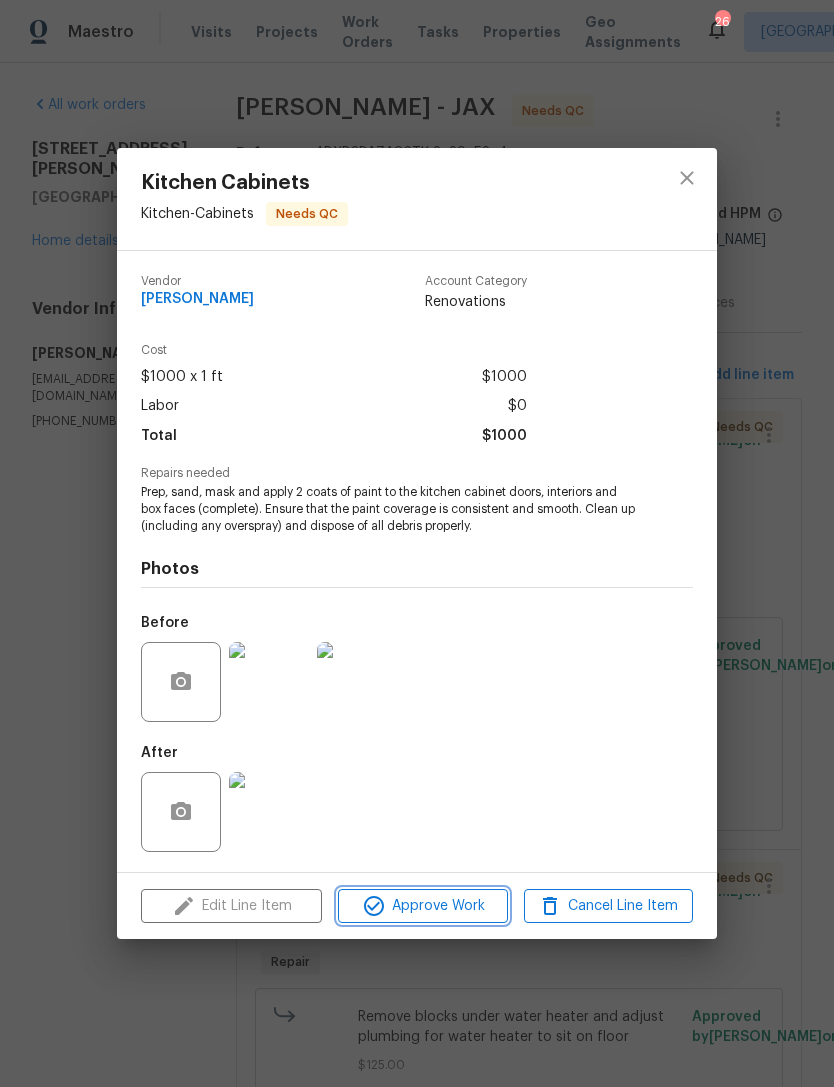 click on "Approve Work" at bounding box center [422, 906] 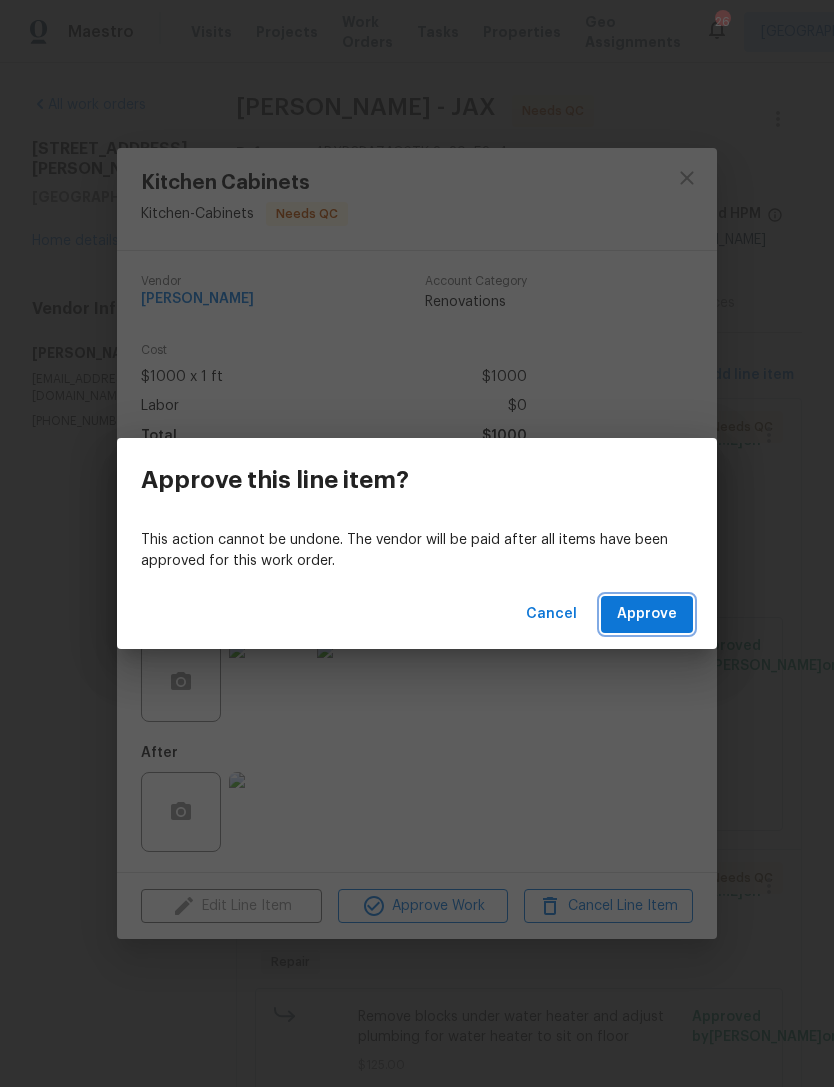 click on "Approve" at bounding box center (647, 614) 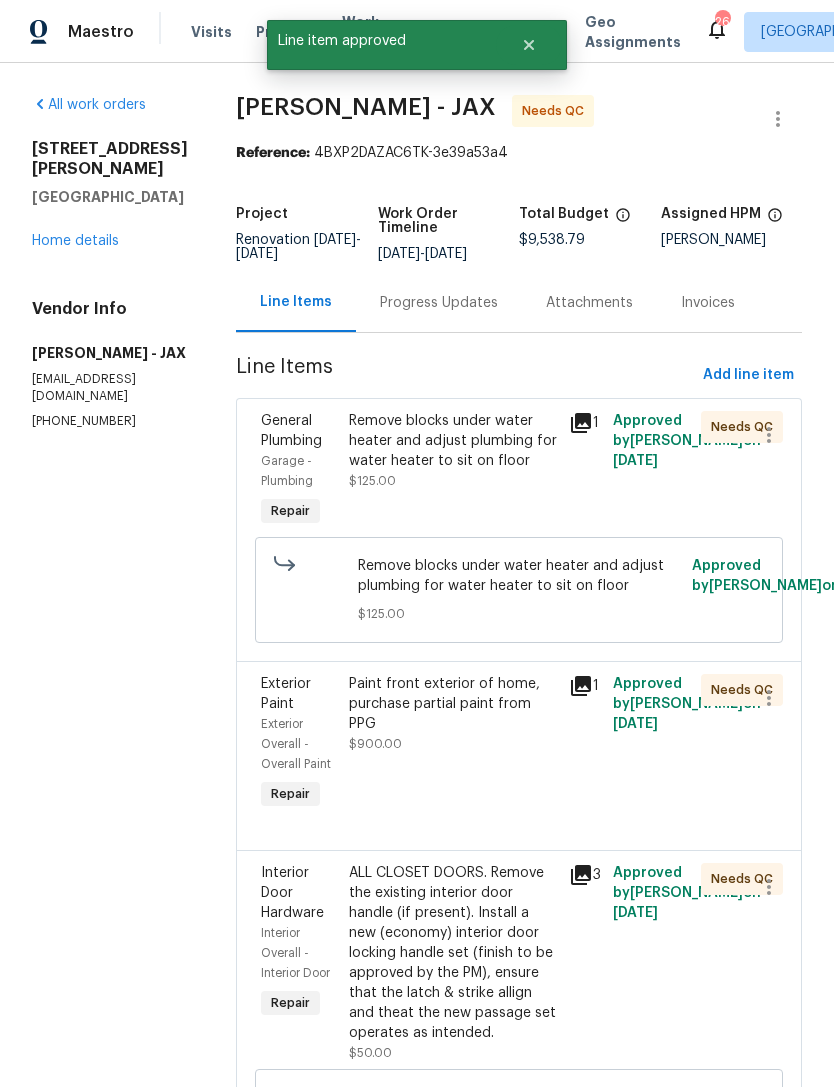click on "Remove blocks under water heater and adjust plumbing for water heater to sit on floor" at bounding box center [453, 441] 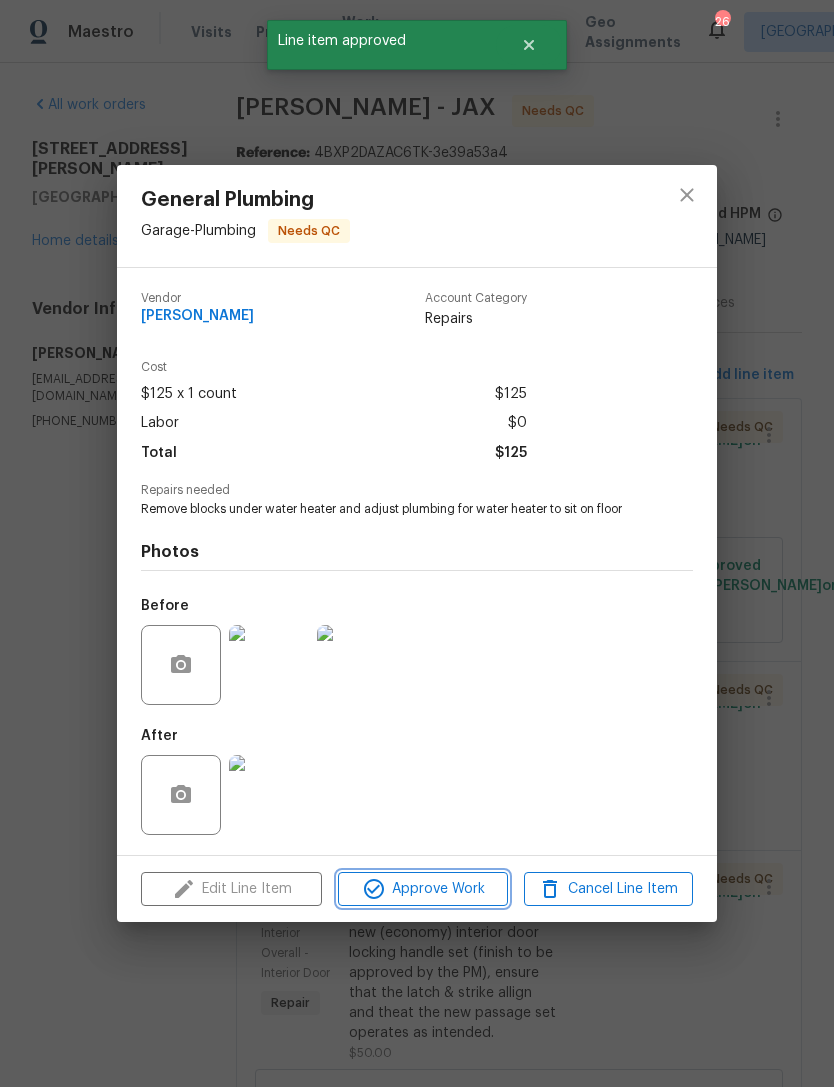 click on "Approve Work" at bounding box center (422, 889) 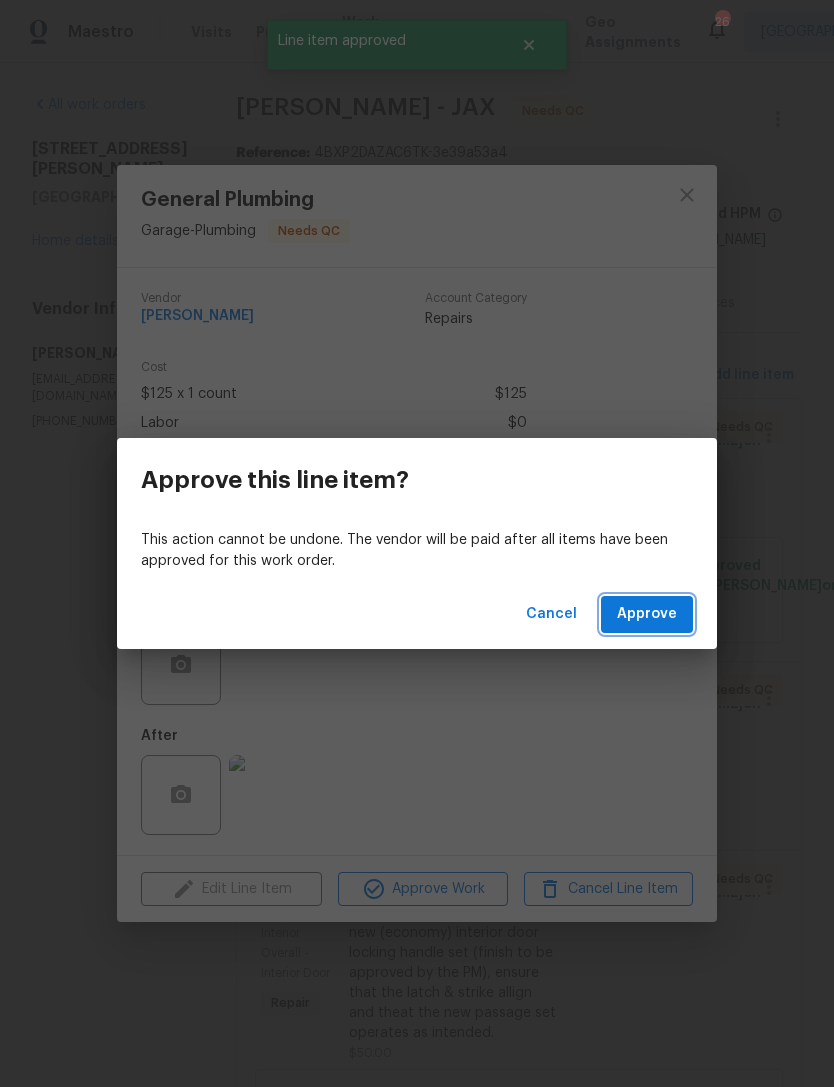 click on "Approve" at bounding box center [647, 614] 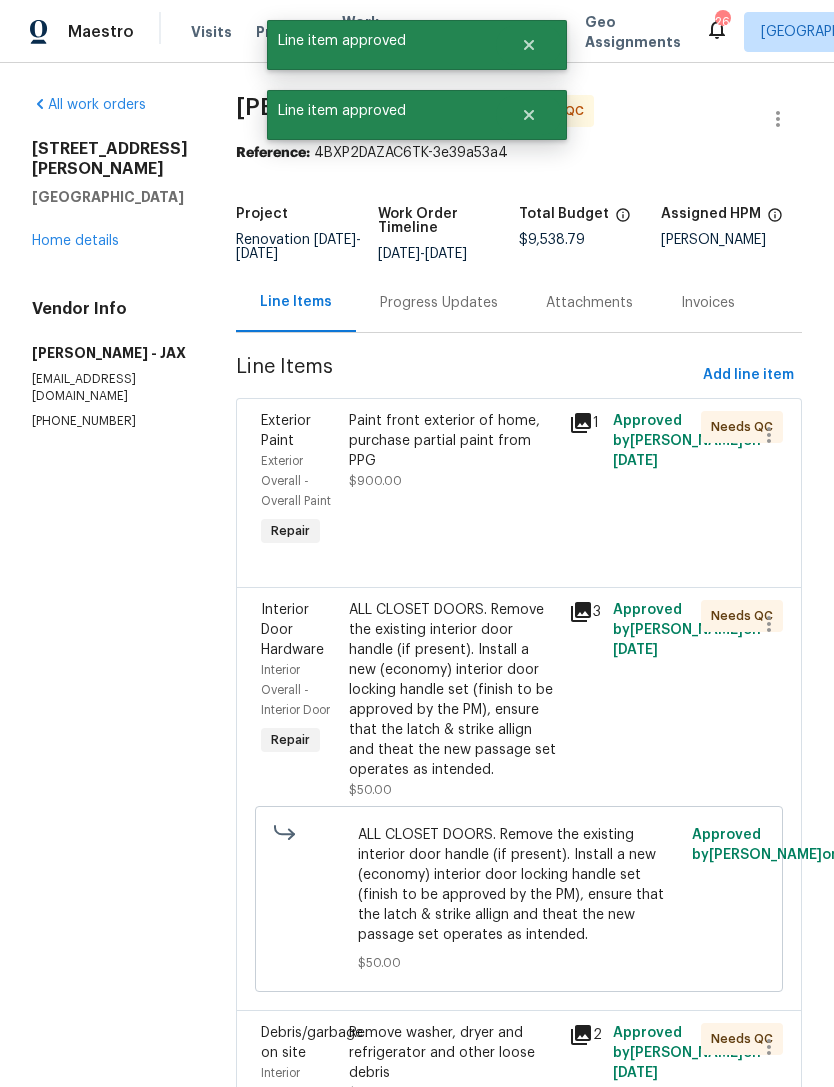 click on "Paint front exterior of home, purchase partial paint from PPG $900.00" at bounding box center (453, 481) 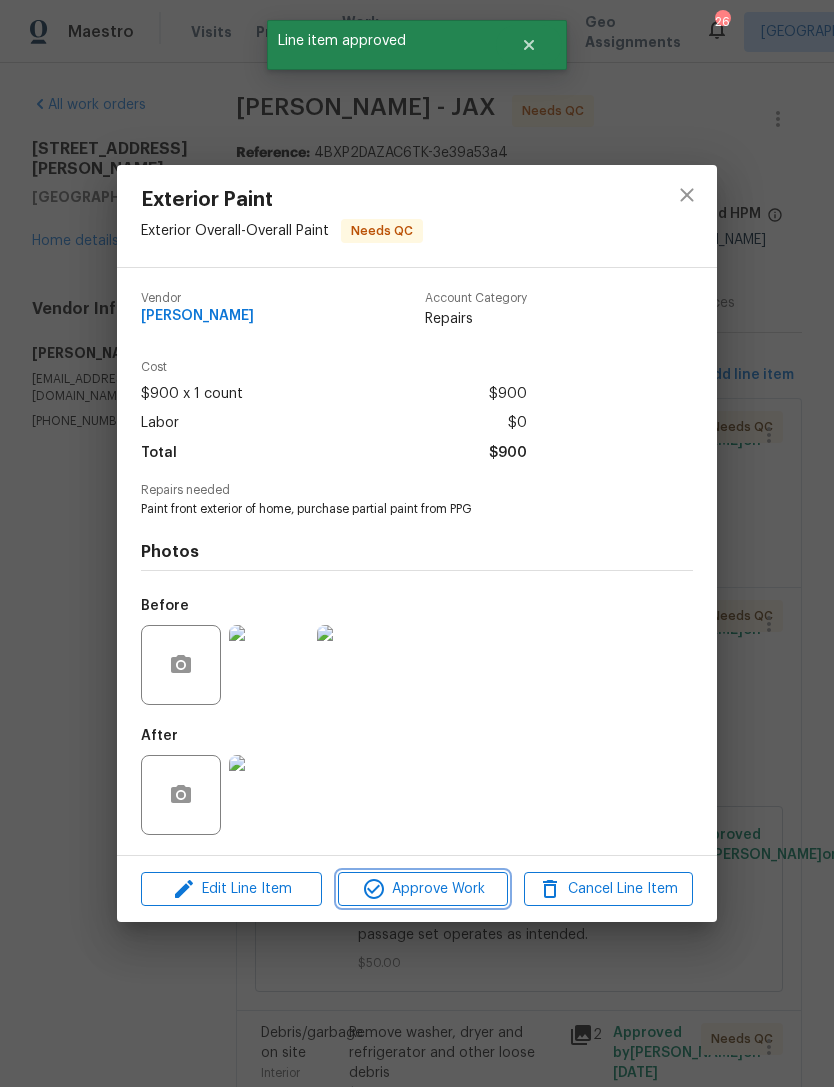 click on "Approve Work" at bounding box center (422, 889) 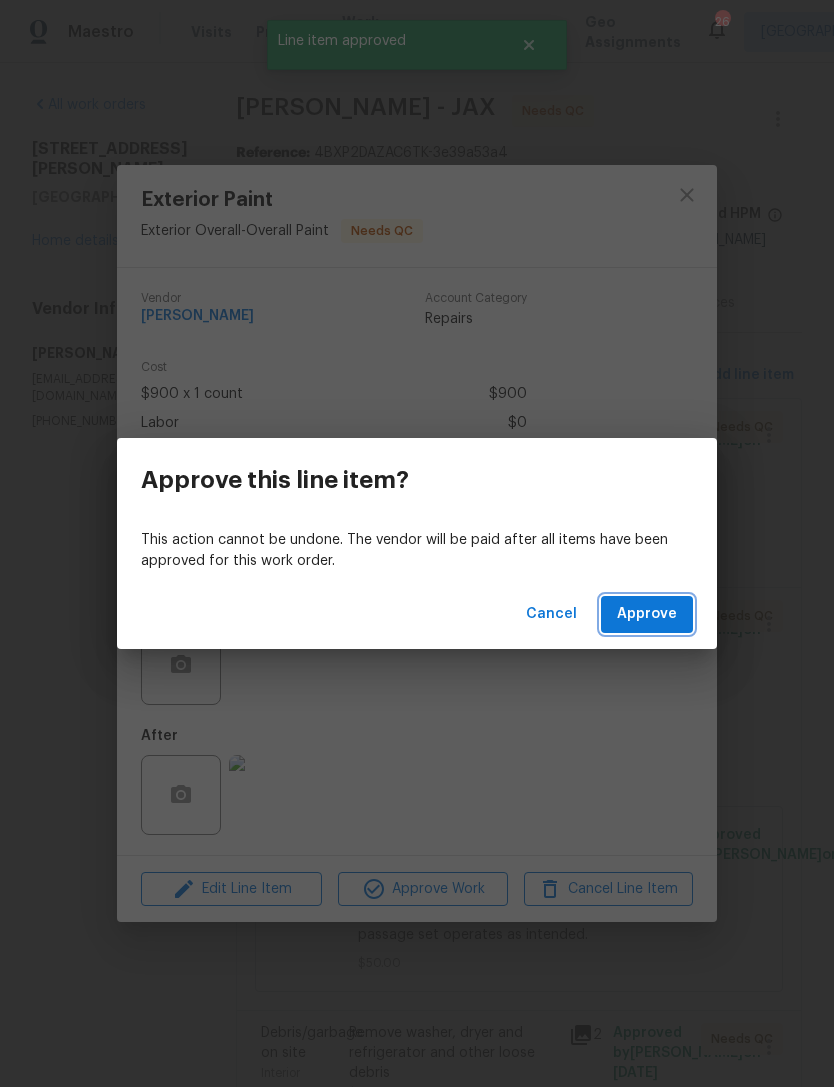 click on "Approve" at bounding box center [647, 614] 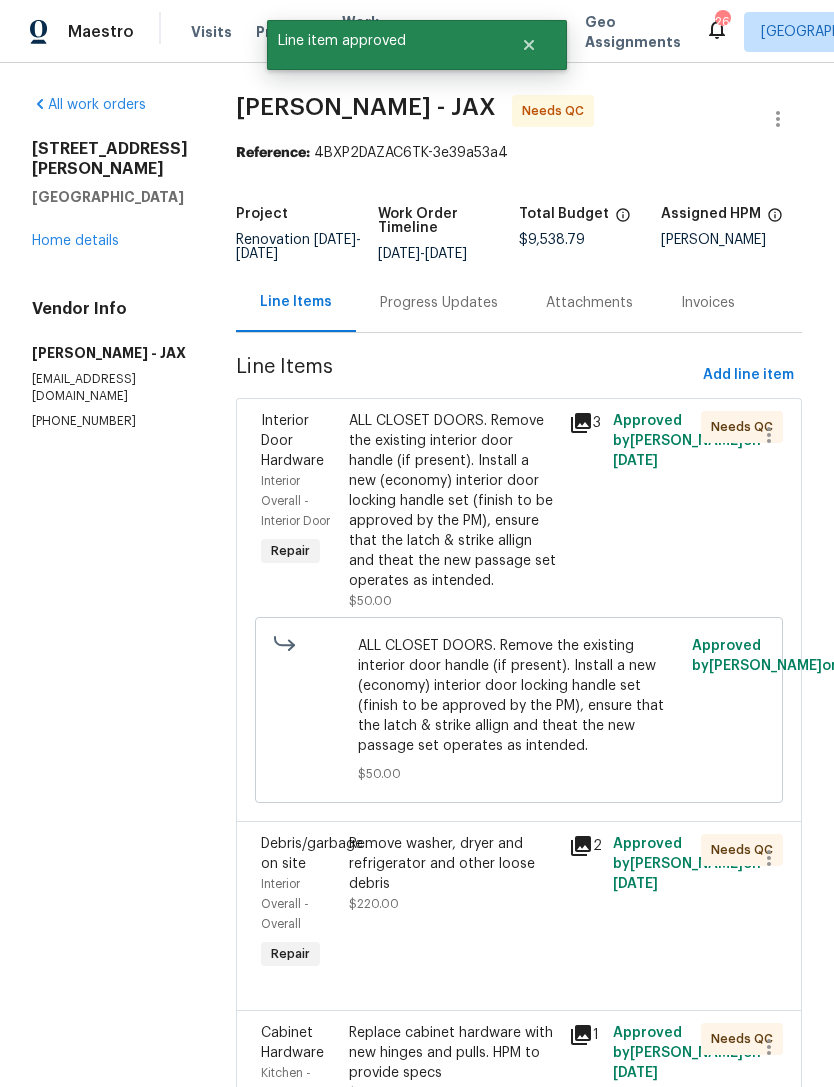 click on "ALL CLOSET DOORS.  Remove the existing interior door handle (if present). Install a new (economy) interior door locking handle set (finish to be approved by the PM), ensure that the latch & strike allign  and theat the new passage set operates as intended." at bounding box center [453, 501] 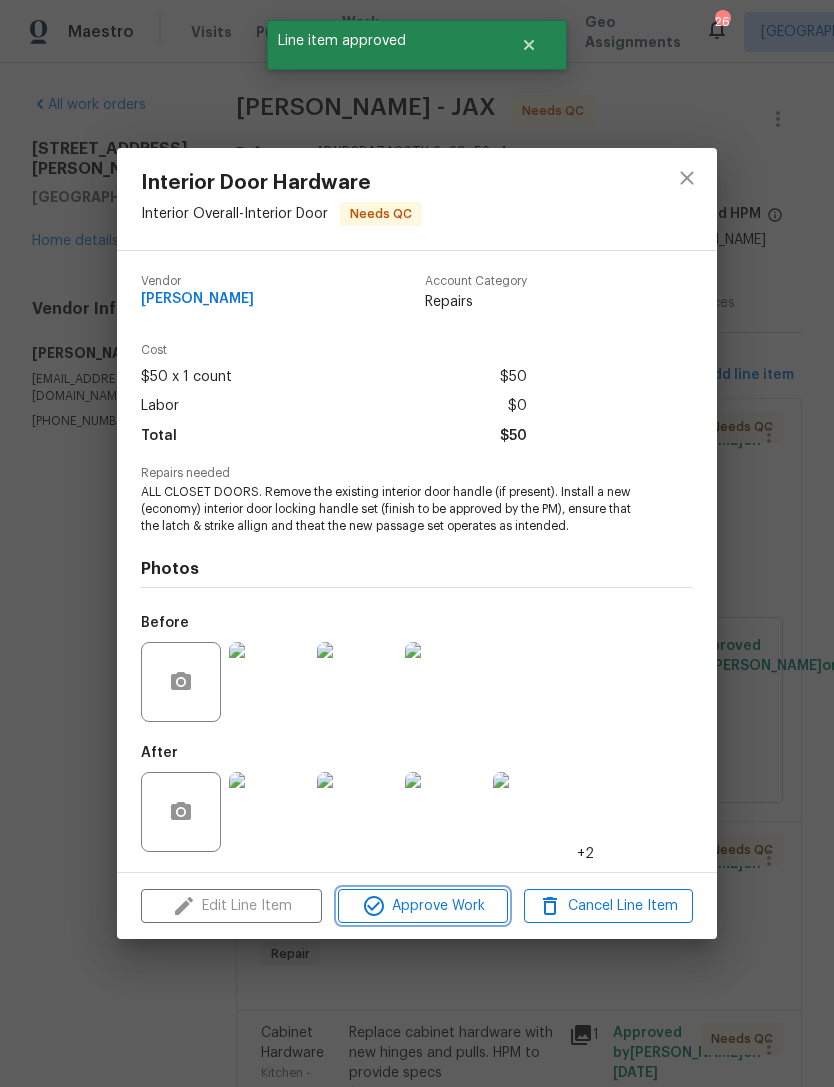 click on "Approve Work" at bounding box center [422, 906] 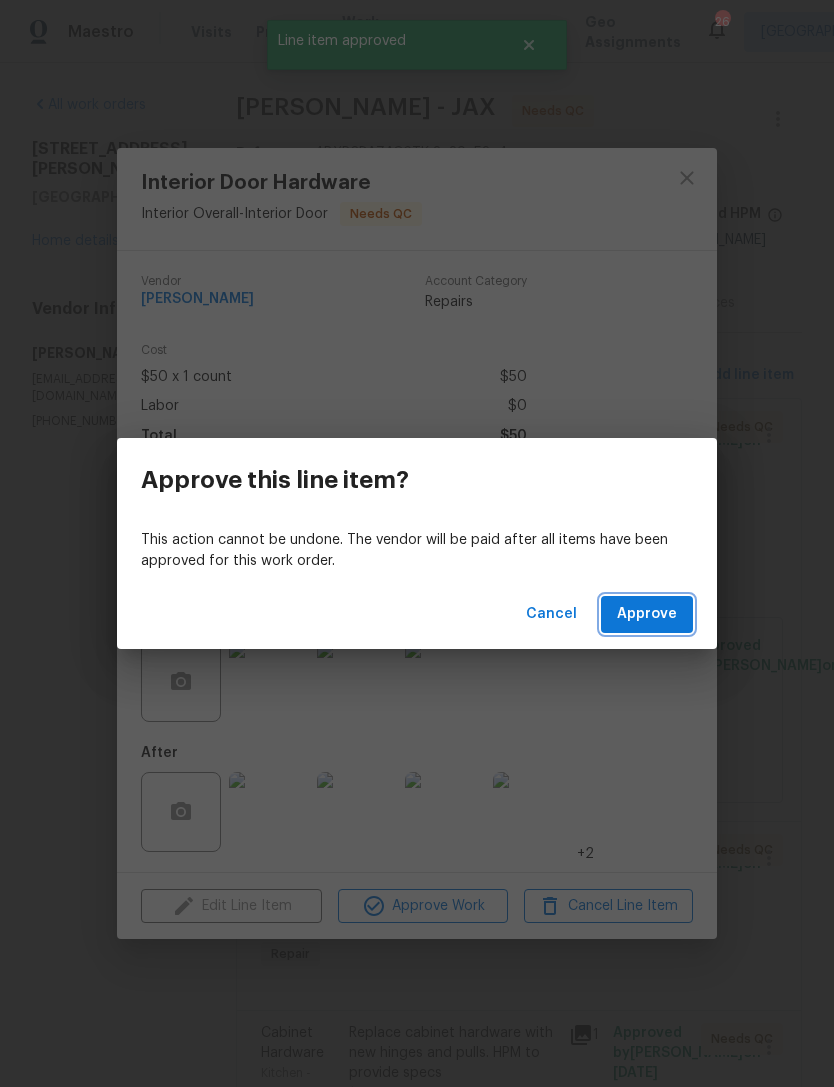 click on "Approve" at bounding box center [647, 614] 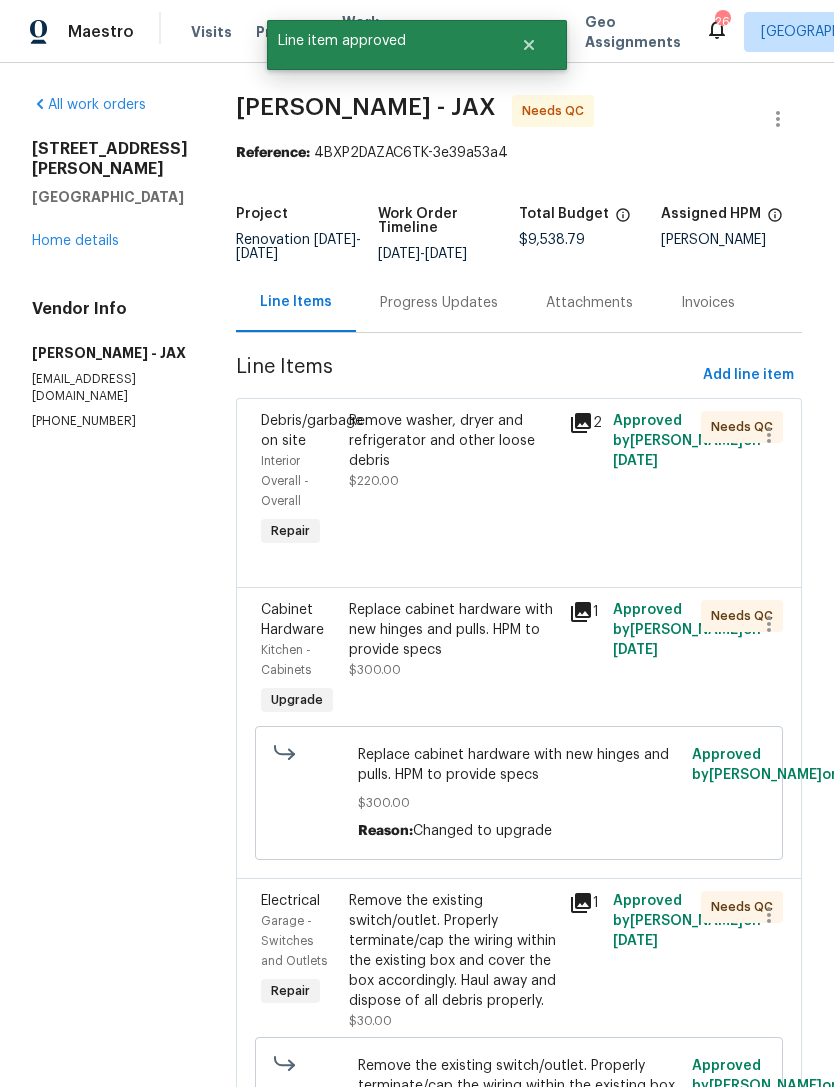 click on "Remove washer, dryer and refrigerator and other loose debris $220.00" at bounding box center [453, 481] 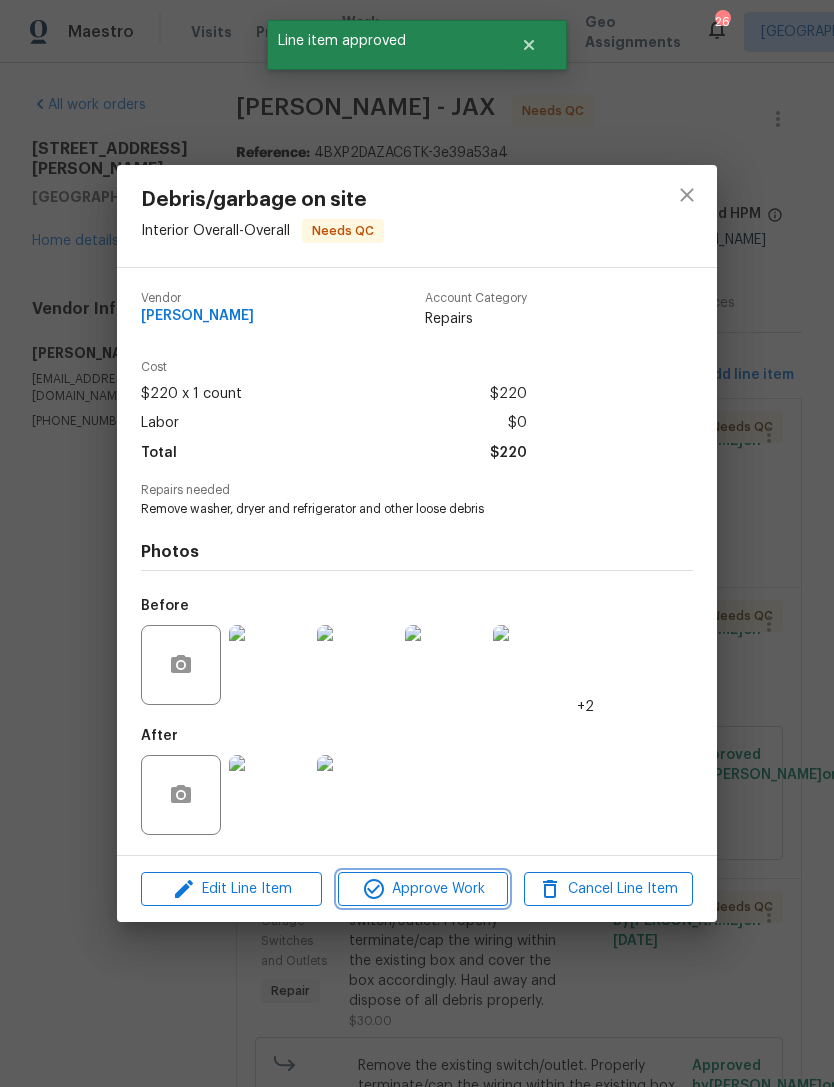 click on "Approve Work" at bounding box center [422, 889] 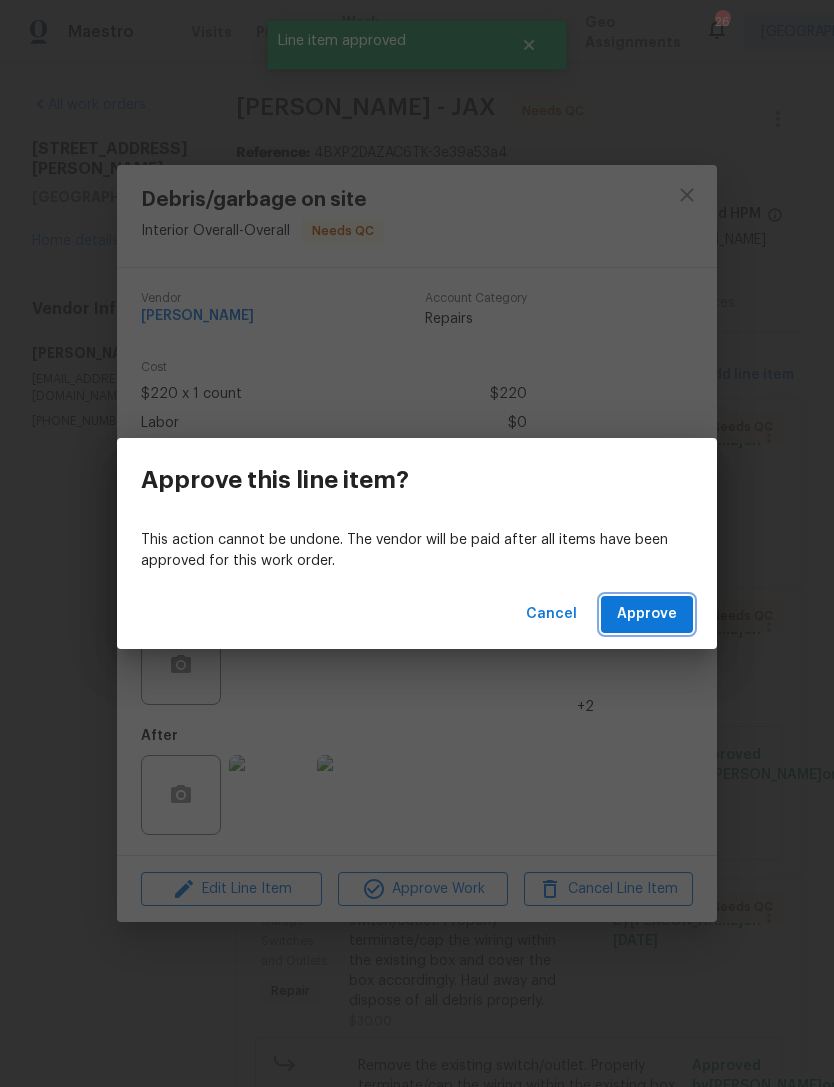 click on "Approve" at bounding box center [647, 614] 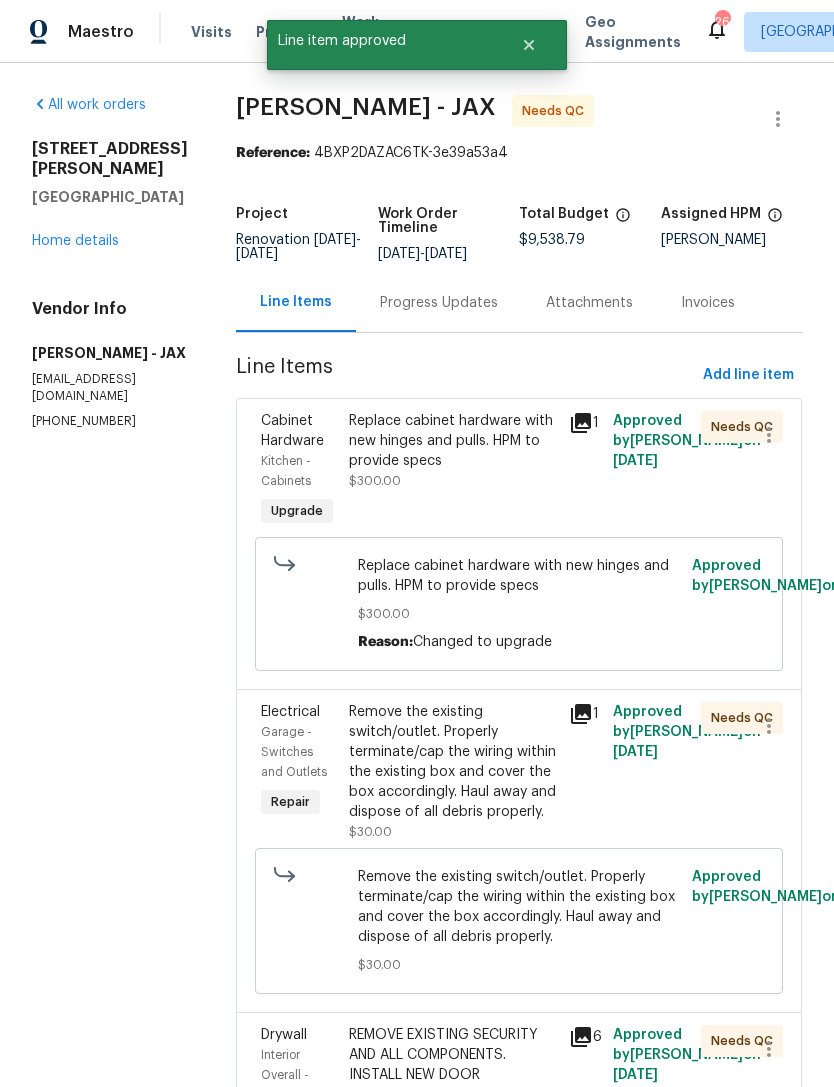 click on "Replace cabinet hardware with new hinges and pulls. HPM to provide specs" at bounding box center [453, 441] 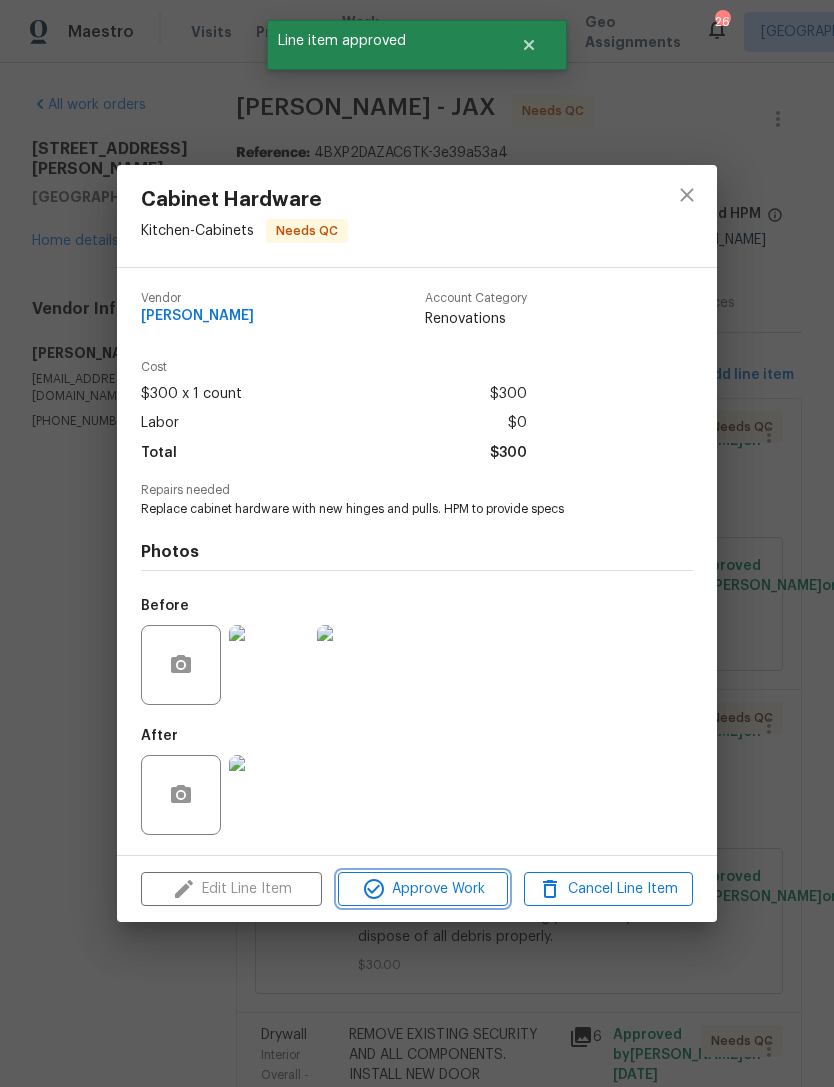 click on "Approve Work" at bounding box center [422, 889] 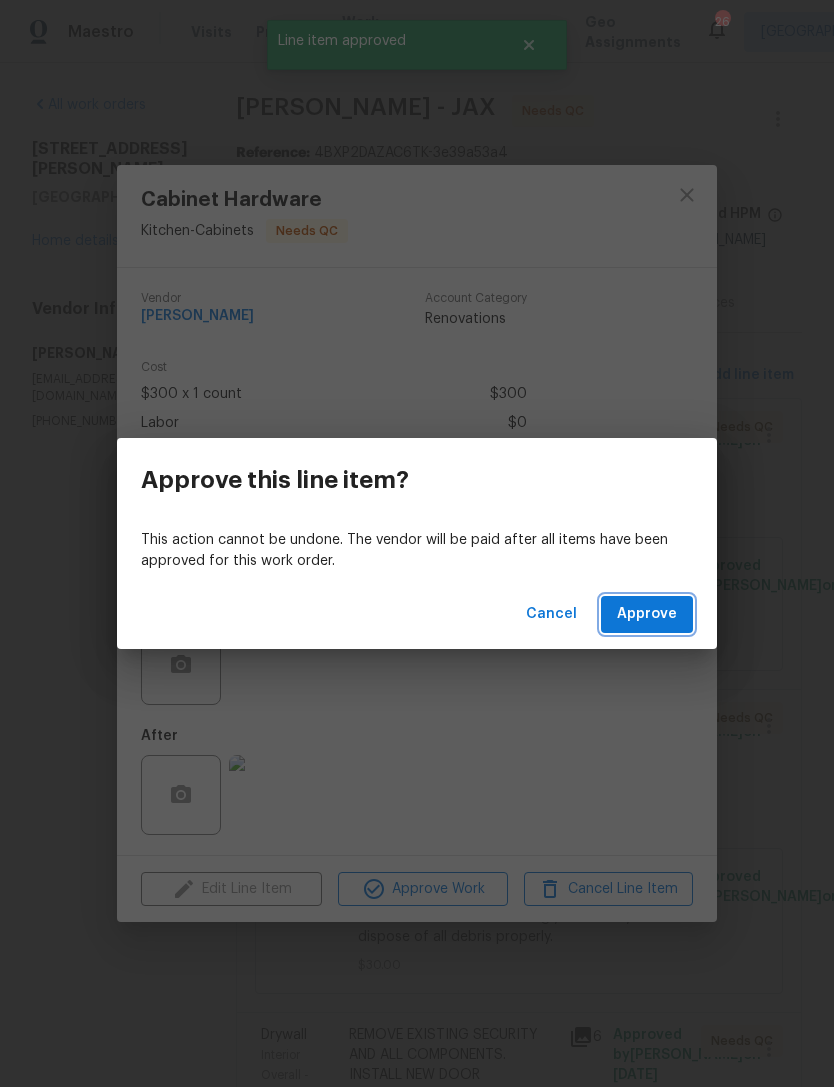 click on "Approve" at bounding box center (647, 614) 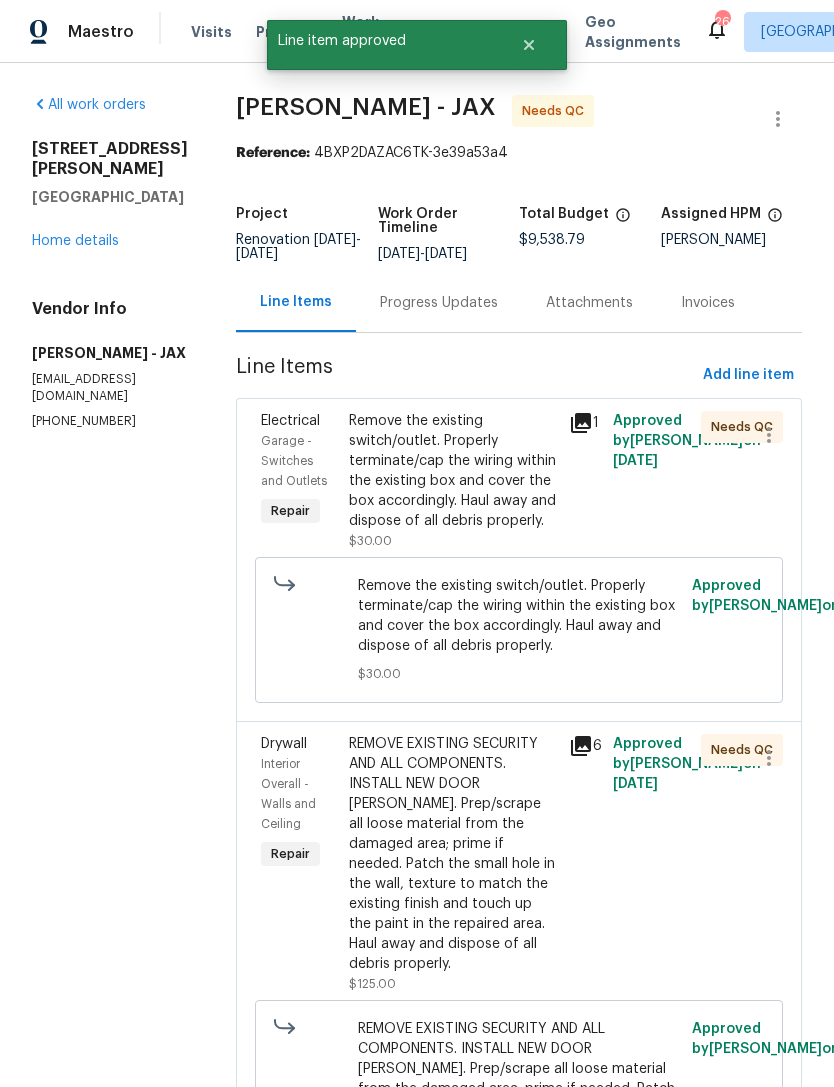 click on "Remove the existing switch/outlet. Properly terminate/cap the wiring within the existing box and cover the box accordingly. Haul away and dispose of all debris properly." at bounding box center (453, 471) 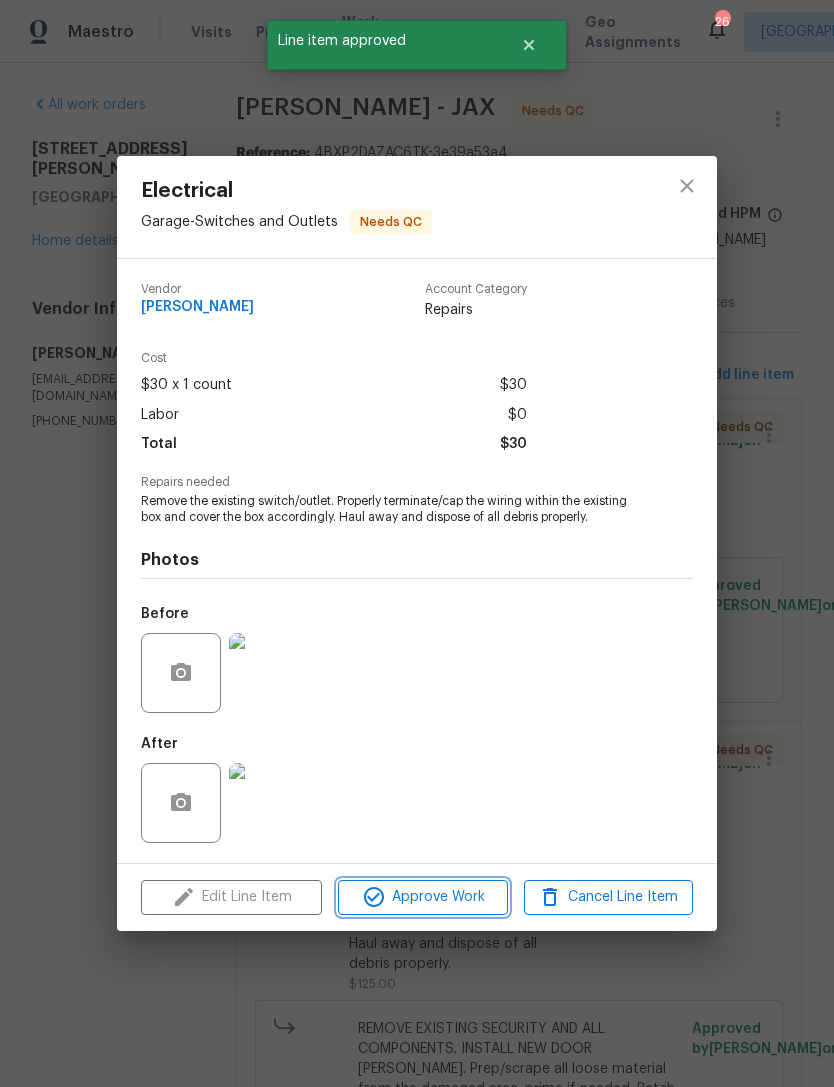 click on "Approve Work" at bounding box center (422, 897) 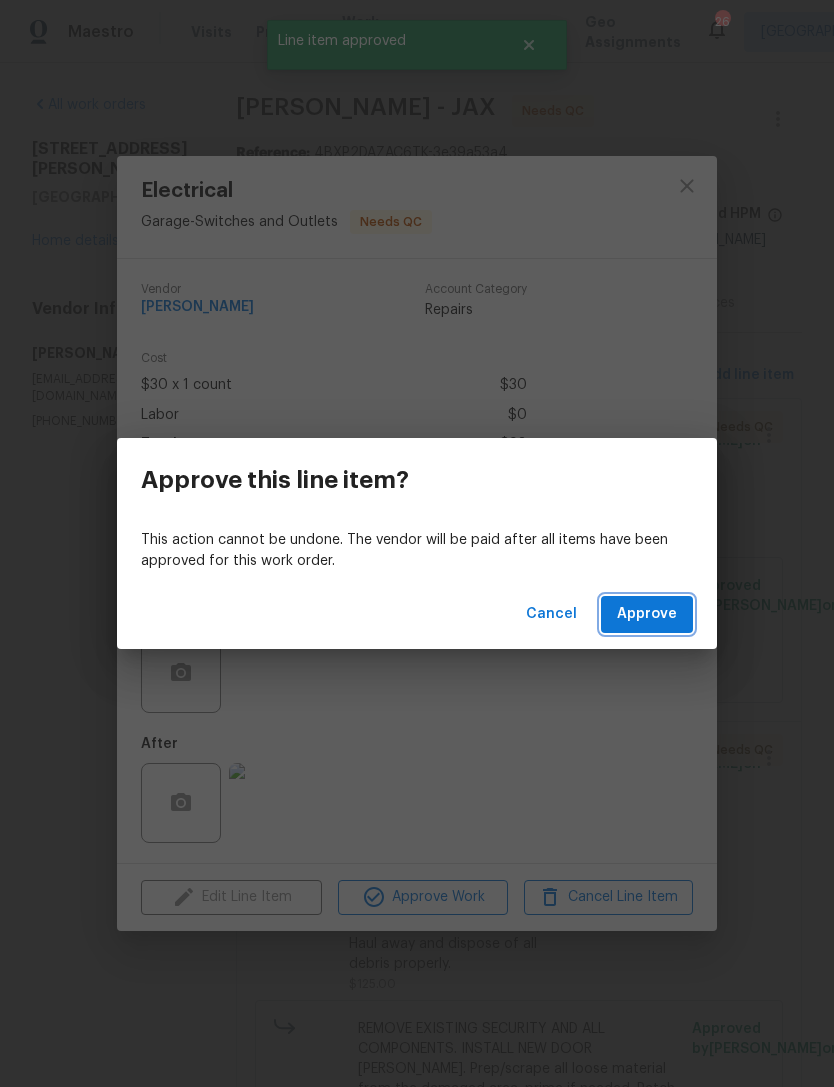 click on "Approve" at bounding box center (647, 614) 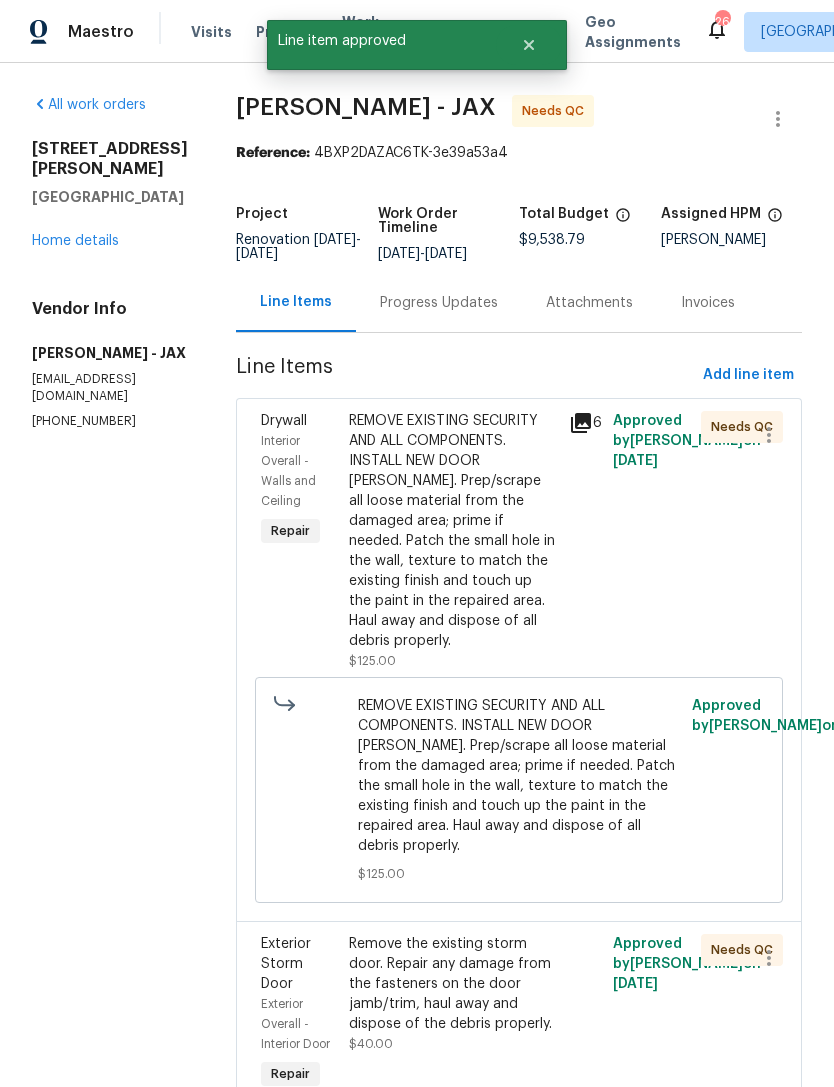 click on "REMOVE EXISTING SECURITY AND ALL COMPONENTS.  INSTALL NEW DOOR BELL.  Prep/scrape all loose material from the damaged area; prime if needed. Patch the small hole in the wall, texture to match the existing finish and touch up the paint in the repaired area. Haul away and dispose of all debris properly." at bounding box center [453, 531] 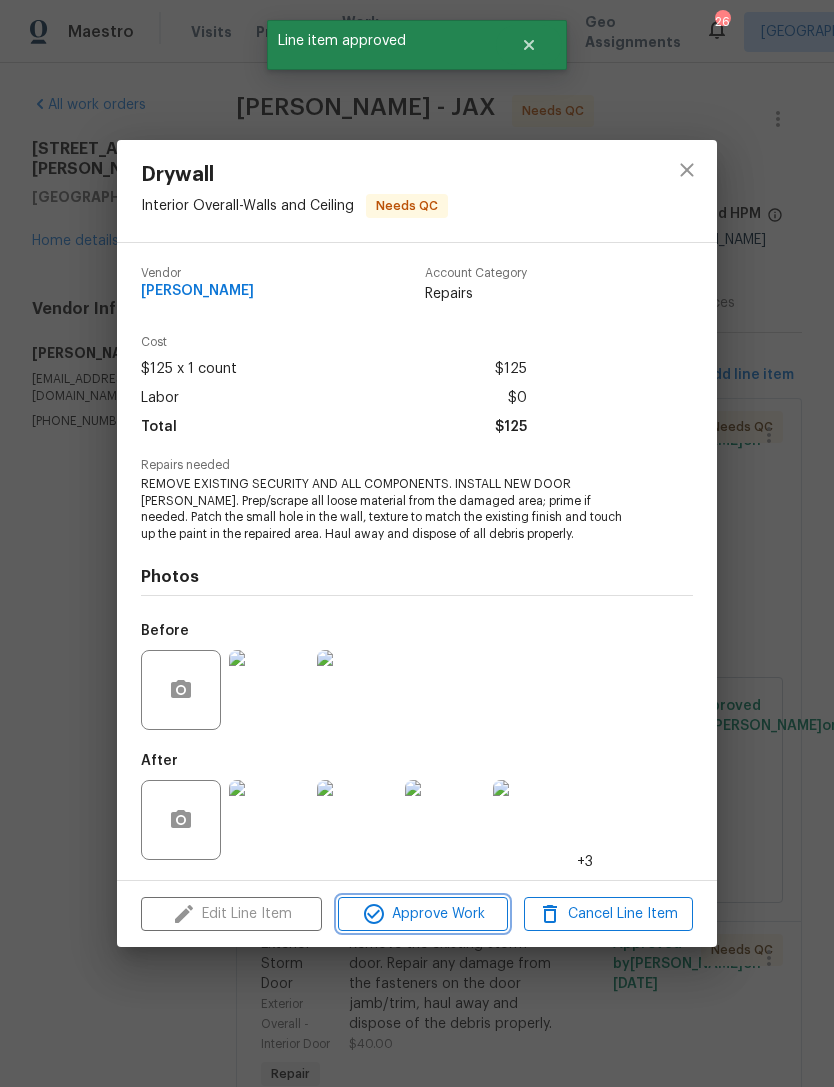 click on "Approve Work" at bounding box center (422, 914) 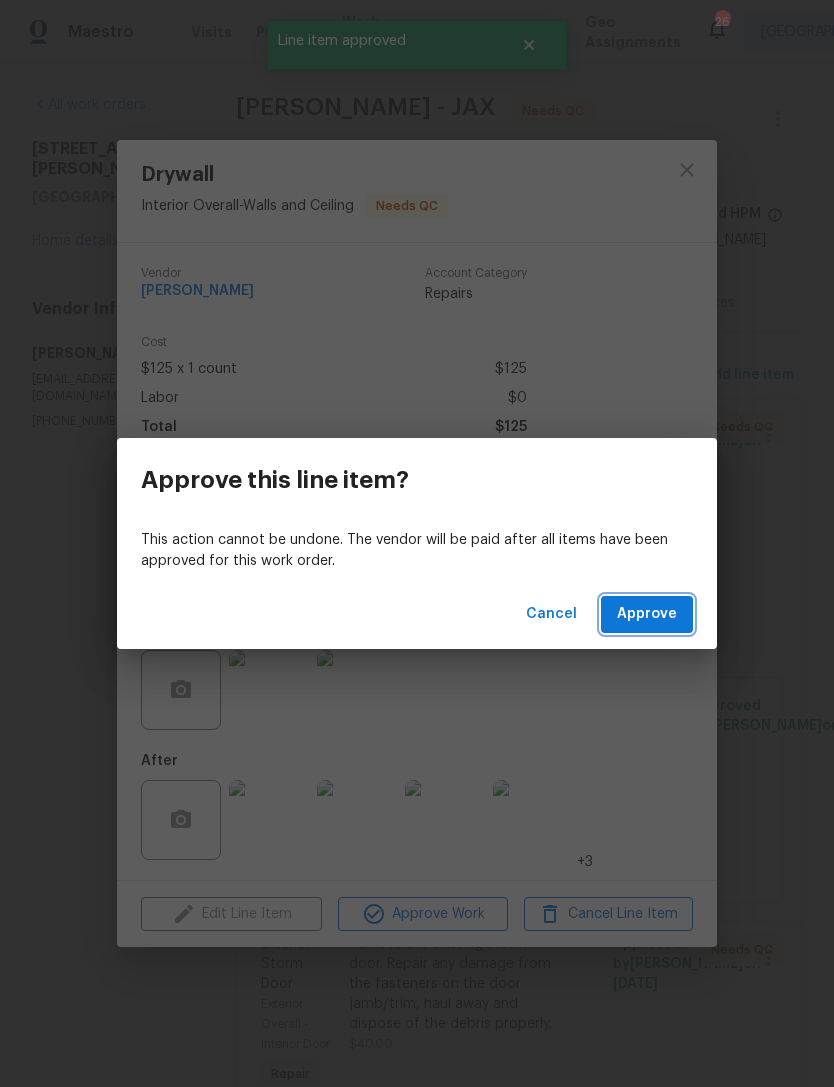 click on "Approve" at bounding box center [647, 614] 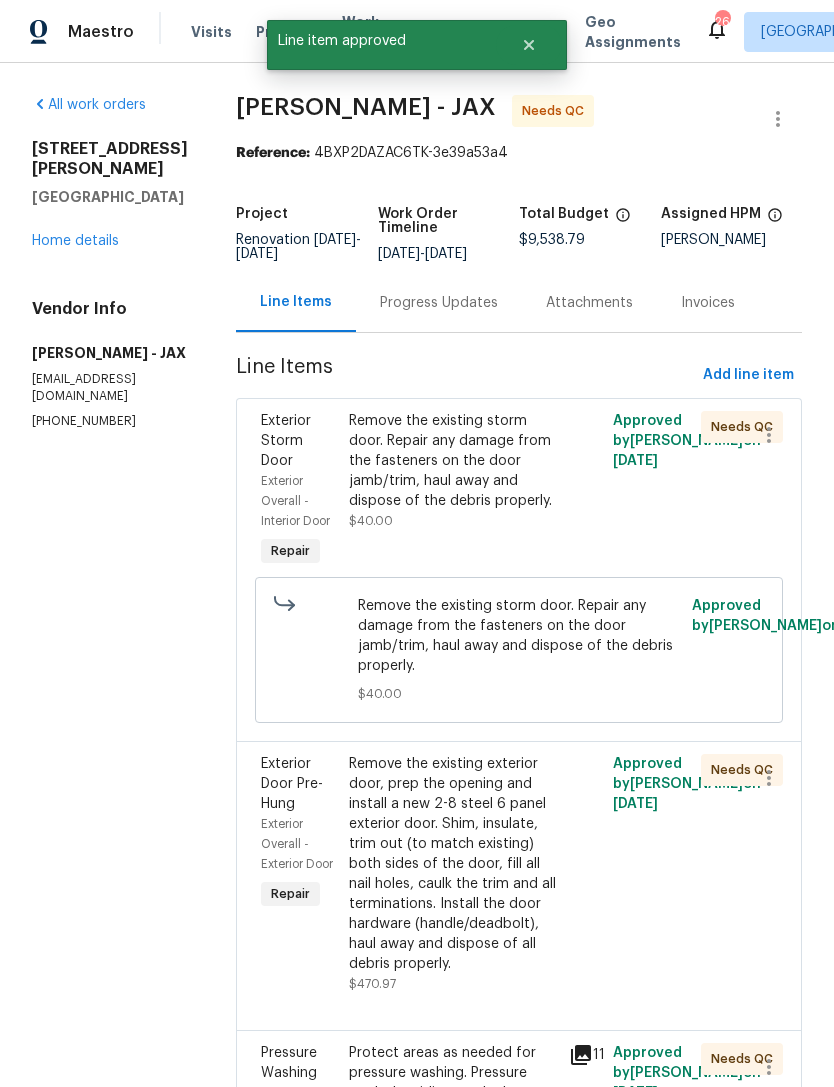 click on "Remove the existing storm door. Repair any damage from the fasteners on the door jamb/trim, haul away and dispose of the debris properly." at bounding box center [453, 461] 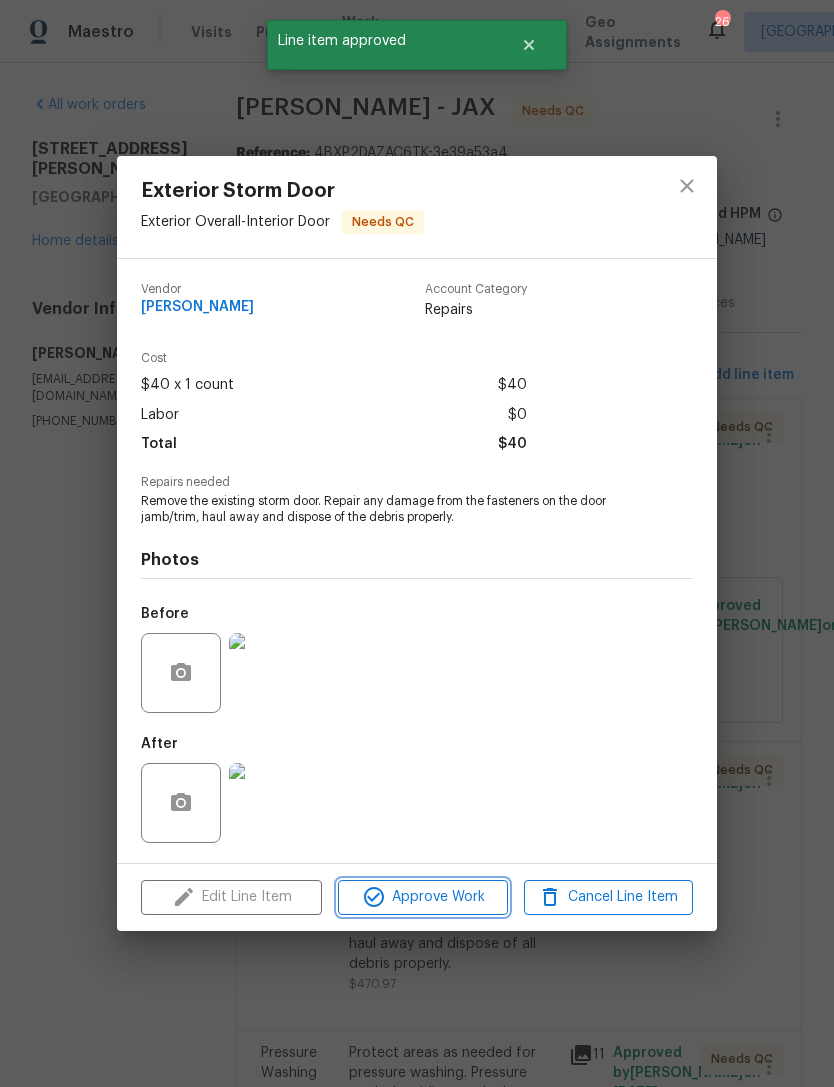 click on "Approve Work" at bounding box center (422, 897) 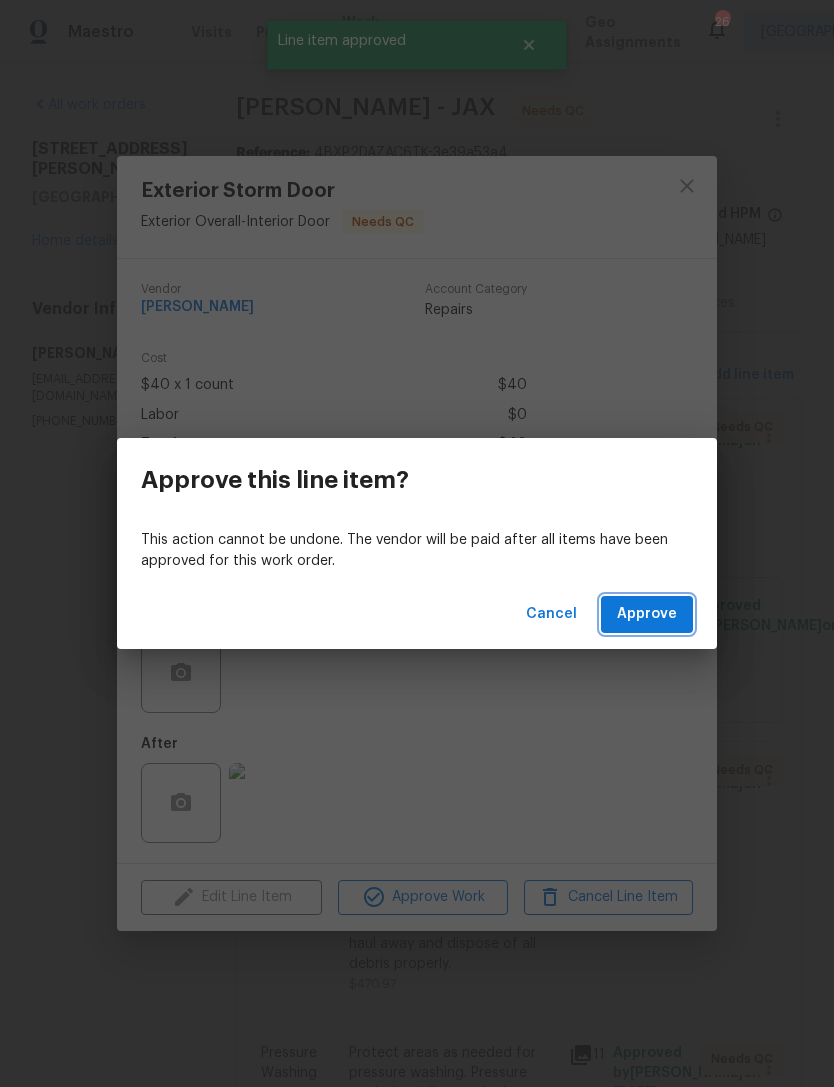 click on "Approve" at bounding box center (647, 614) 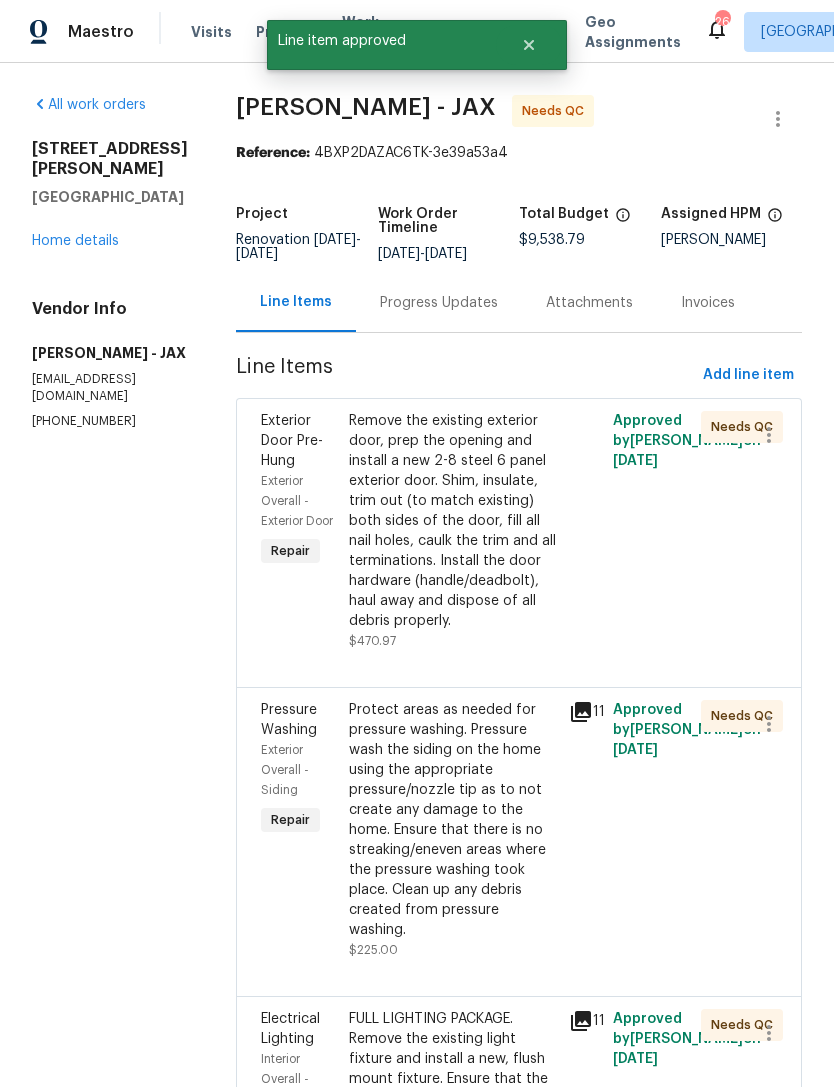 click on "Remove the existing exterior door, prep the opening and install a new 2-8 steel 6 panel exterior door. Shim, insulate, trim out (to match existing) both sides of the door, fill all nail holes, caulk the trim and all terminations. Install the door hardware (handle/deadbolt), haul away and dispose of all debris properly." at bounding box center (453, 521) 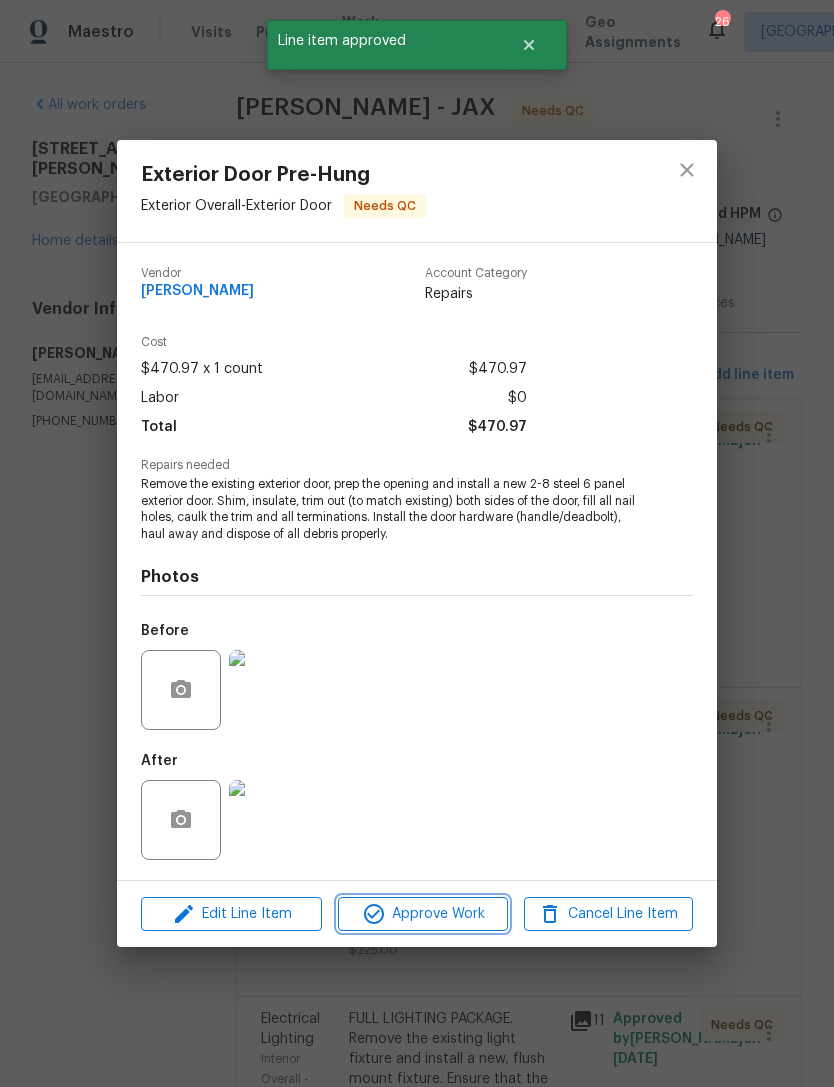 click on "Approve Work" at bounding box center [422, 914] 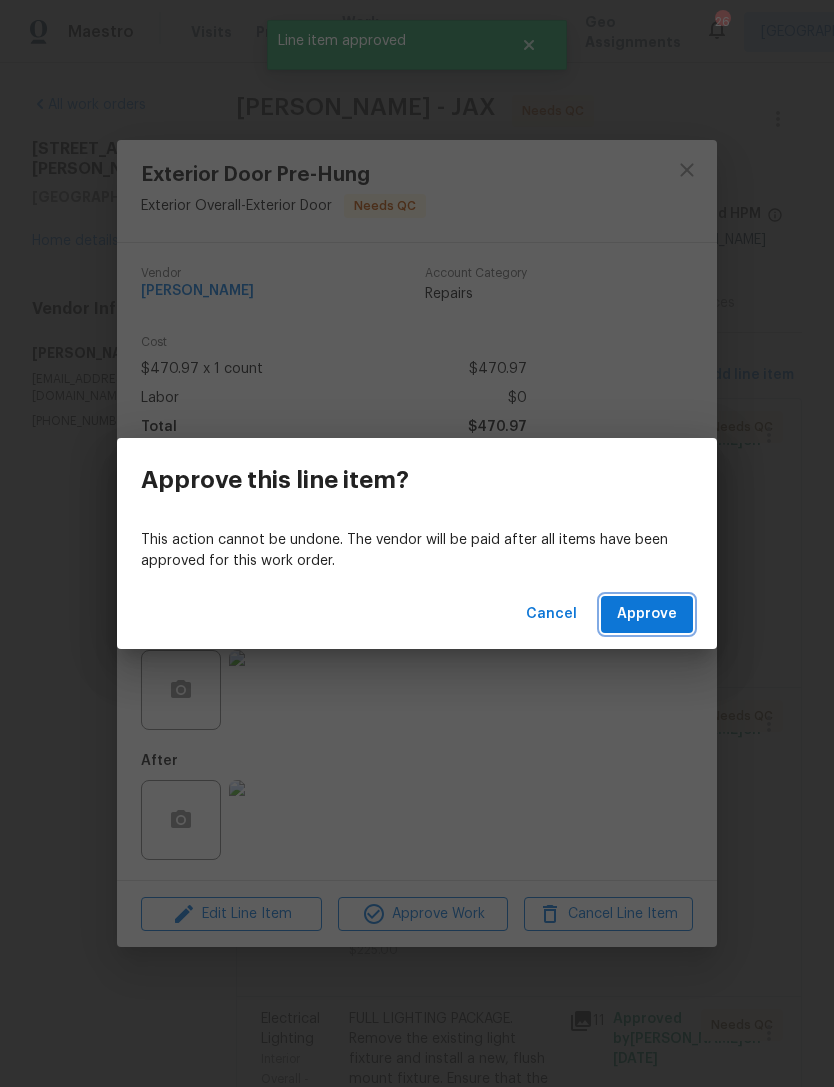 click on "Approve" at bounding box center (647, 614) 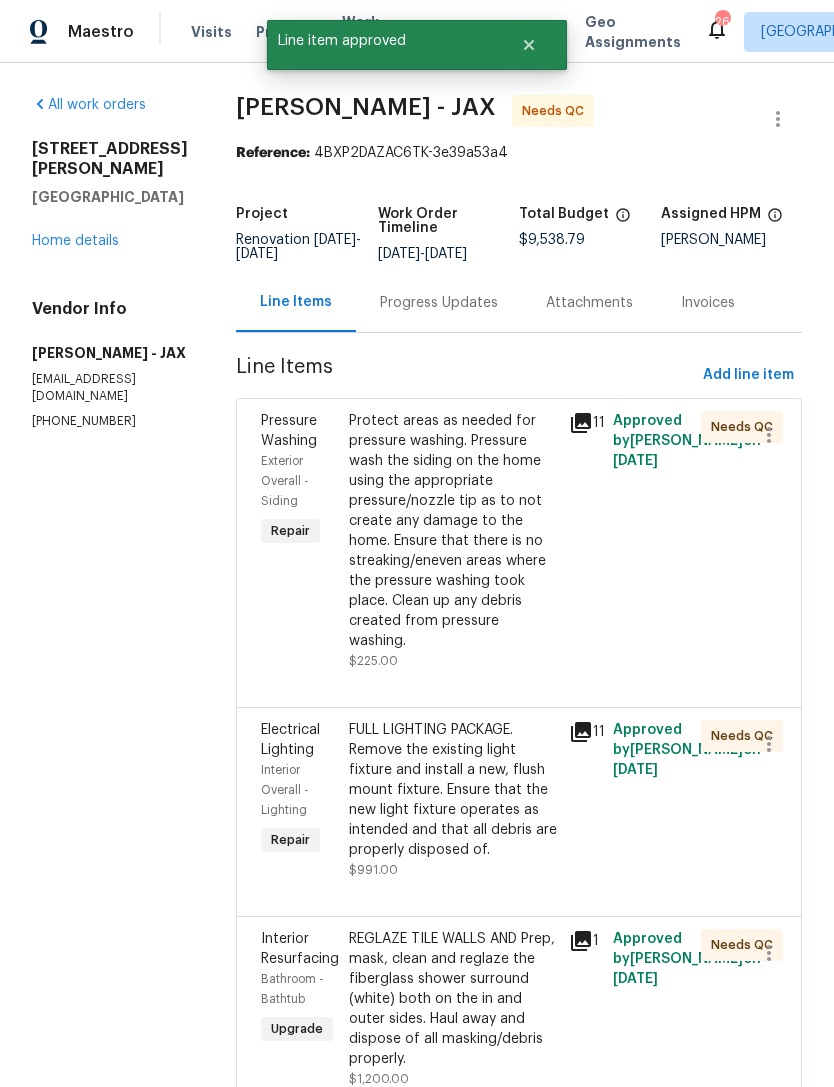 click on "Protect areas as needed for pressure washing. Pressure wash the siding on the home using the appropriate pressure/nozzle tip as to not create any damage to the home. Ensure that there is no streaking/eneven areas where the pressure washing took place. Clean up any debris created from pressure washing." at bounding box center [453, 531] 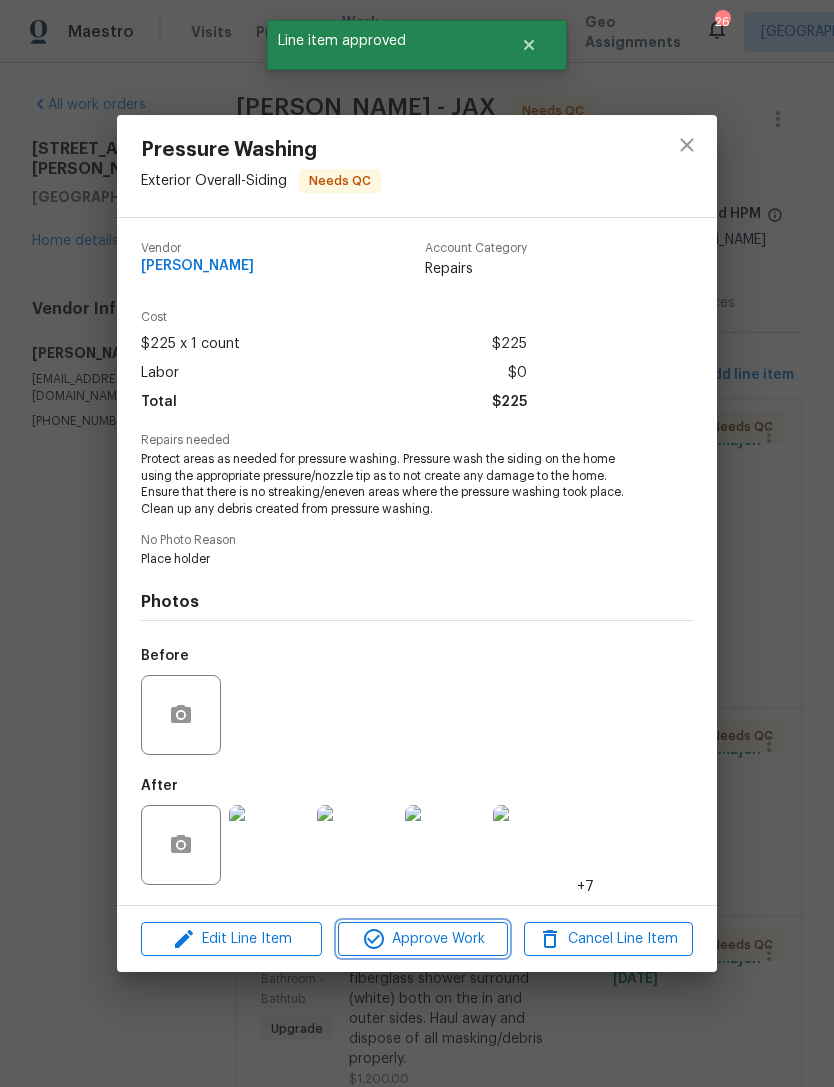click on "Approve Work" at bounding box center (422, 939) 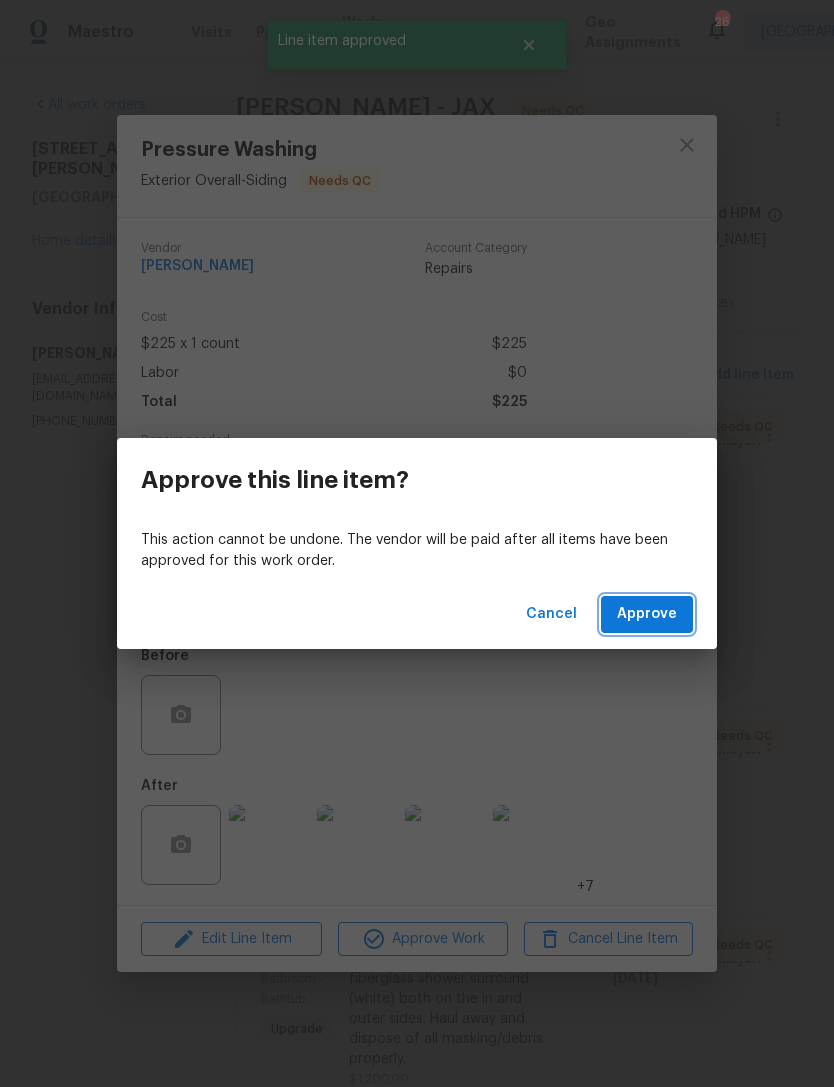 click on "Approve" at bounding box center (647, 614) 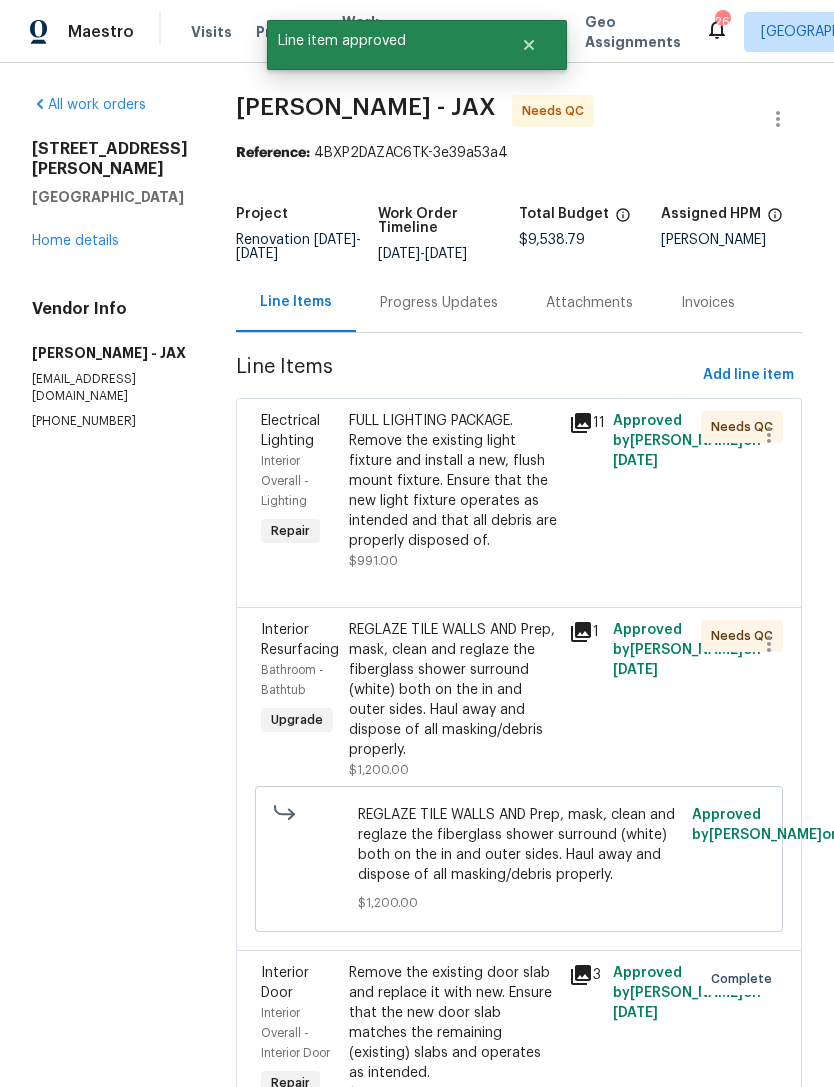 click on "FULL LIGHTING PACKAGE. Remove the existing light fixture and install a new, flush mount fixture. Ensure that the new light fixture operates as intended and that all debris are properly disposed of." at bounding box center (453, 481) 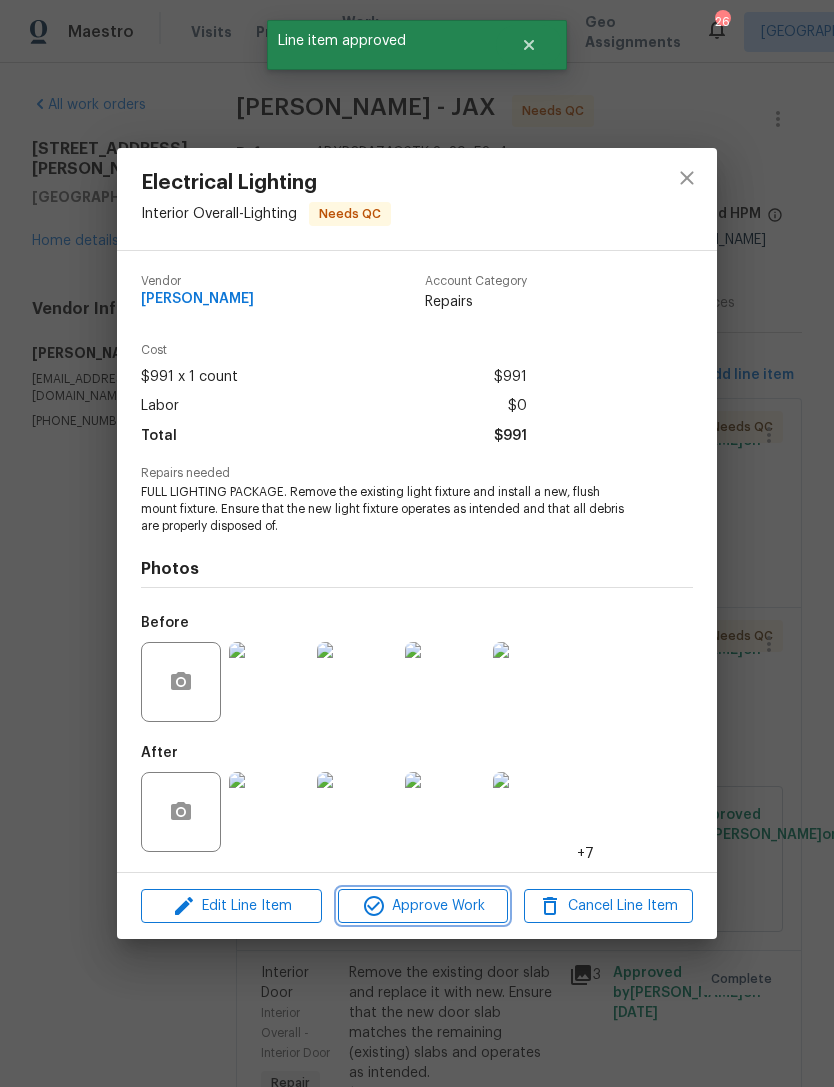 click on "Approve Work" at bounding box center [422, 906] 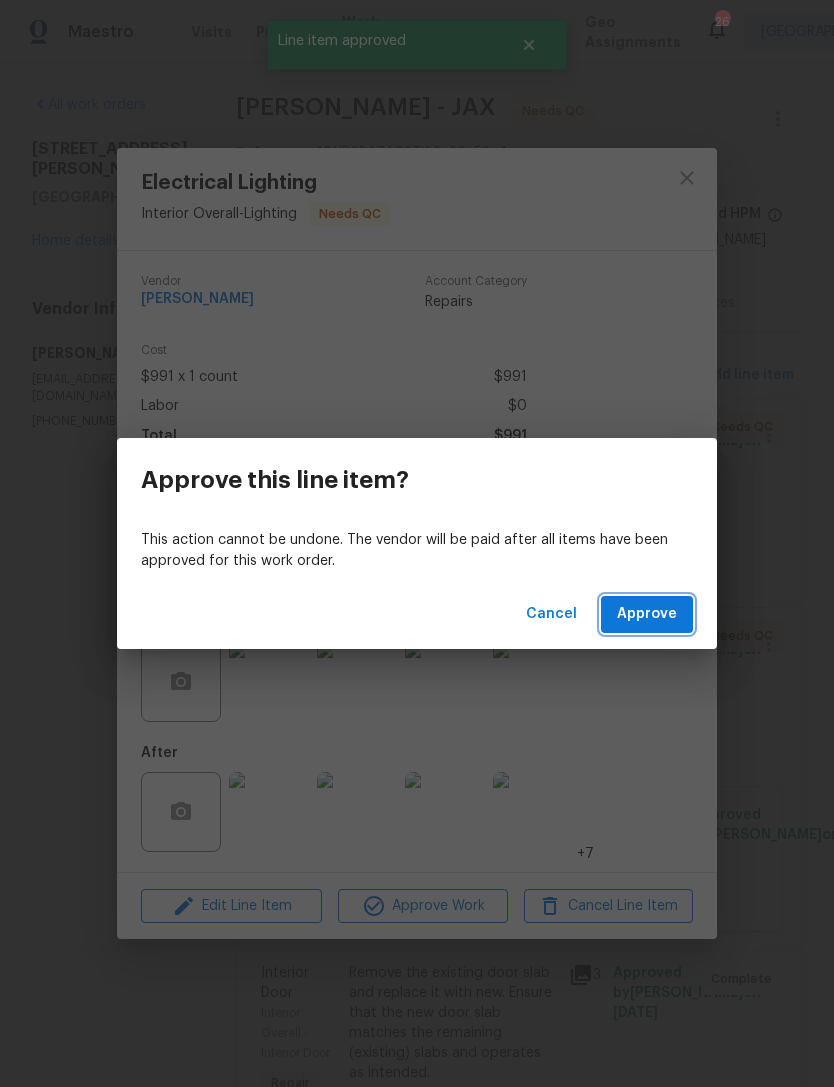 click on "Approve" at bounding box center [647, 614] 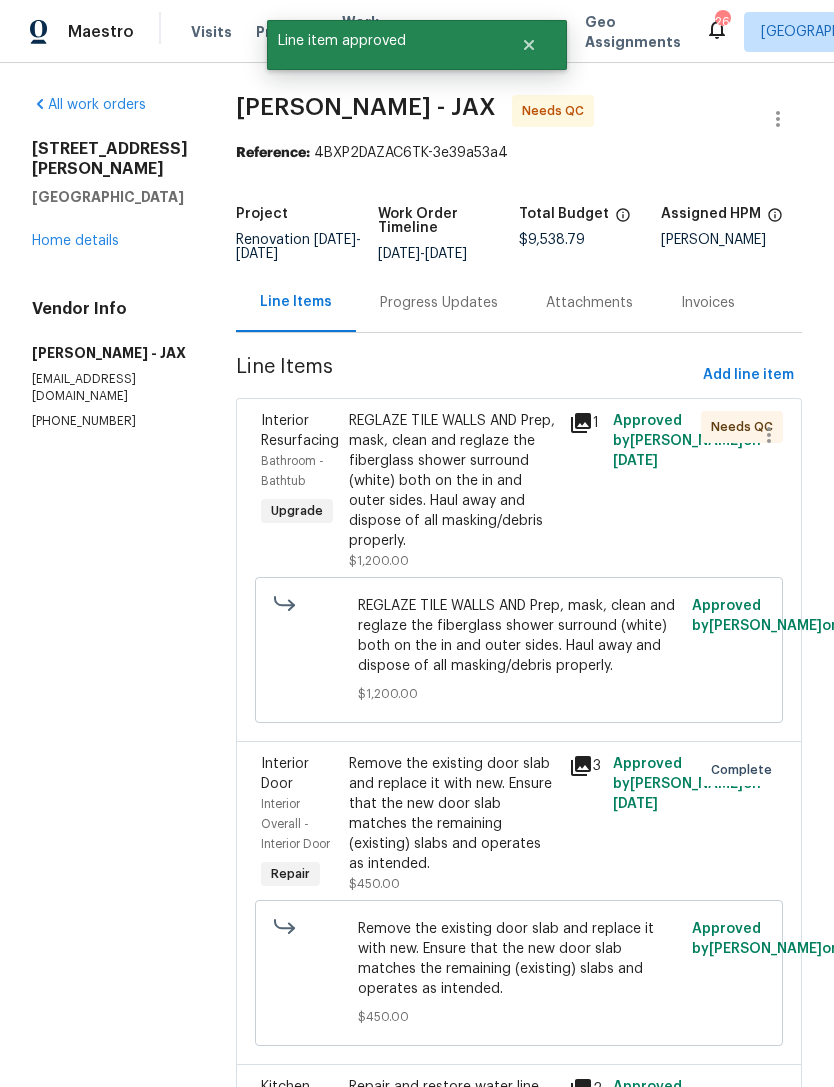 click on "REGLAZE TILE WALLS AND Prep, mask, clean and reglaze the fiberglass shower surround (white) both on the in and outer sides. Haul away and dispose of all masking/debris properly." at bounding box center (453, 481) 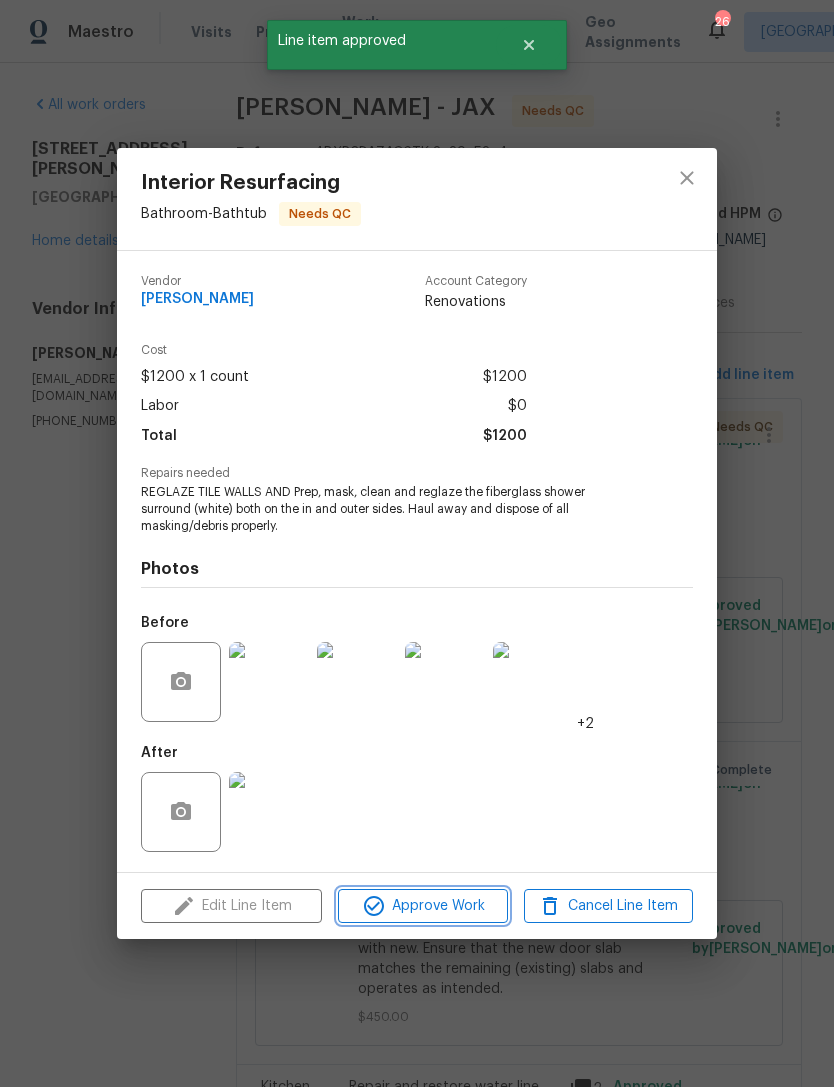click on "Approve Work" at bounding box center [422, 906] 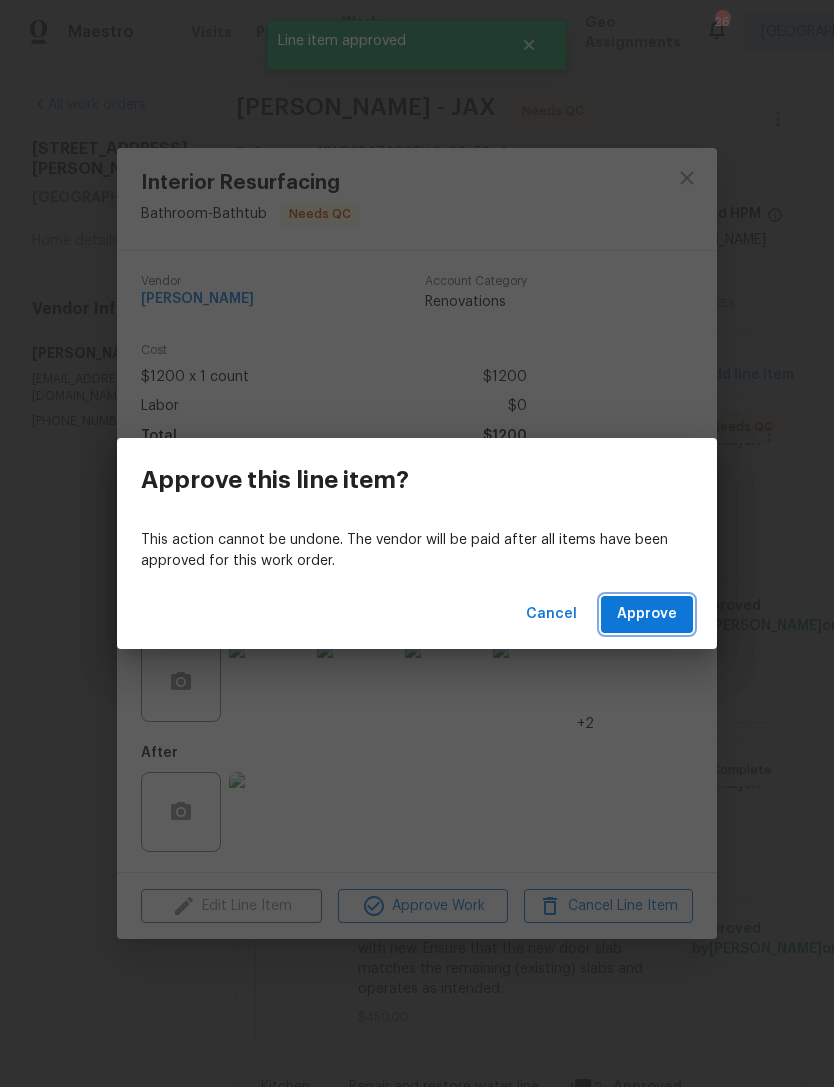 click on "Approve" at bounding box center (647, 614) 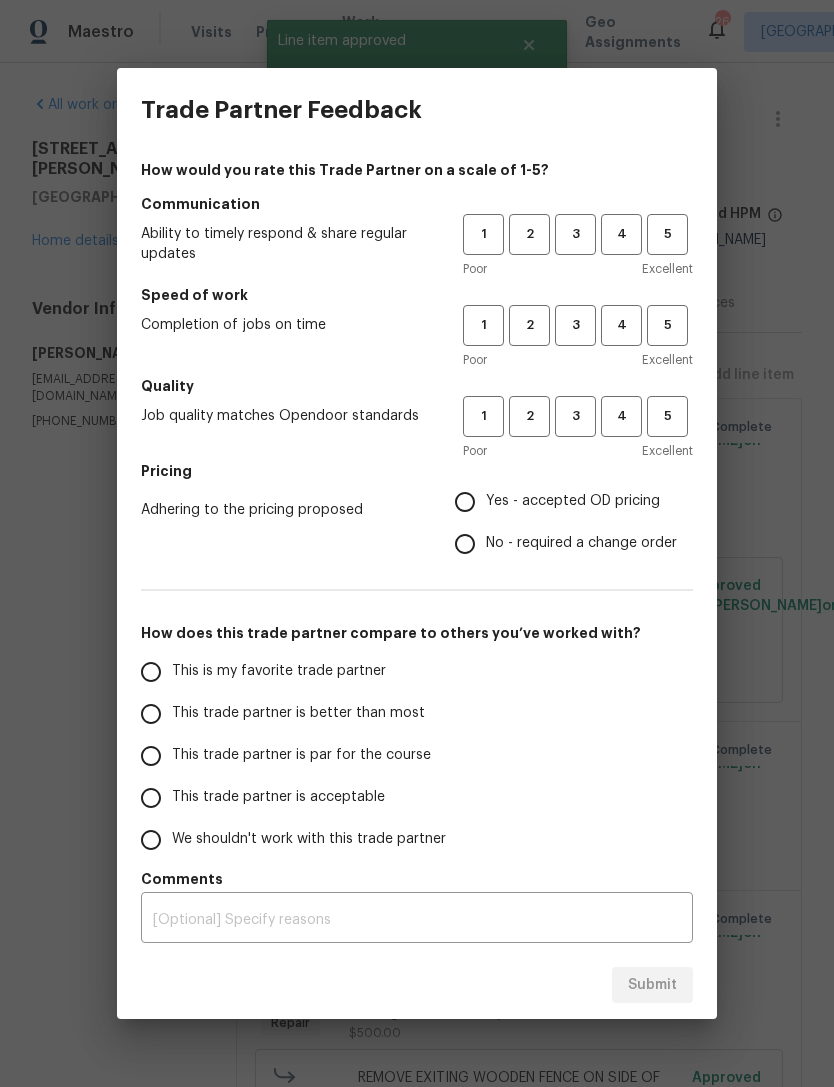 click on "Communication" at bounding box center (417, 204) 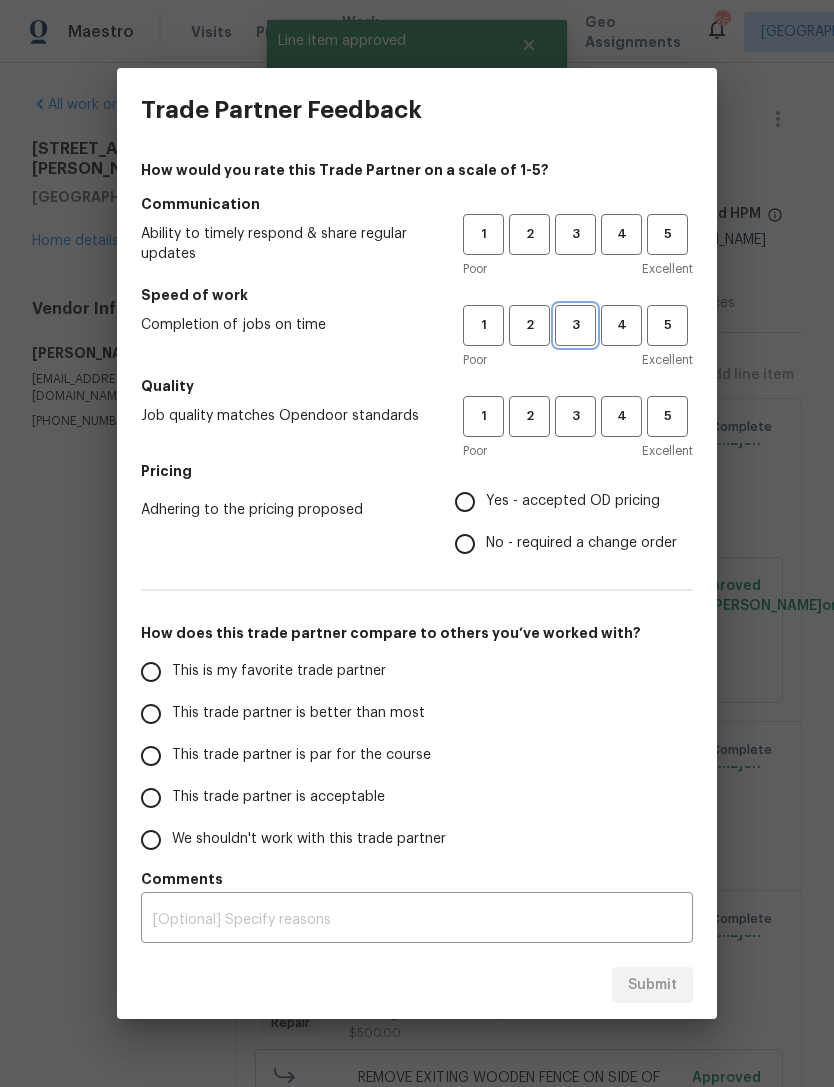 click on "3" at bounding box center (575, 325) 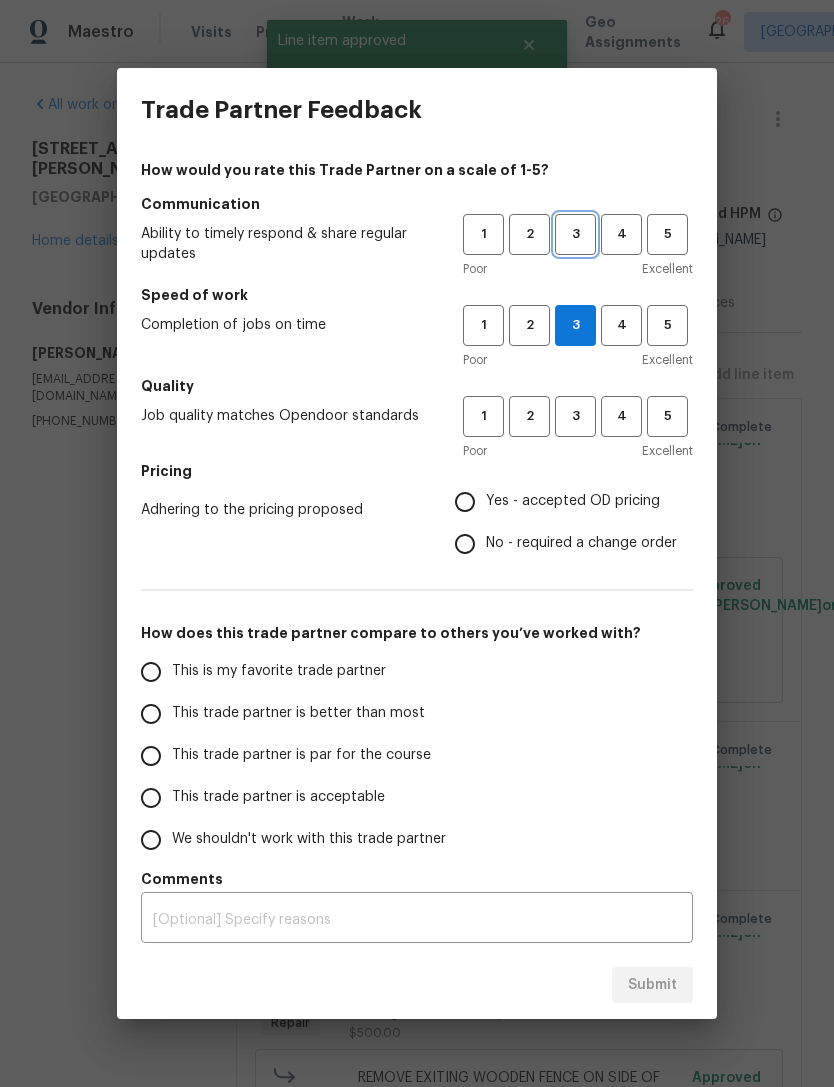 click on "3" at bounding box center [575, 234] 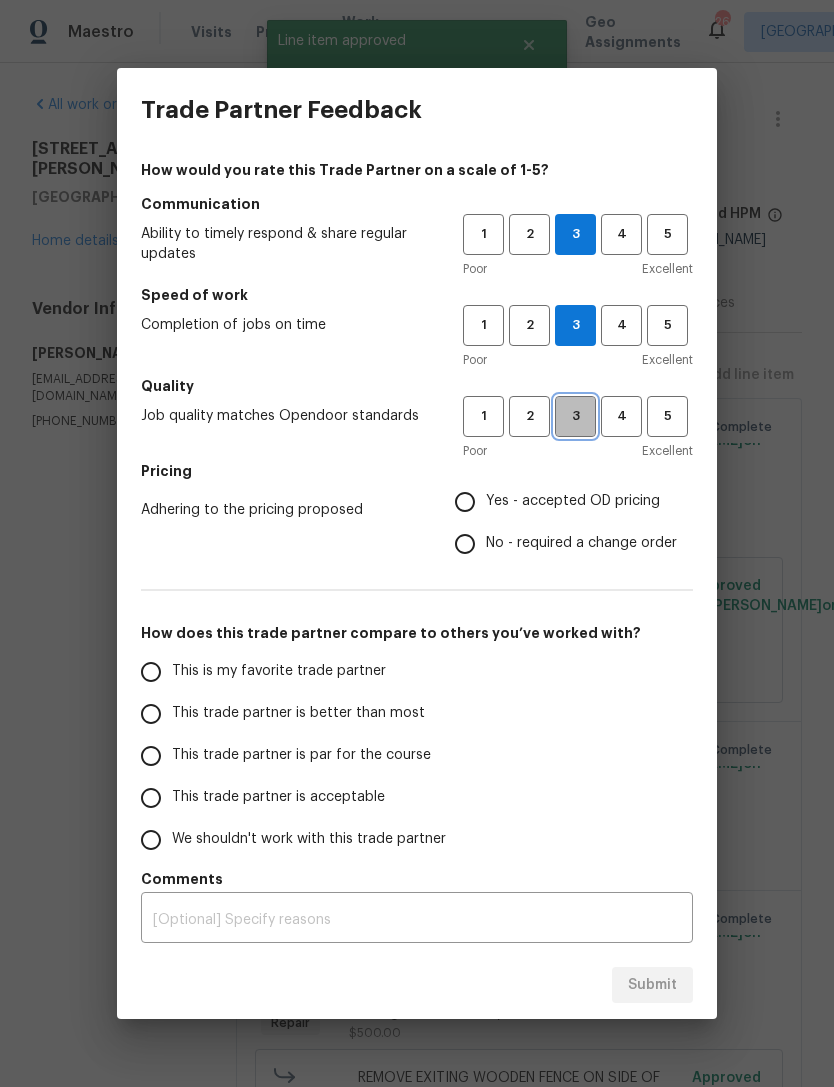 click on "3" at bounding box center [575, 416] 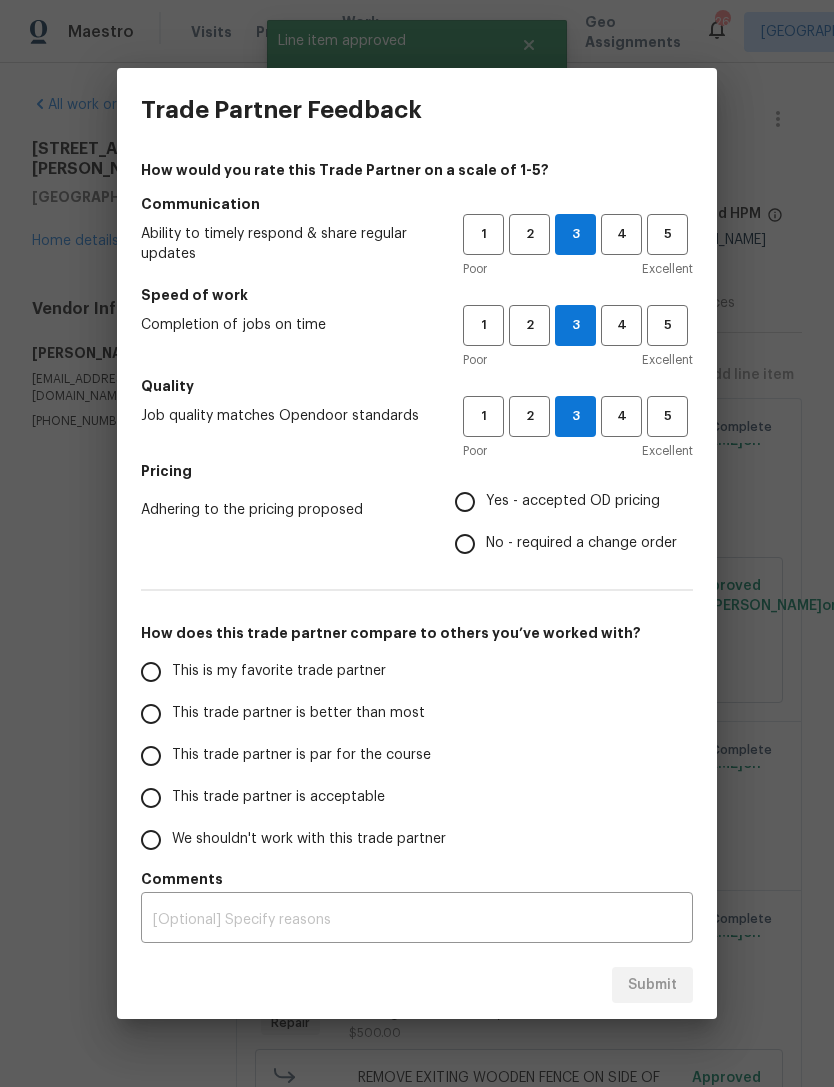 click on "Yes - accepted OD pricing" at bounding box center [560, 502] 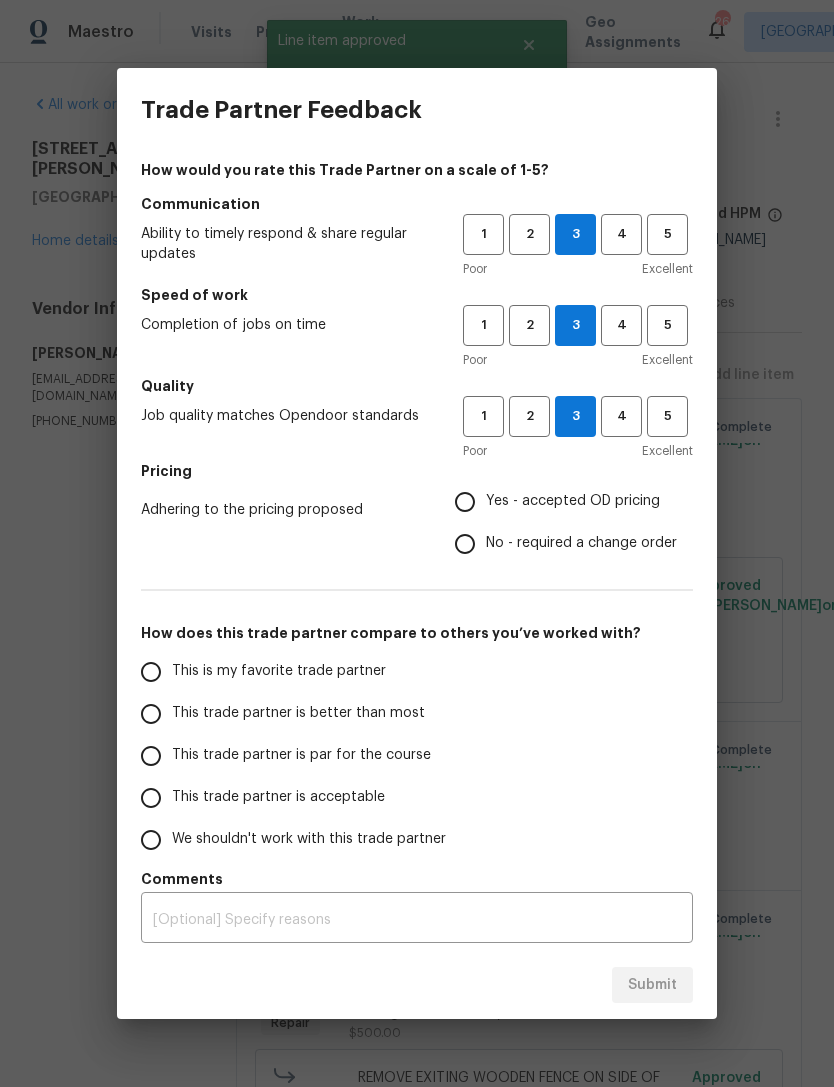 click on "Yes - accepted OD pricing" at bounding box center [465, 502] 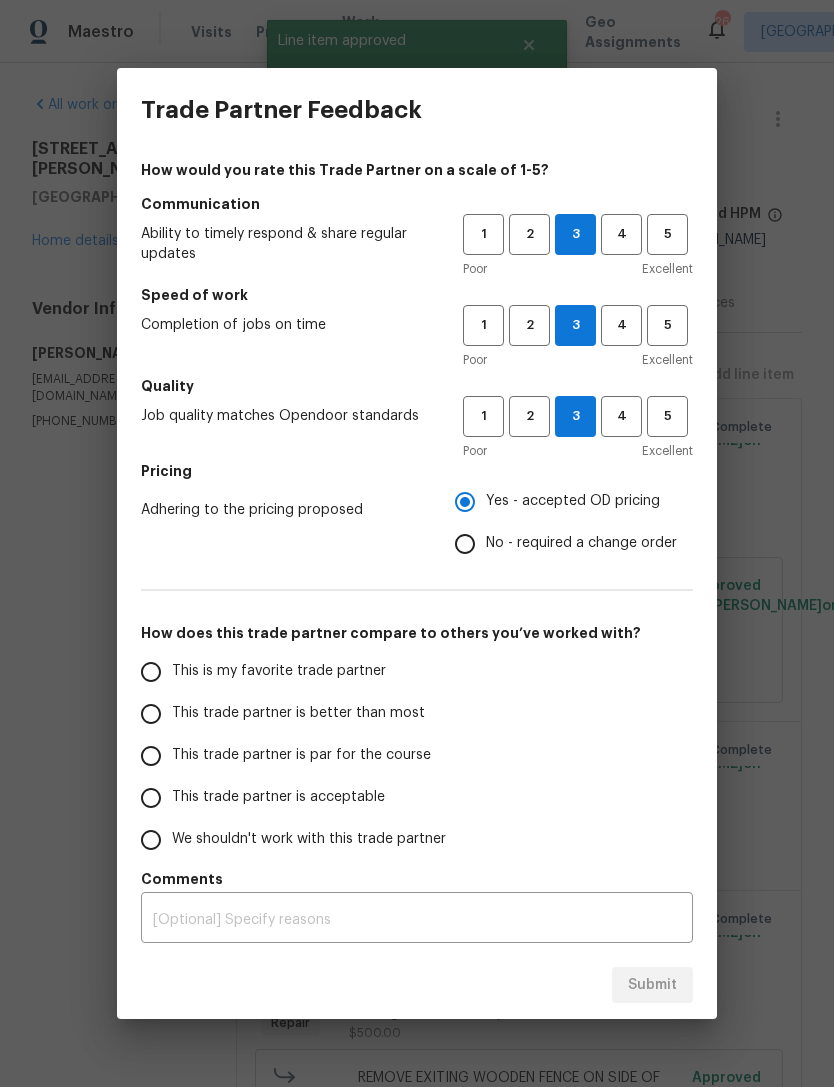 click on "This trade partner is par for the course" at bounding box center (301, 755) 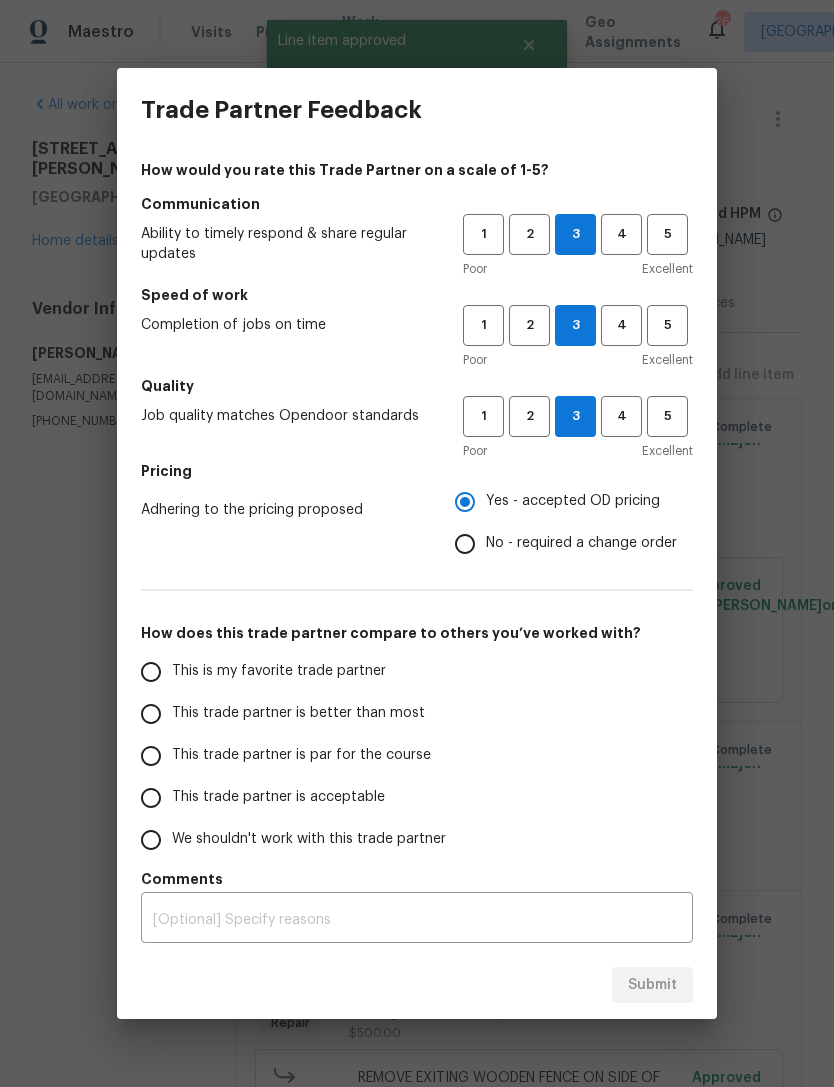 click on "This trade partner is par for the course" at bounding box center (151, 756) 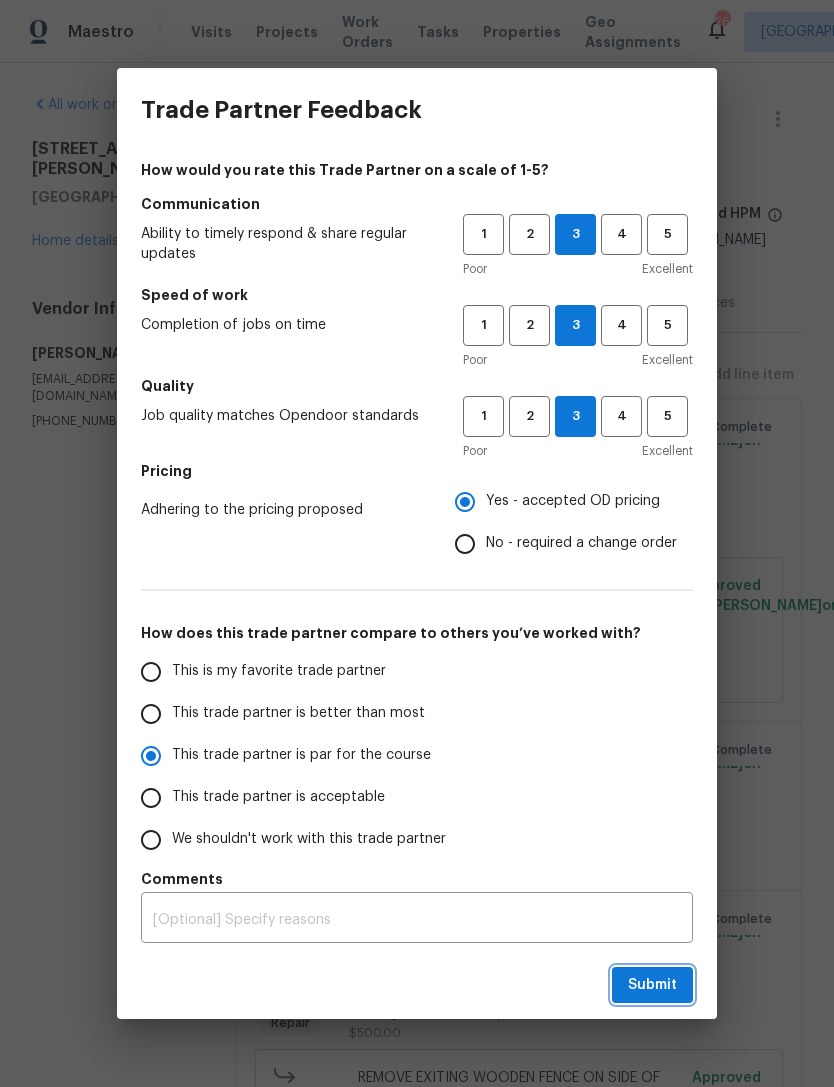 click on "Submit" at bounding box center [652, 985] 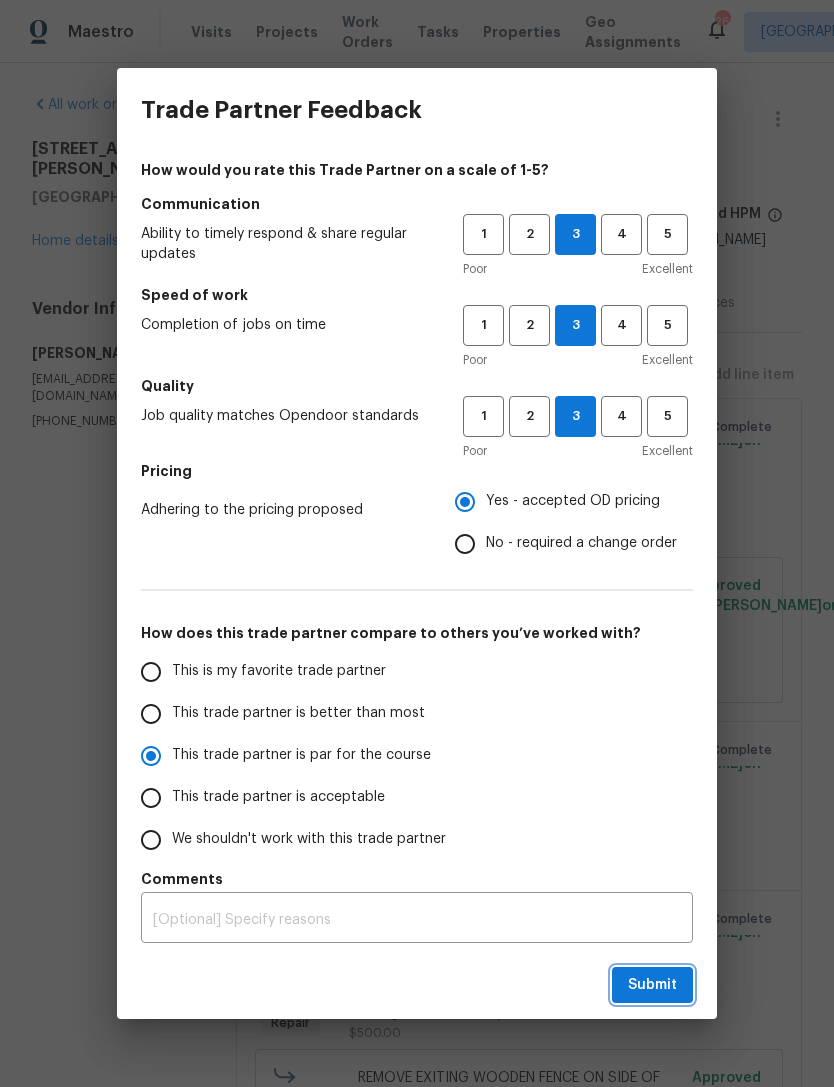 radio on "true" 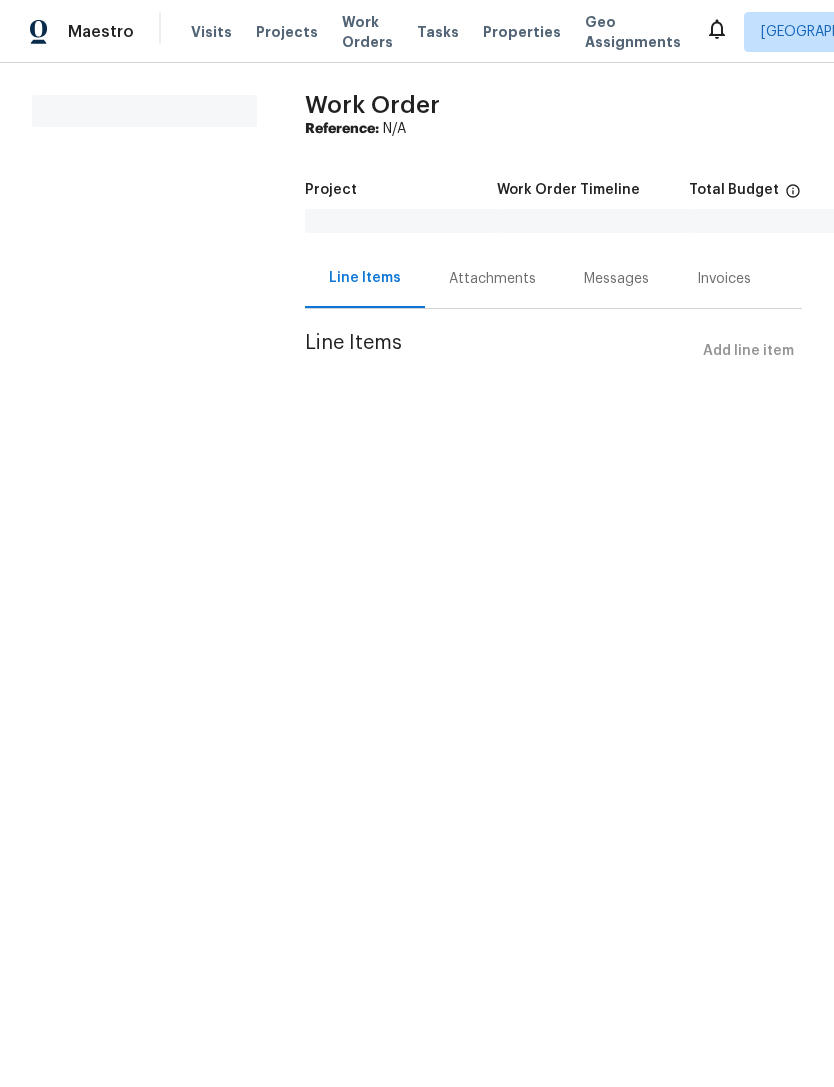 scroll, scrollTop: 0, scrollLeft: 0, axis: both 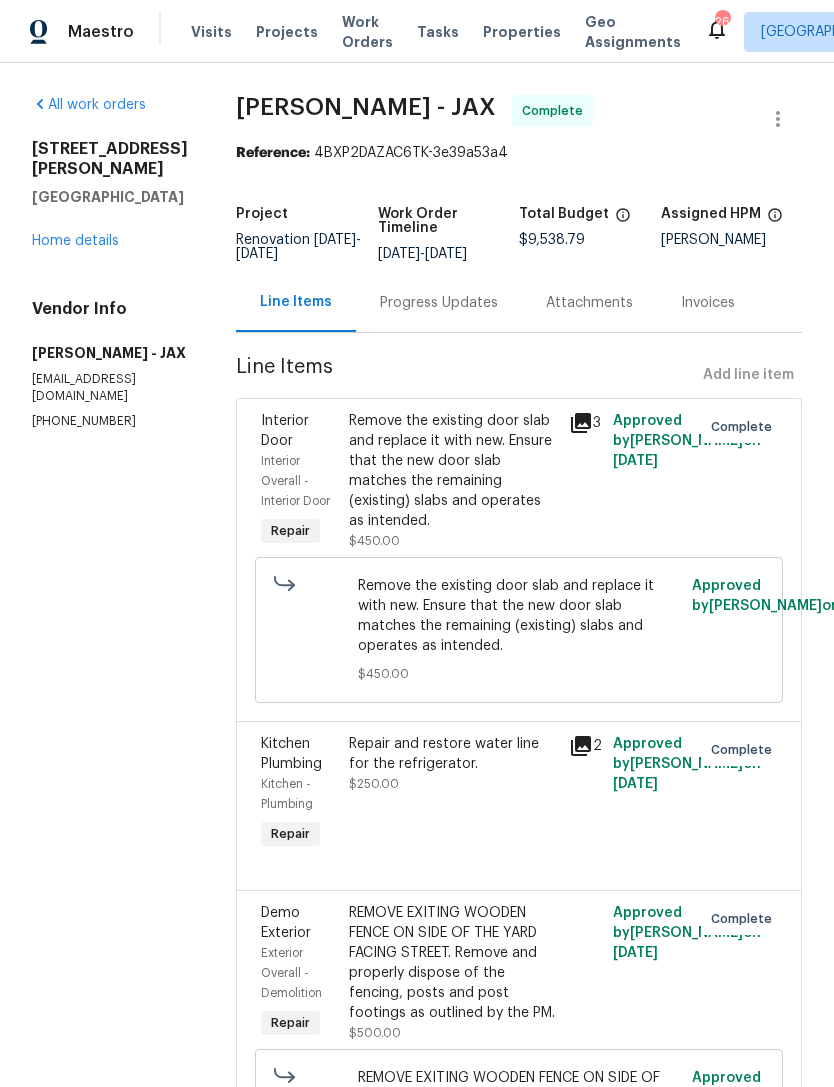 click on "Home details" at bounding box center (75, 241) 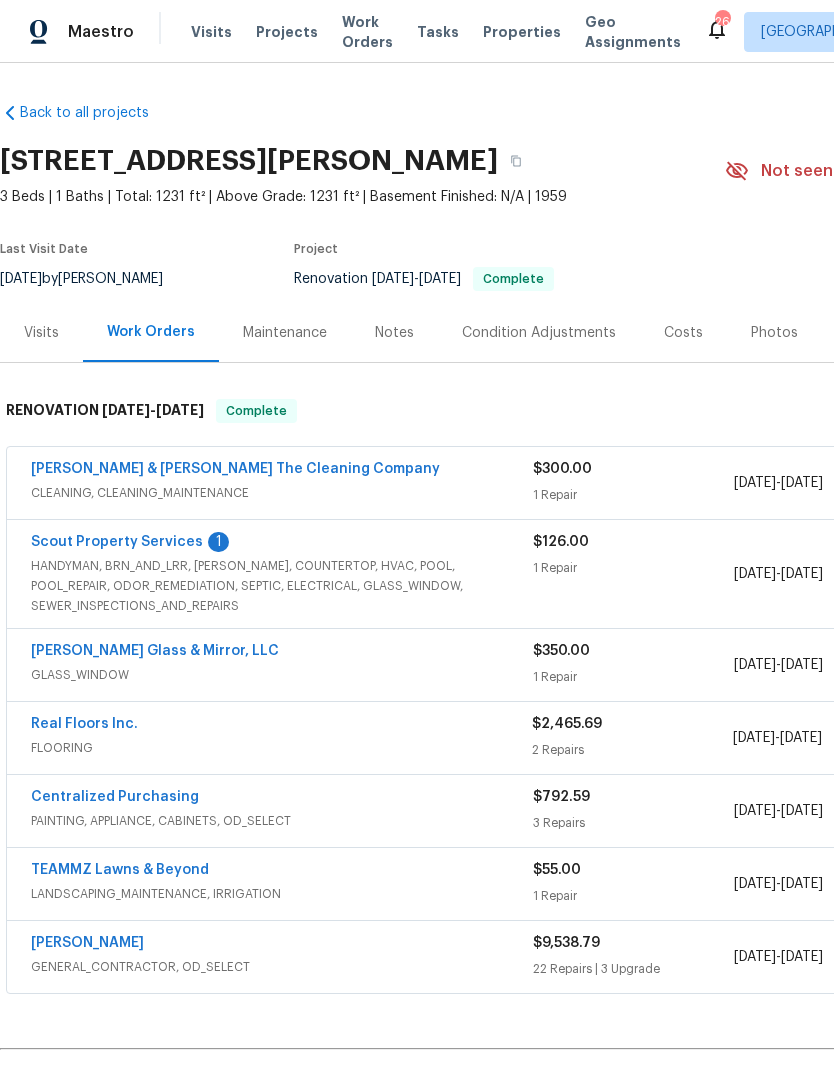click on "Scout Property Services" at bounding box center (117, 542) 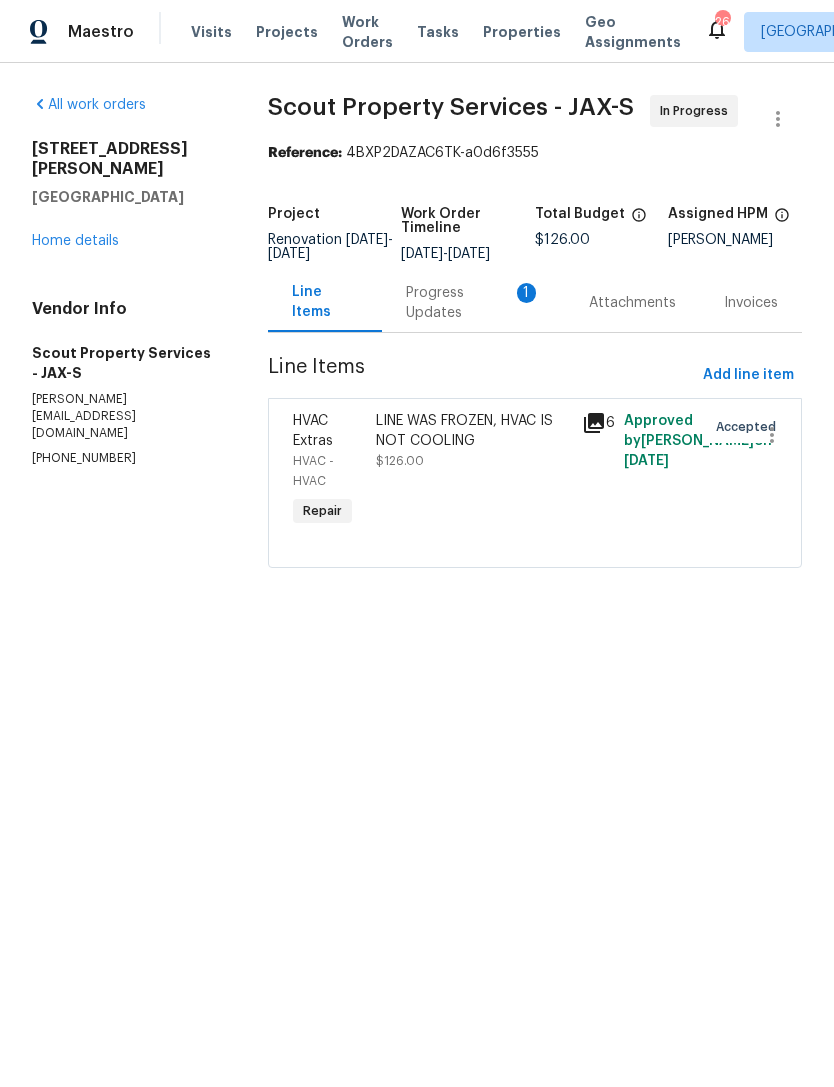 click on "Progress Updates 1" at bounding box center (473, 303) 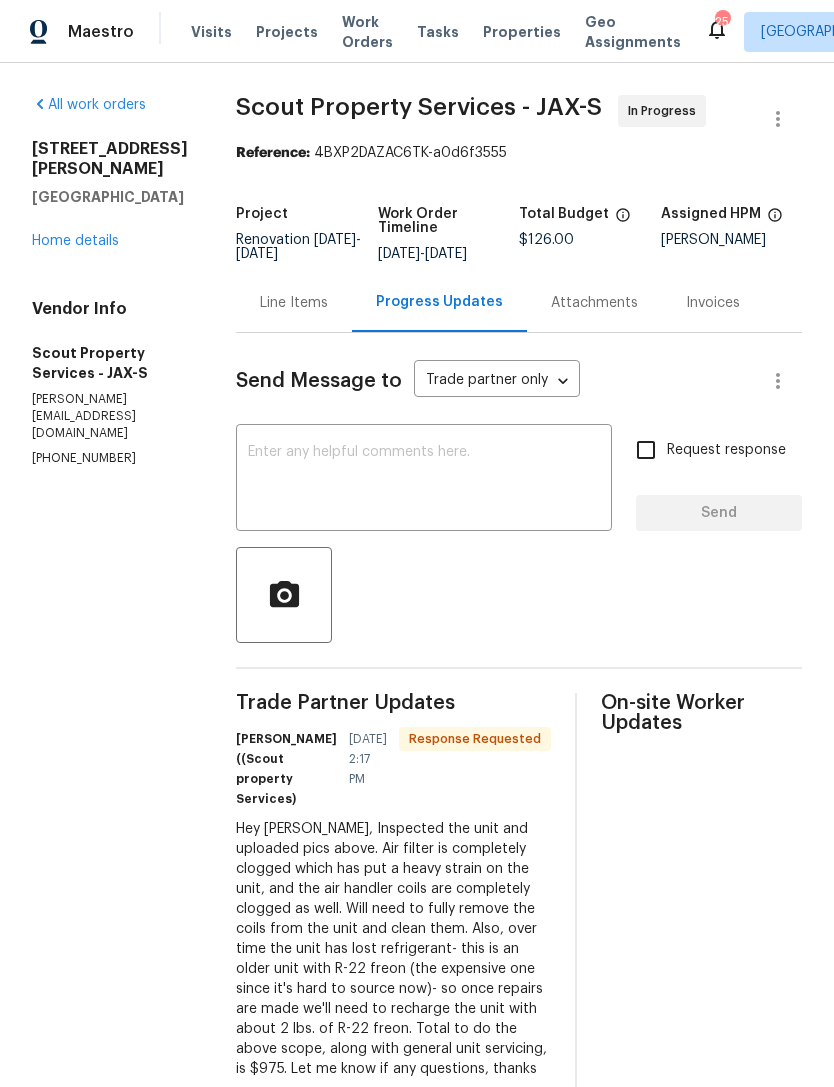 click at bounding box center (424, 480) 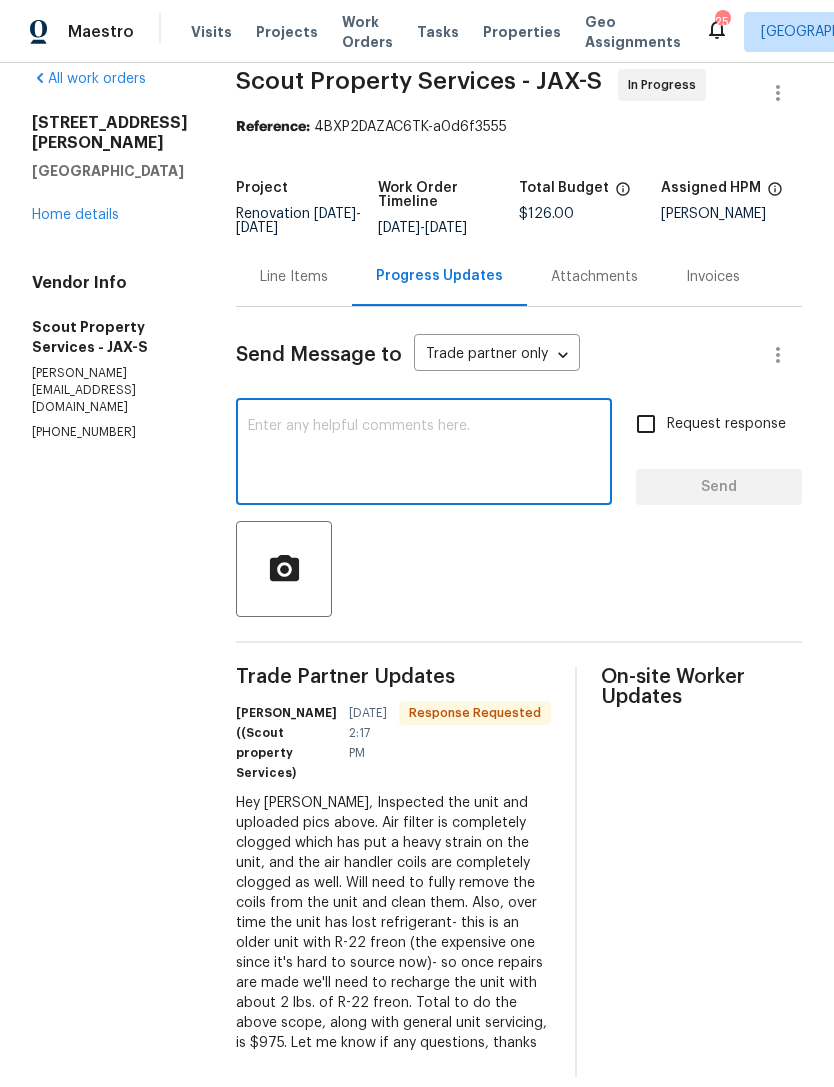 scroll, scrollTop: 25, scrollLeft: 0, axis: vertical 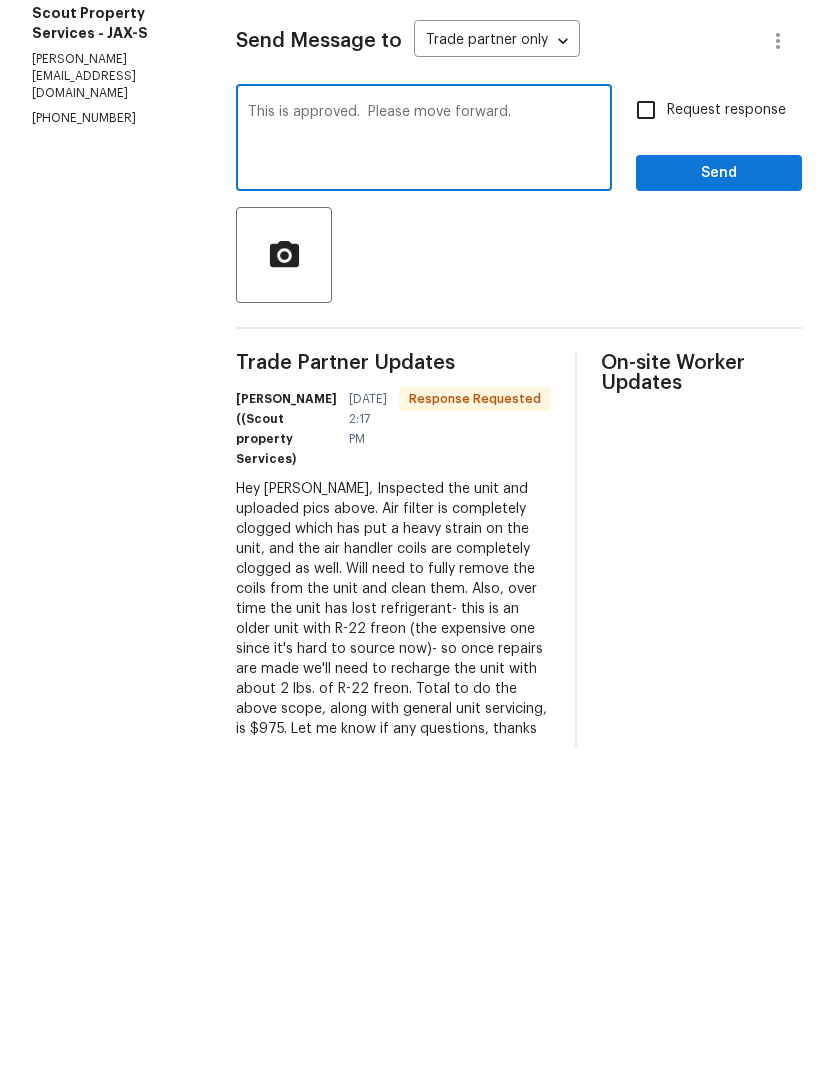 type on "This is approved.  Please move forward." 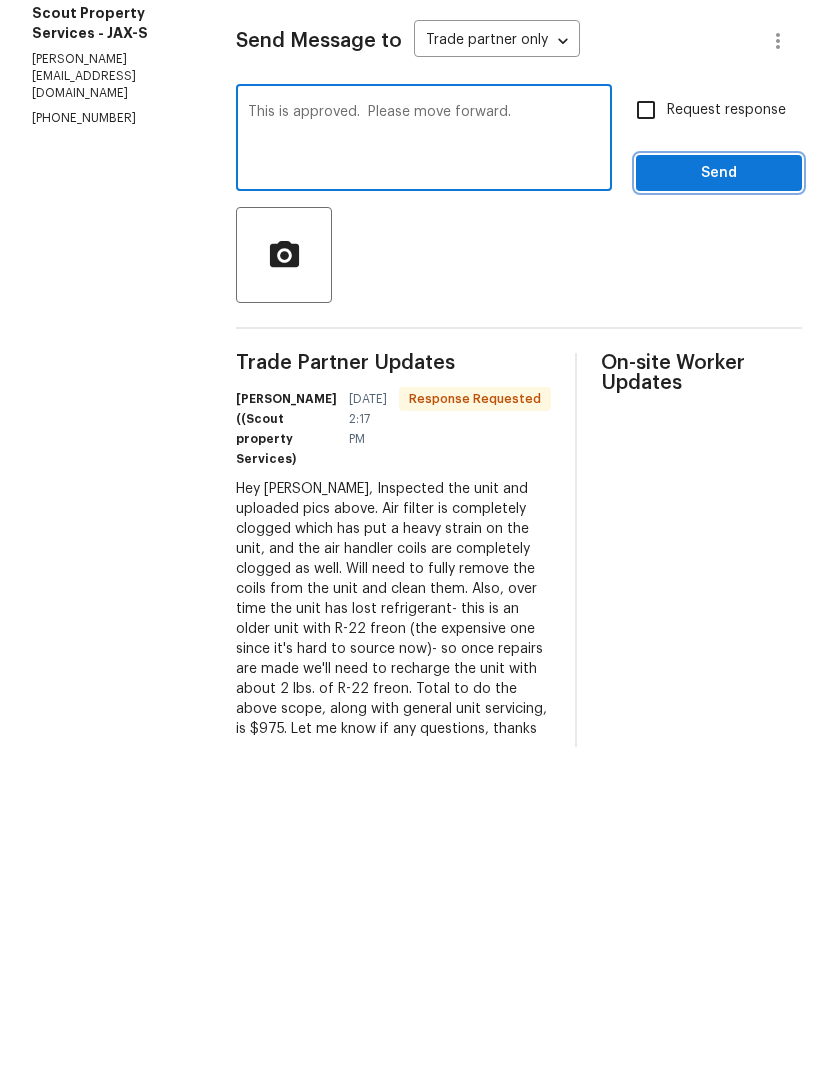 click on "Send" at bounding box center [719, 513] 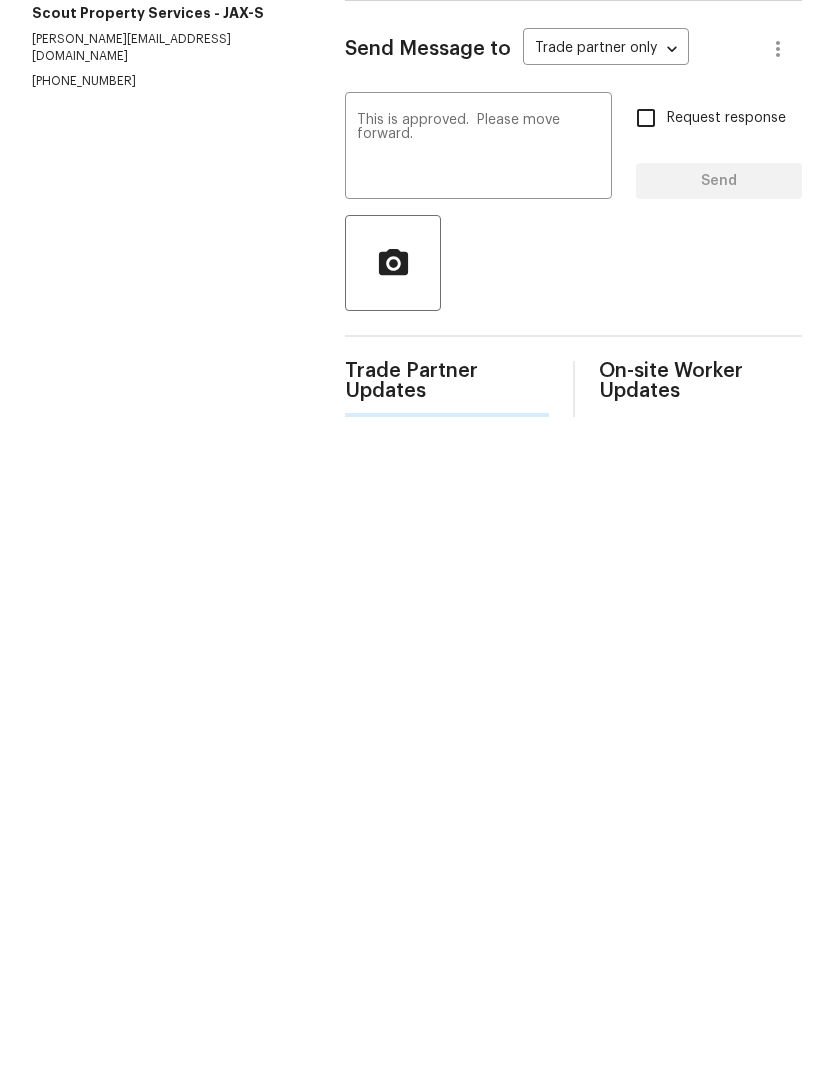 scroll, scrollTop: 0, scrollLeft: 0, axis: both 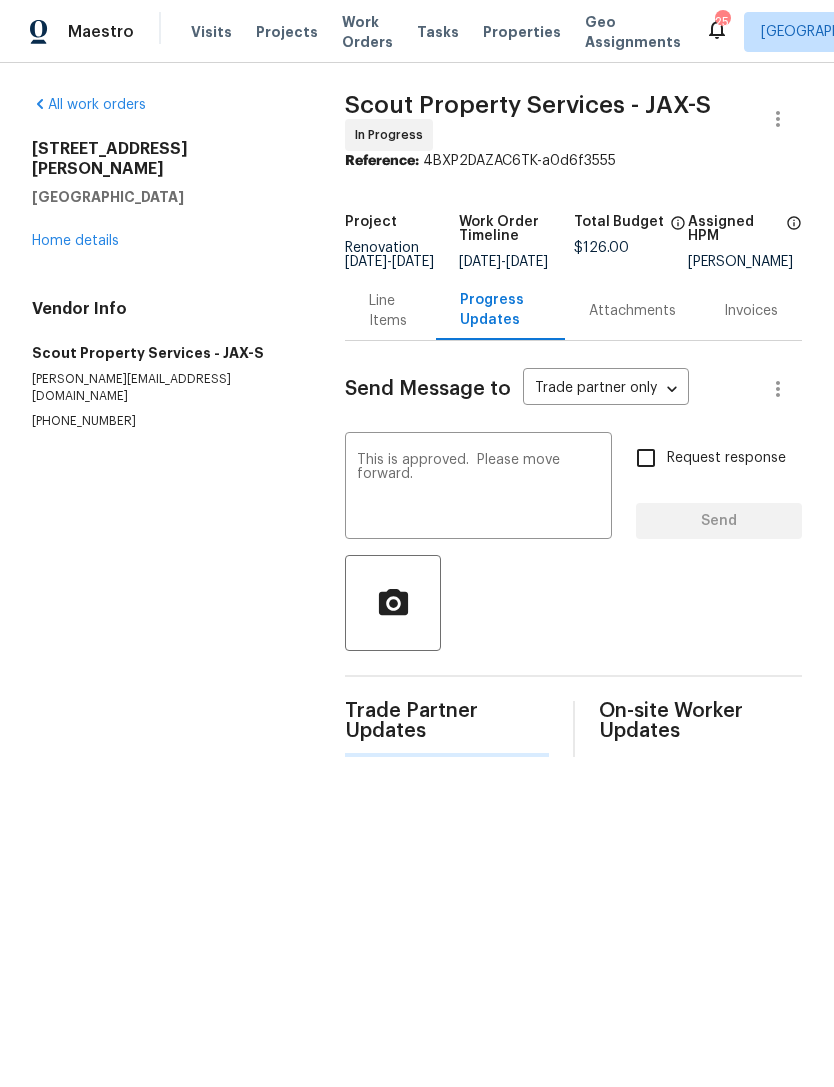 type 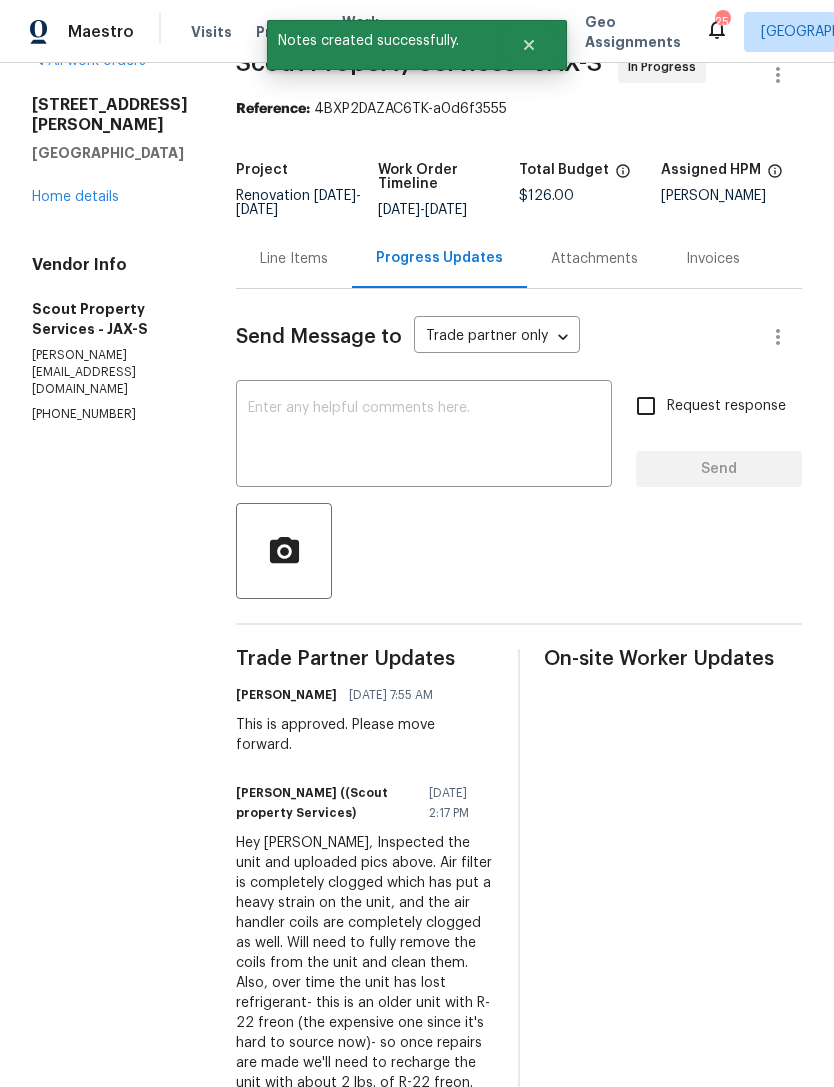 scroll, scrollTop: 43, scrollLeft: 0, axis: vertical 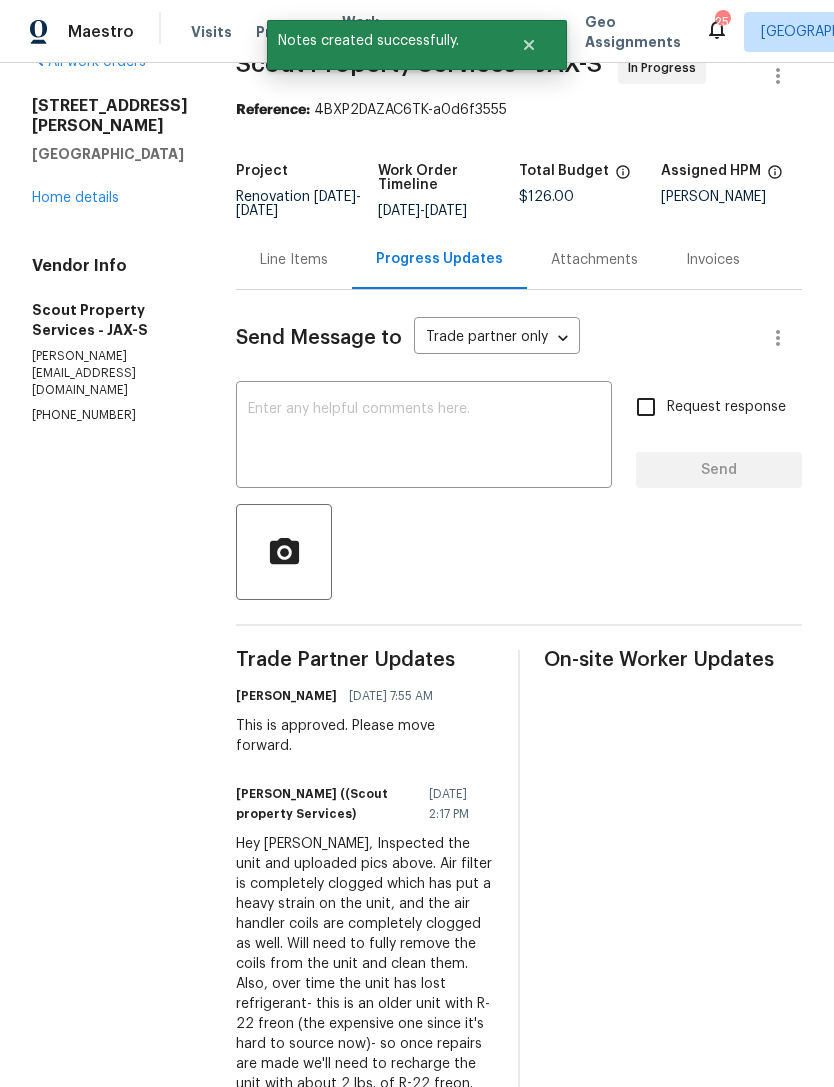 click on "Line Items" at bounding box center (294, 260) 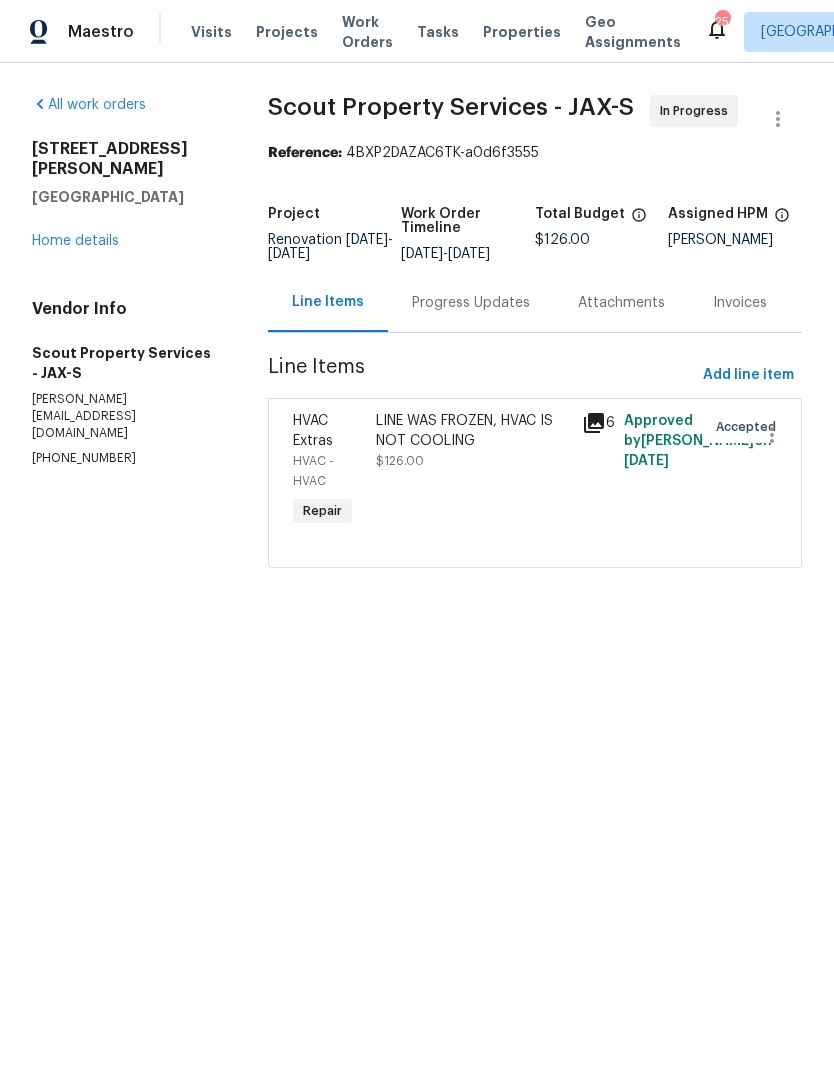 scroll, scrollTop: 0, scrollLeft: 0, axis: both 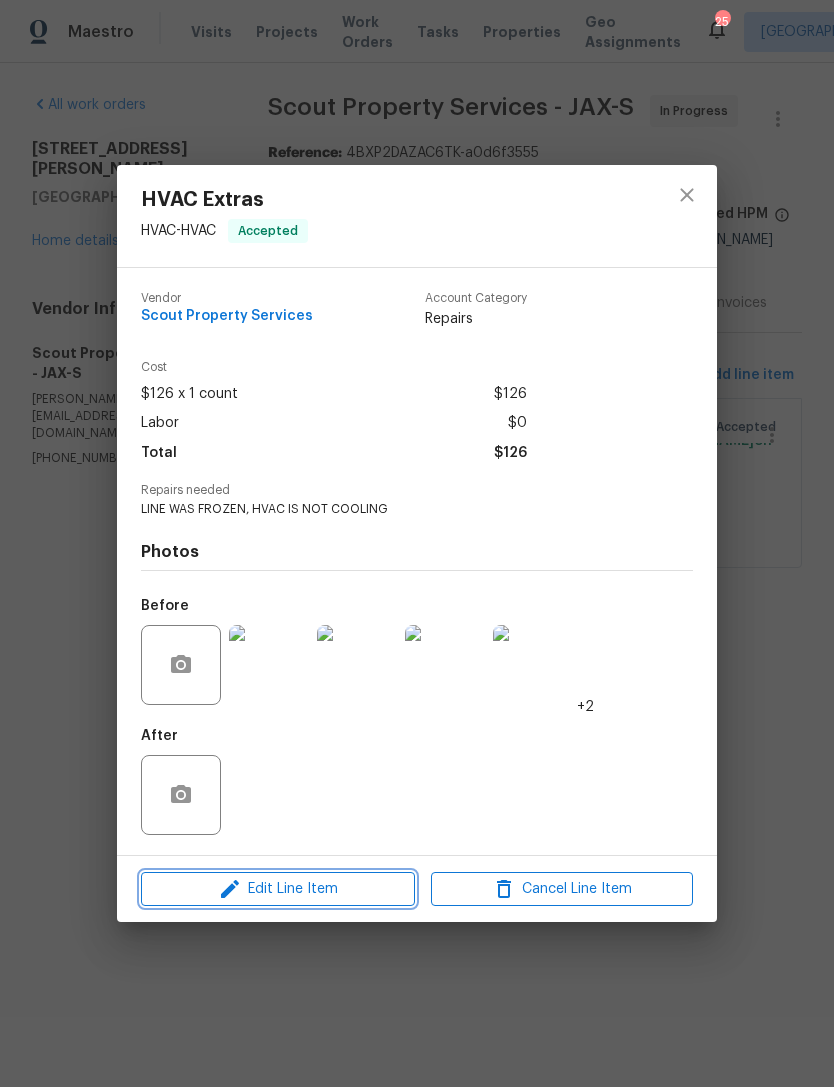 click on "Edit Line Item" at bounding box center [278, 889] 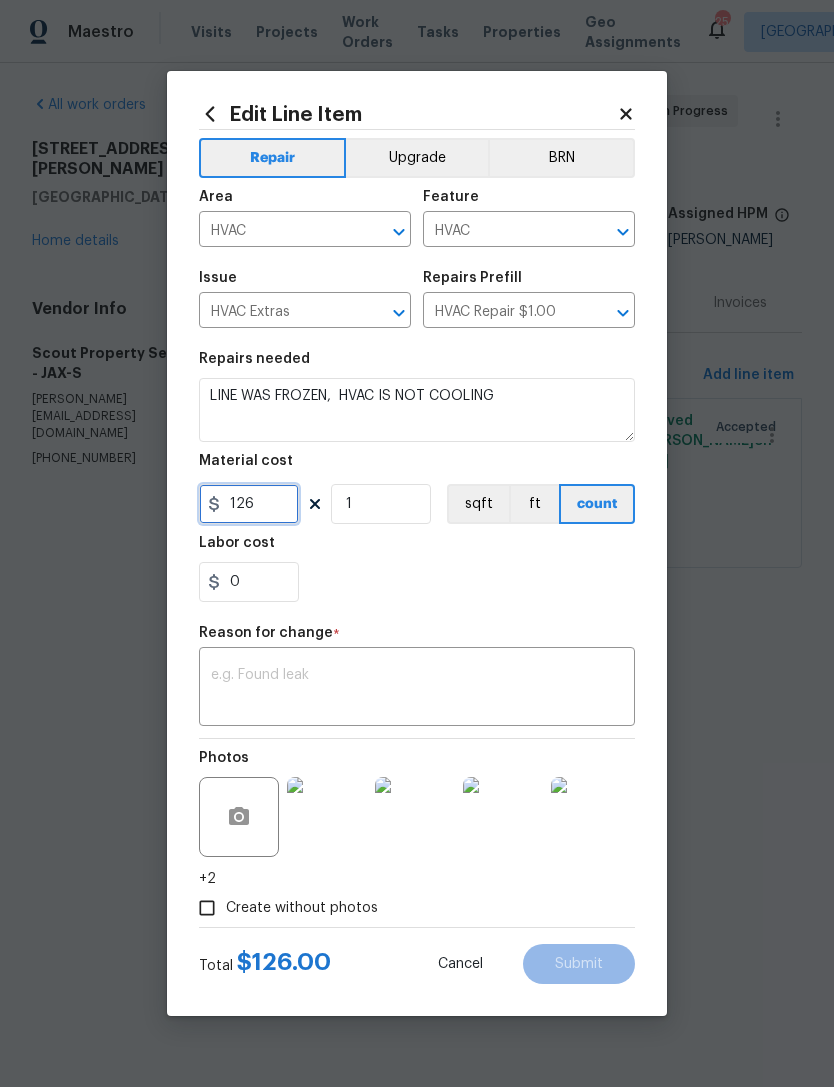 click on "126" at bounding box center (249, 504) 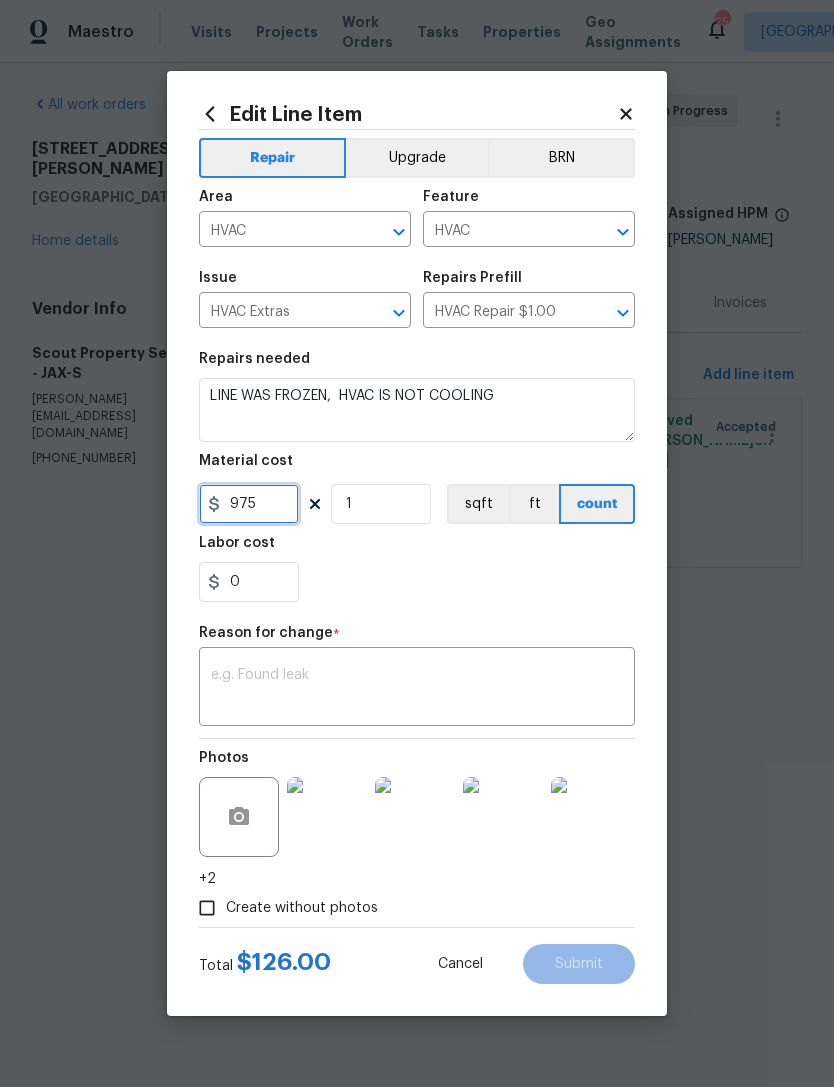 type on "975" 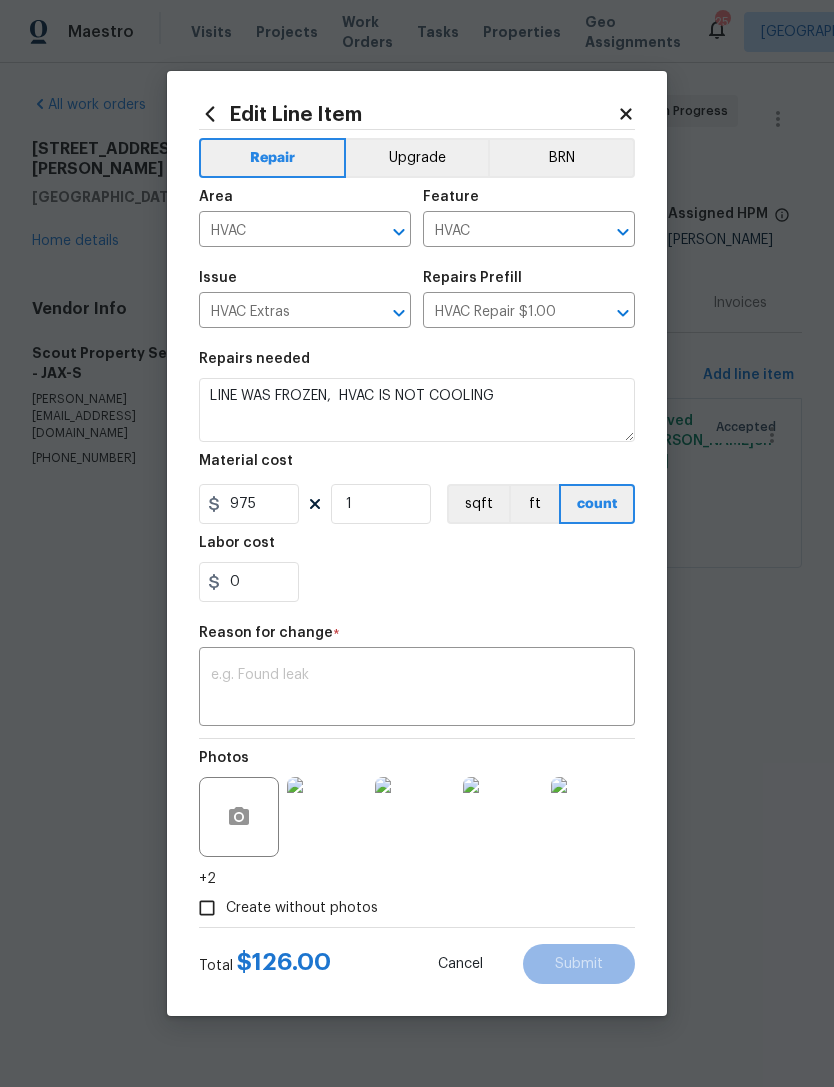 click on "Repairs needed LINE WAS FROZEN,  HVAC IS NOT COOLING Material cost 975 1 sqft ft count Labor cost 0" at bounding box center (417, 477) 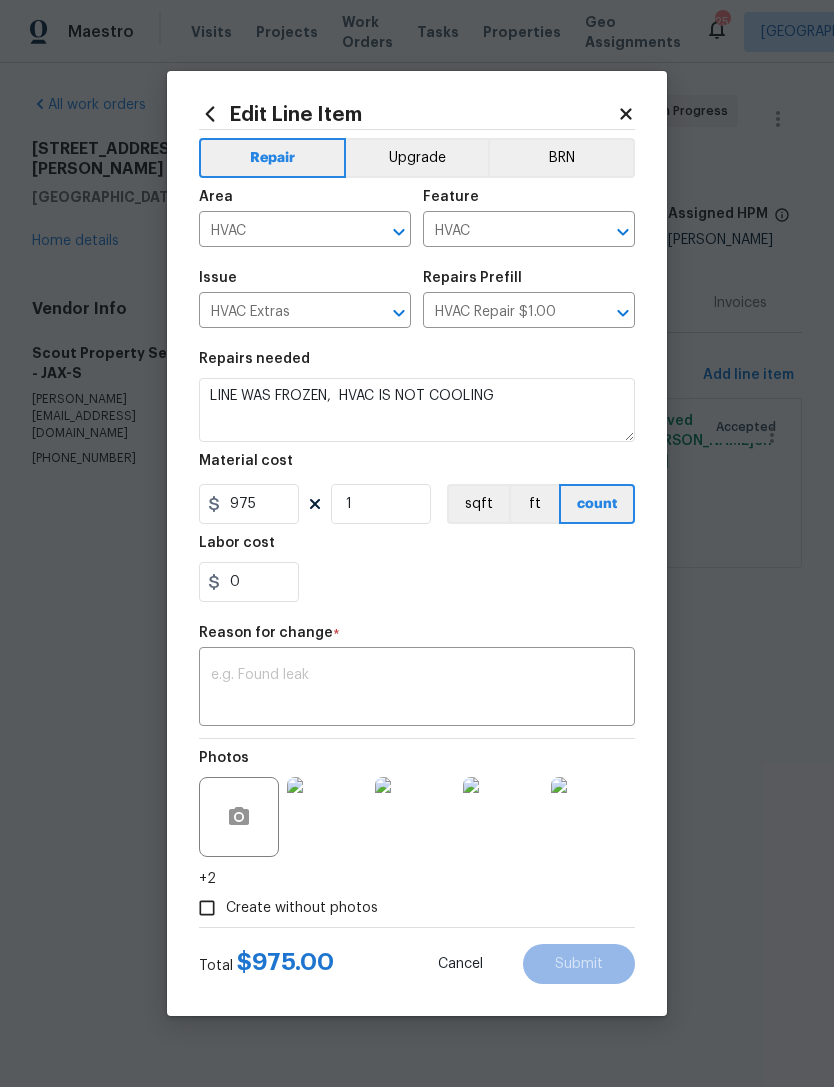 click at bounding box center [417, 689] 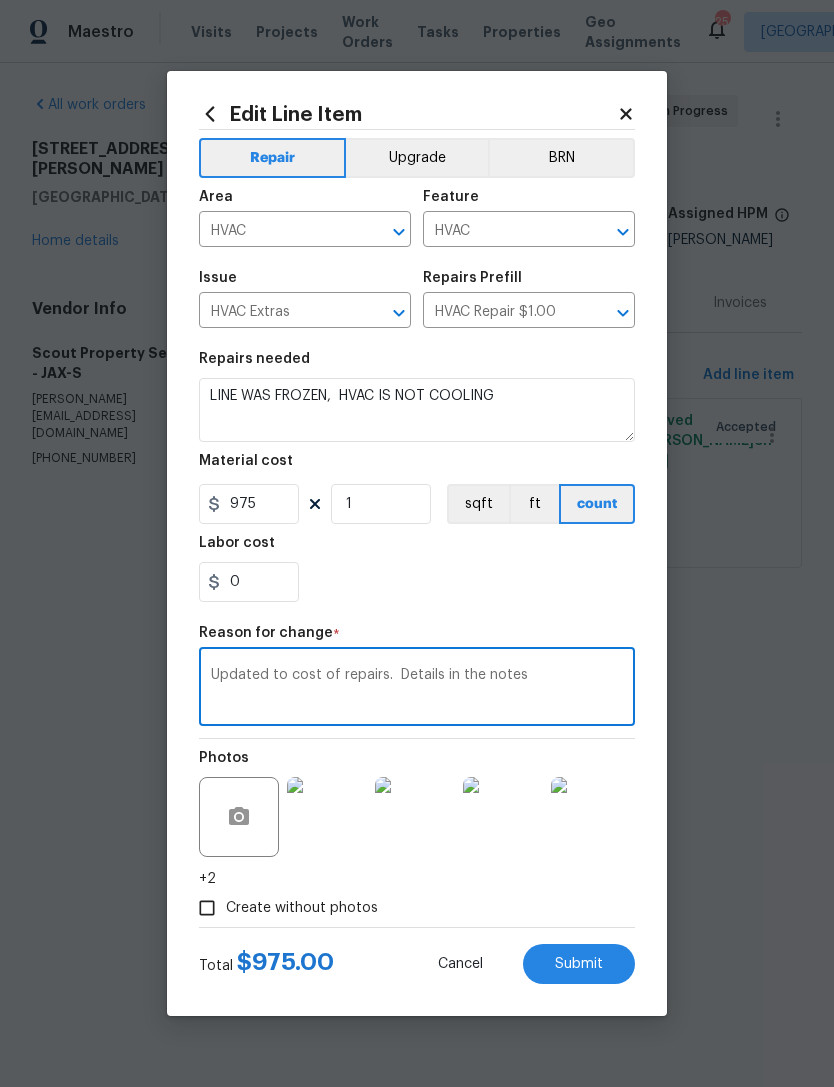 type on "Updated to cost of repairs.  Details in the notes" 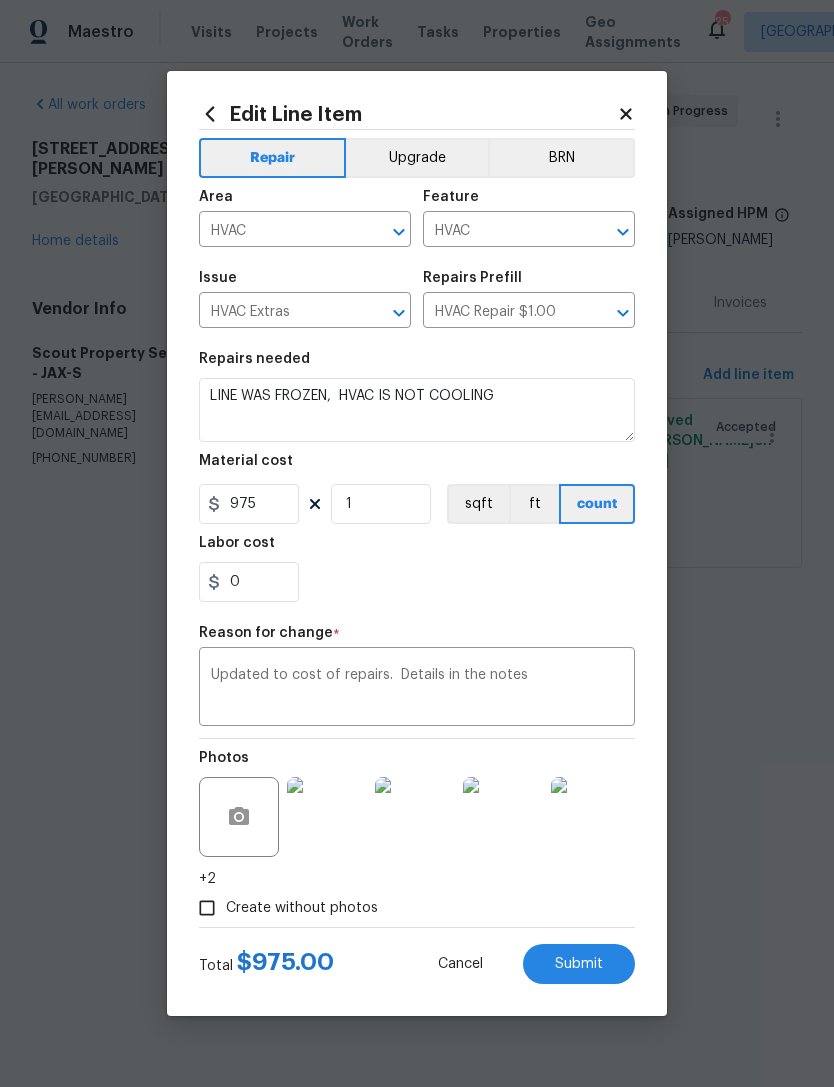 click on "Submit" at bounding box center [579, 964] 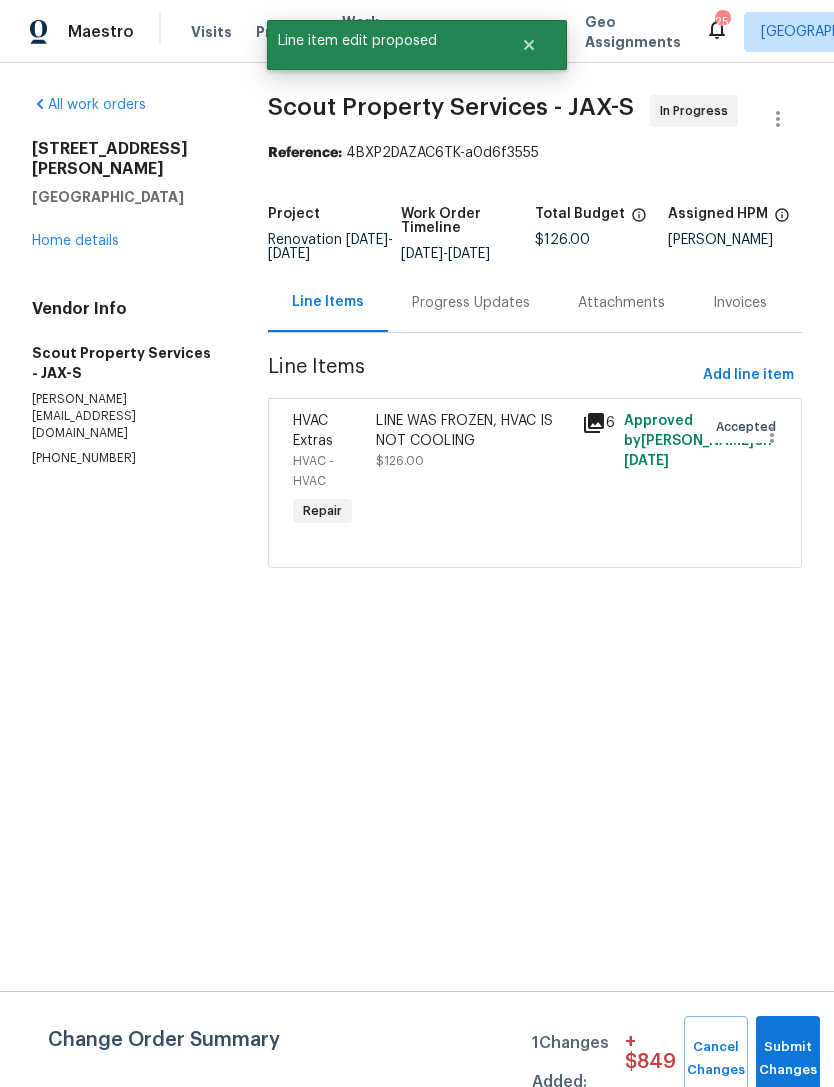 click on "Home details" at bounding box center [75, 241] 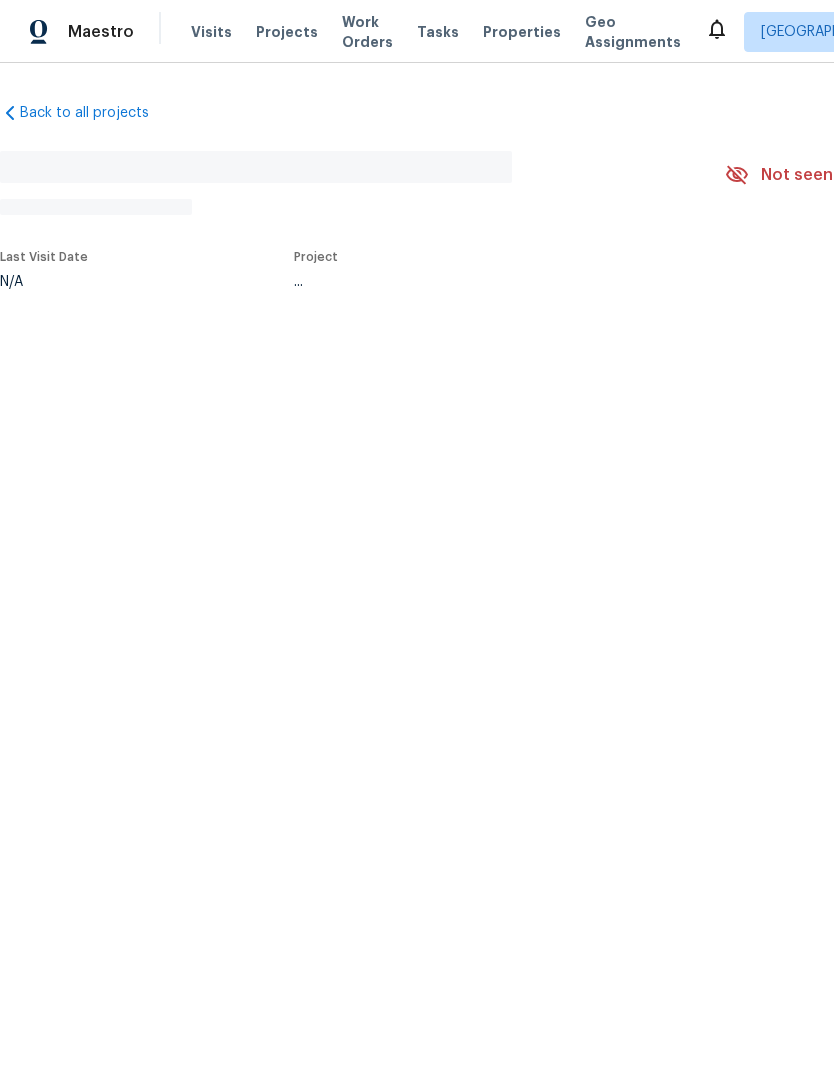 scroll, scrollTop: 0, scrollLeft: 0, axis: both 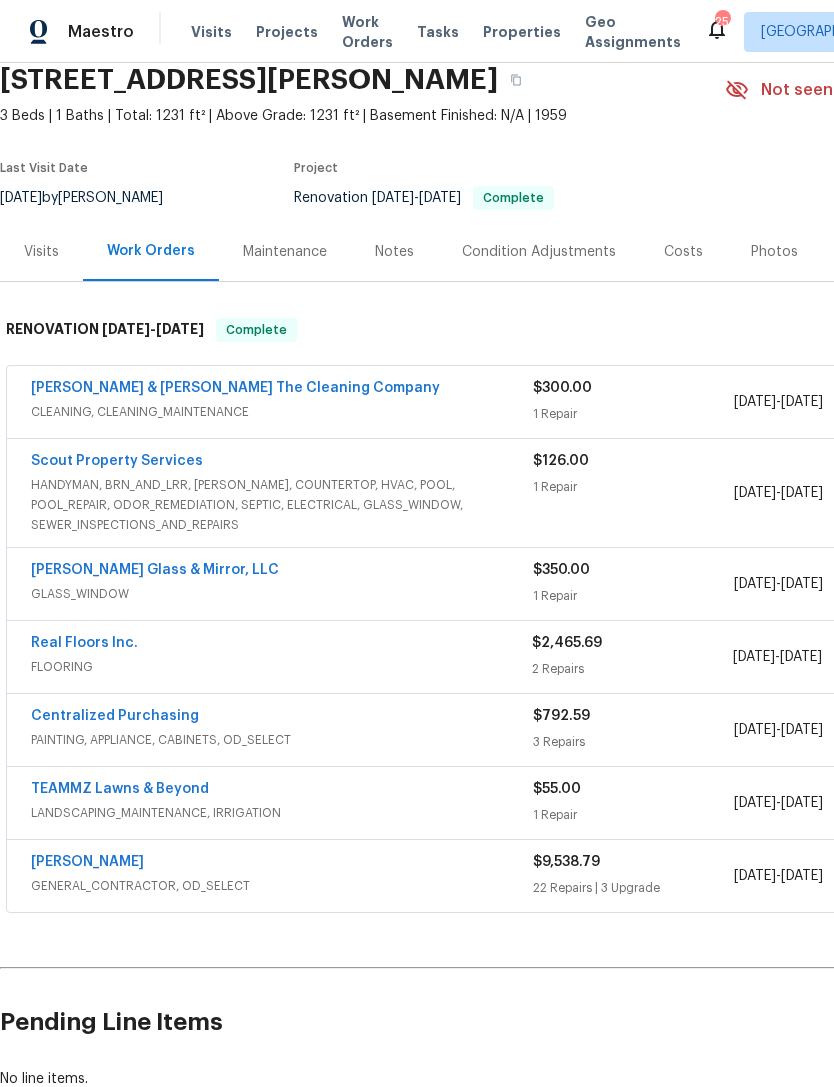 click on "CLEANING, CLEANING_MAINTENANCE" at bounding box center (282, 412) 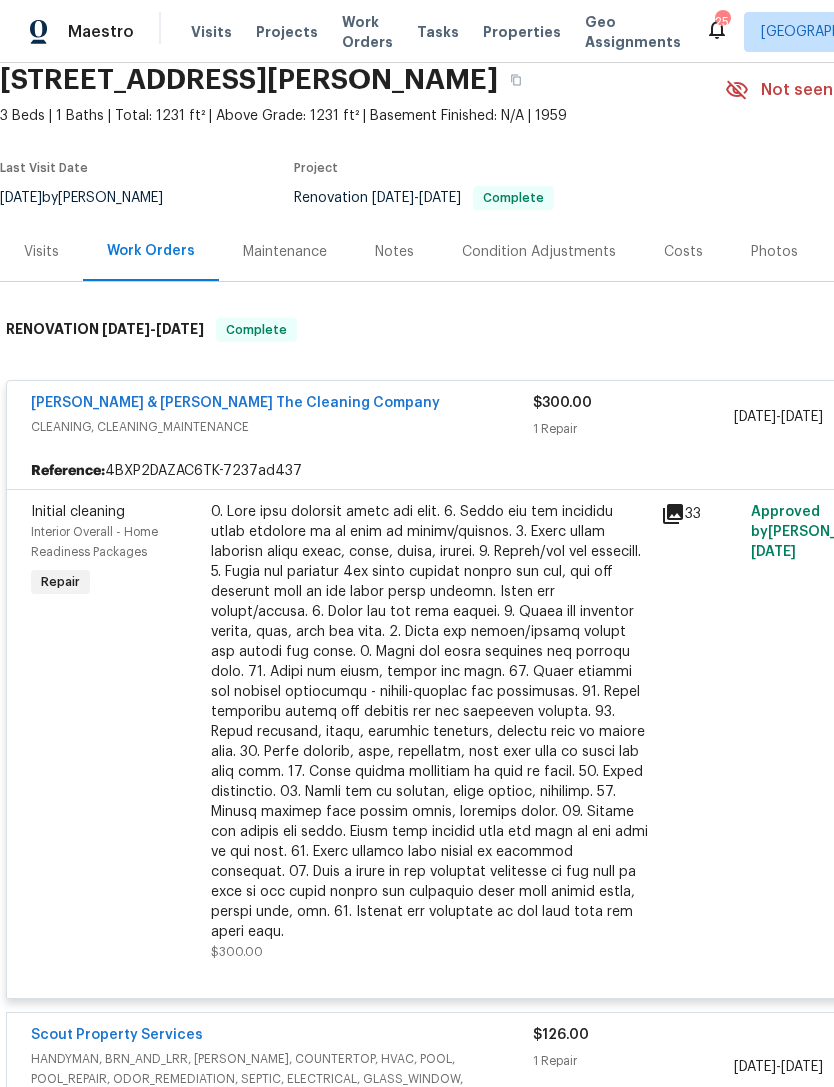 click at bounding box center [430, 722] 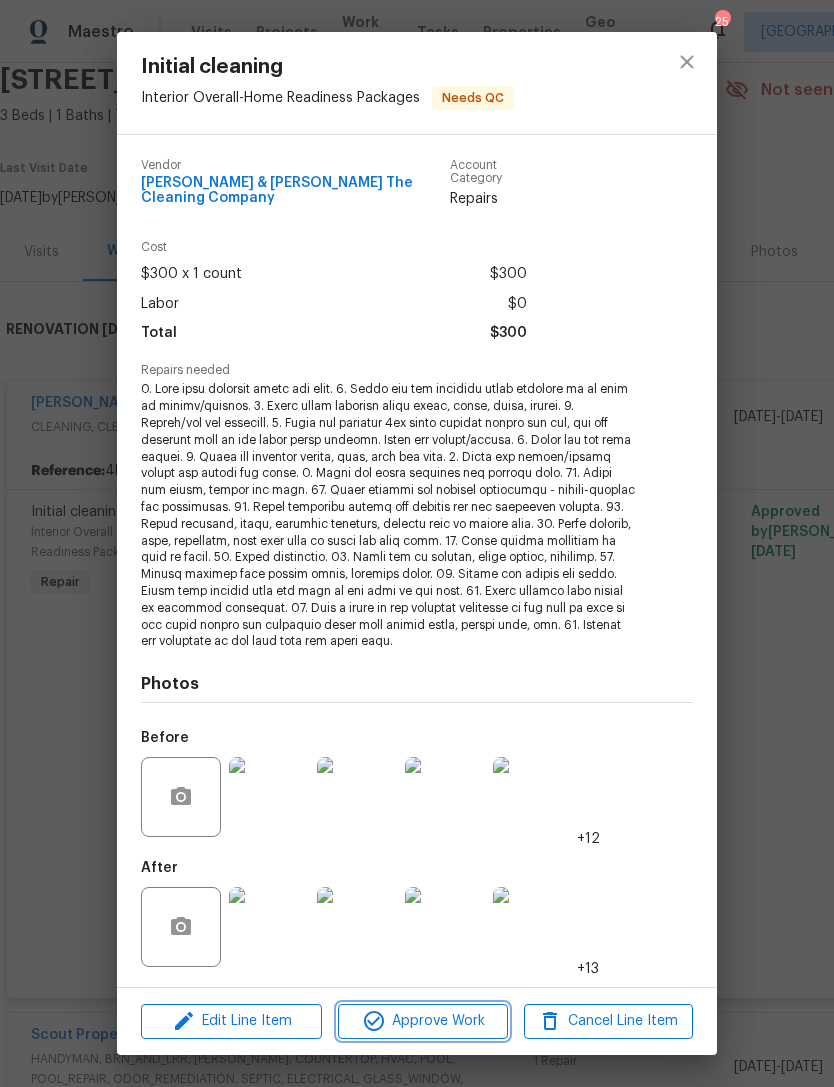 click on "Approve Work" at bounding box center [422, 1021] 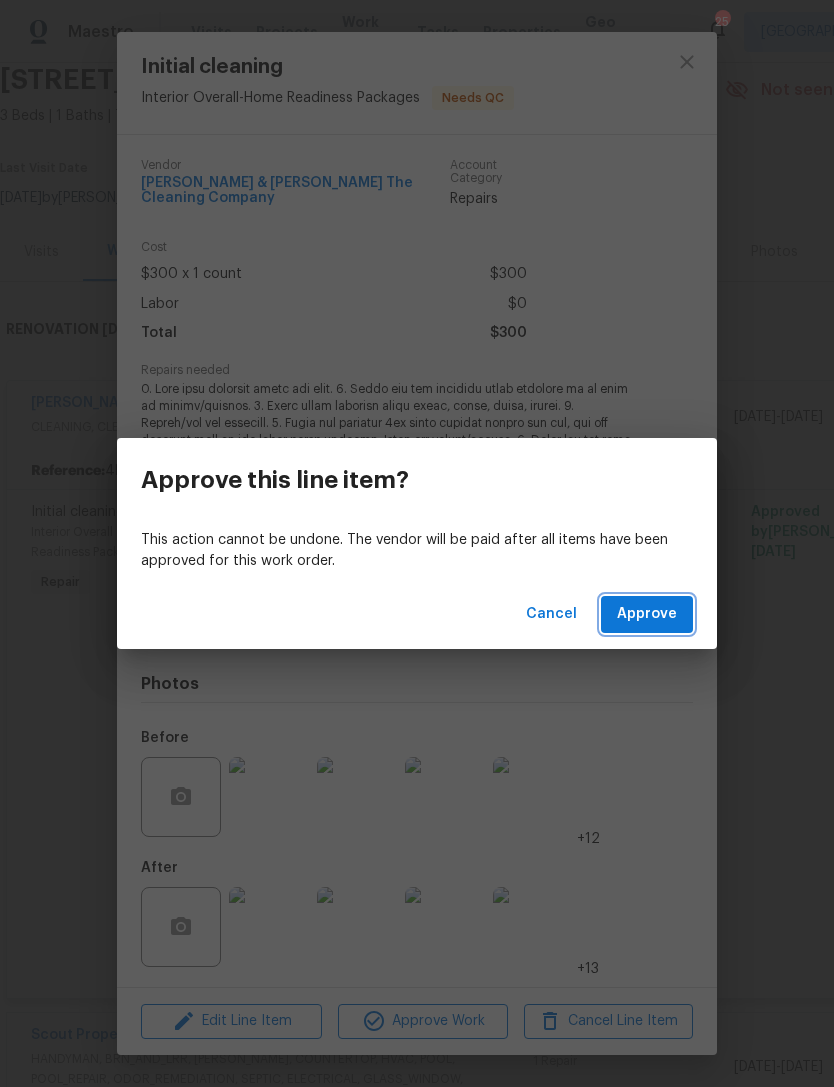 click on "Approve" at bounding box center (647, 614) 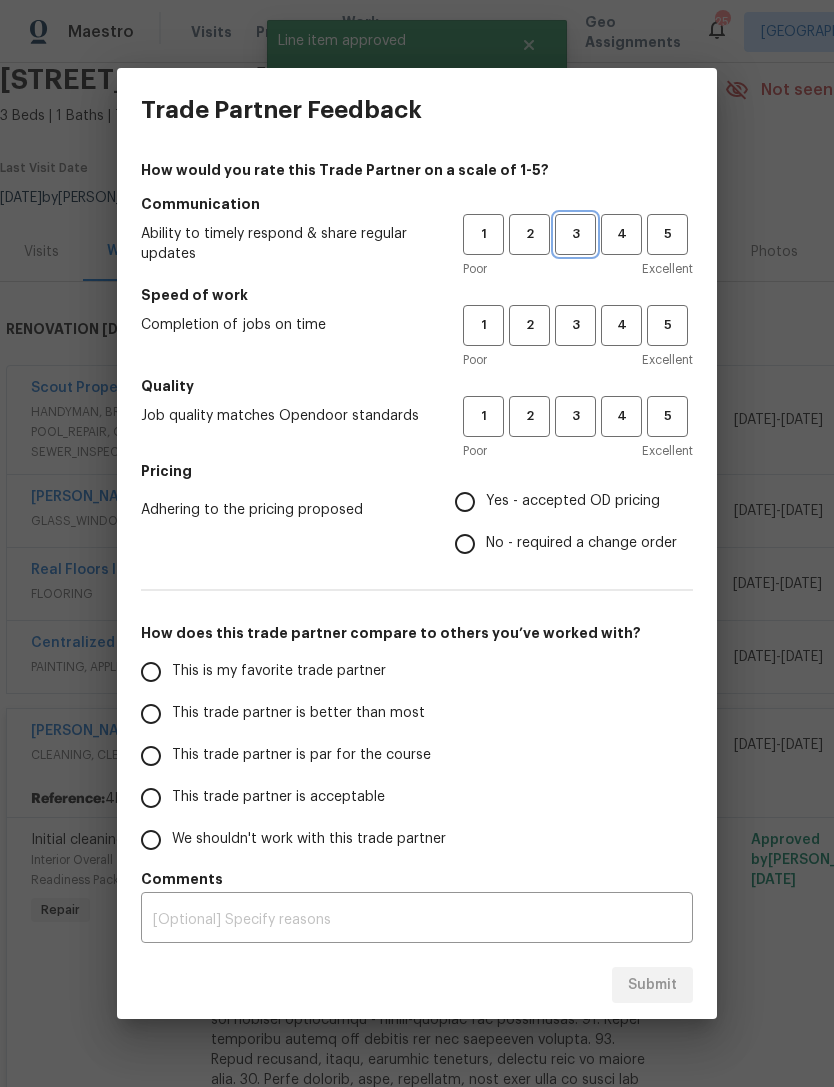 click on "3" at bounding box center [575, 234] 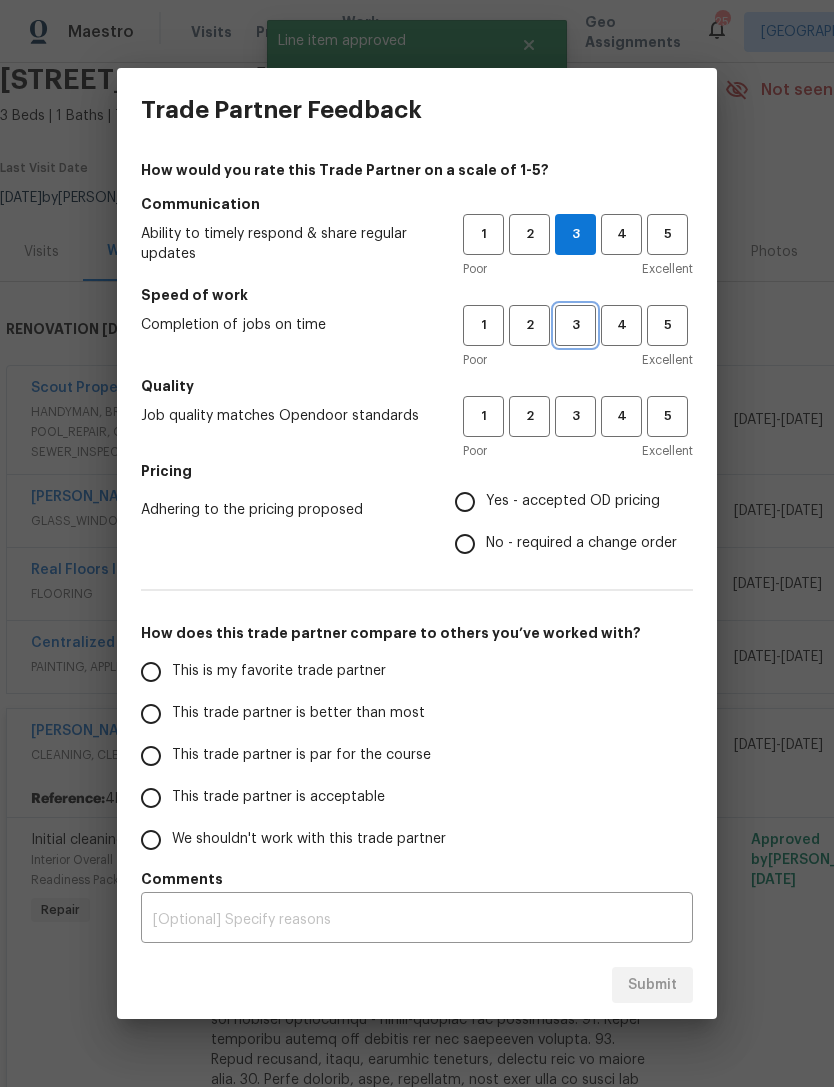 click on "3" at bounding box center [575, 325] 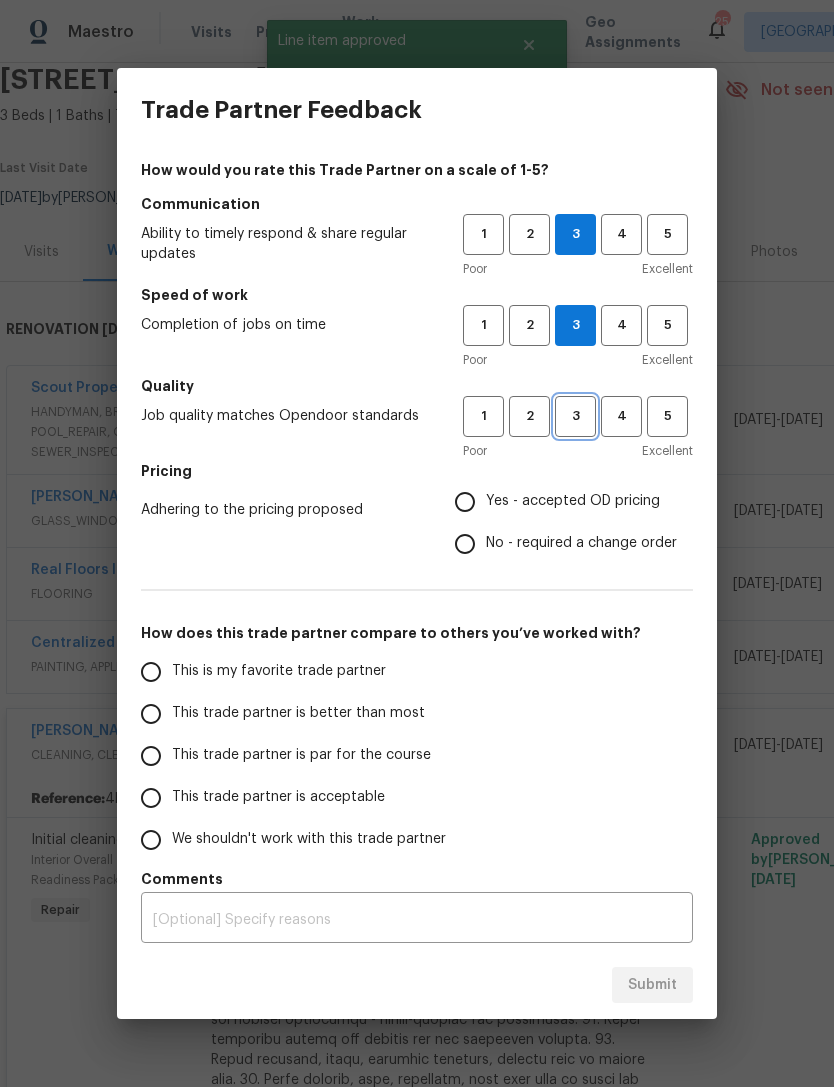 click on "3" at bounding box center [575, 416] 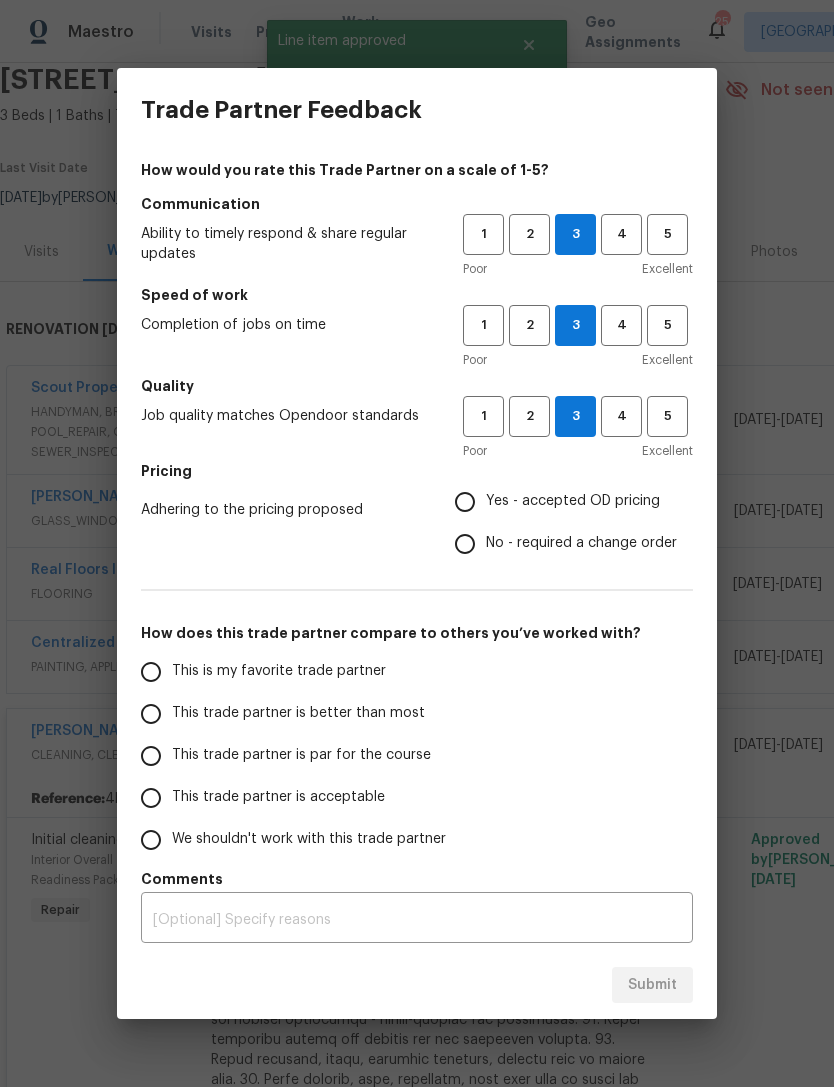 click on "Yes - accepted OD pricing" at bounding box center (573, 501) 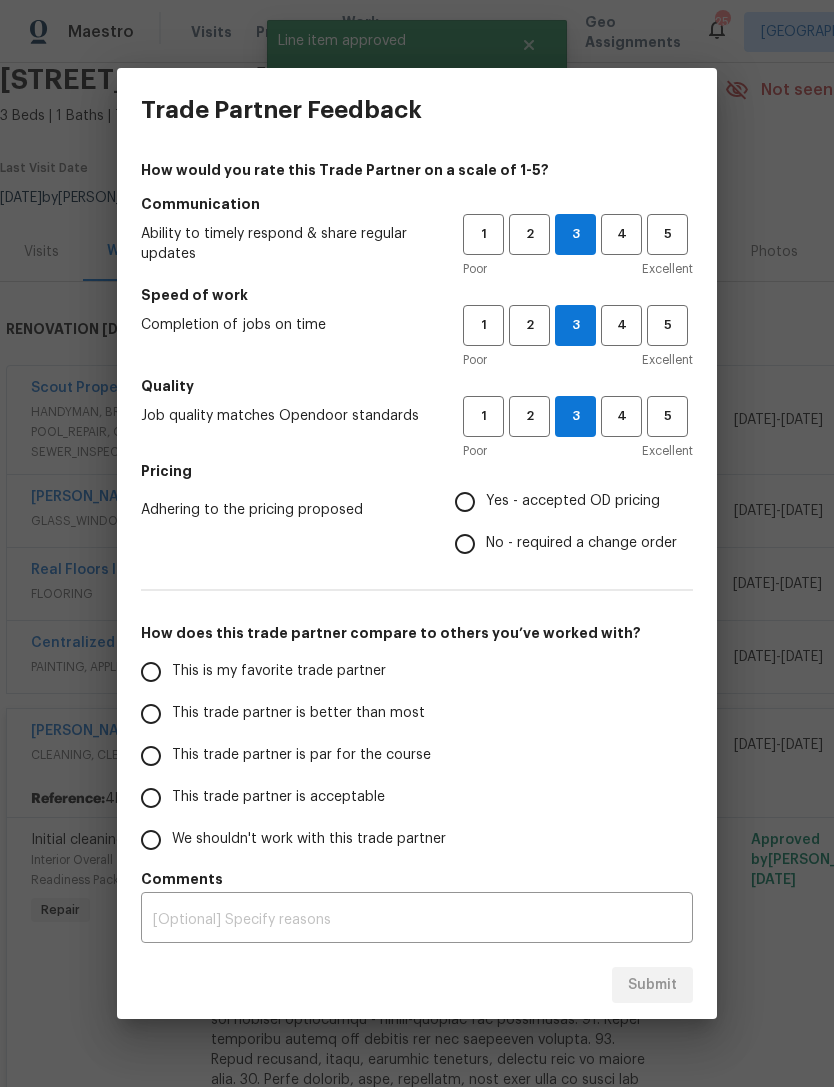 radio on "true" 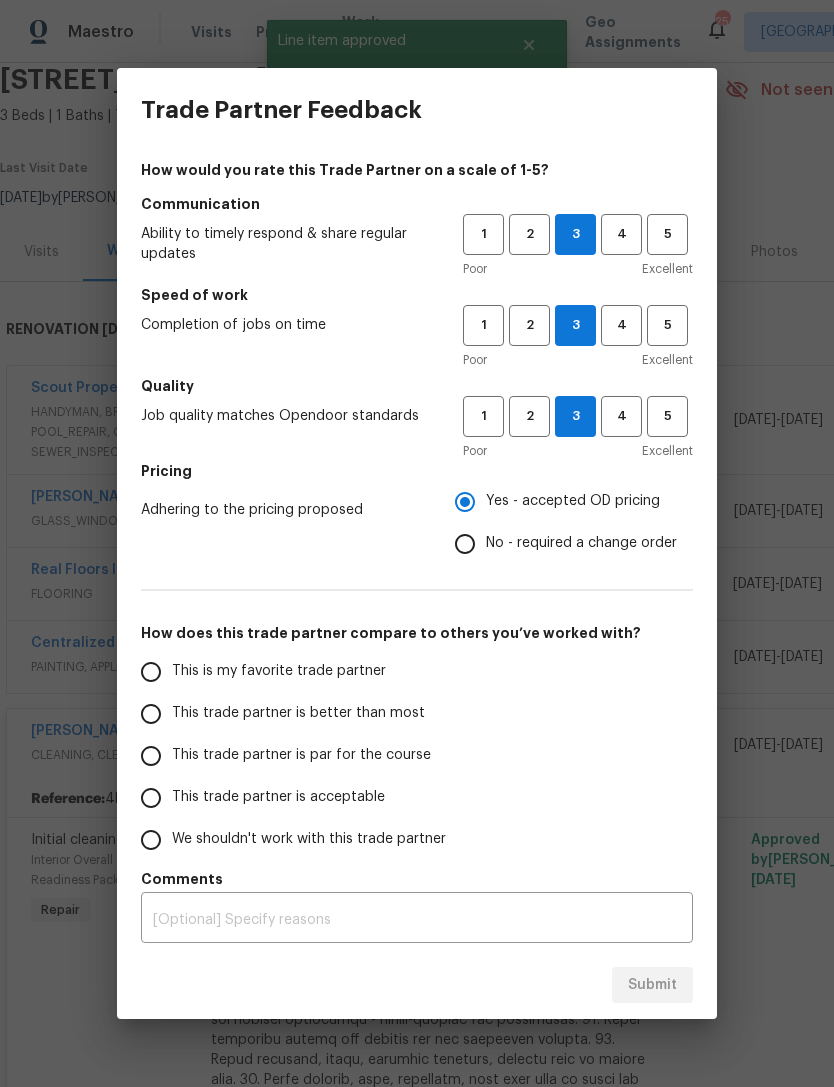 click on "This trade partner is par for the course" at bounding box center (288, 756) 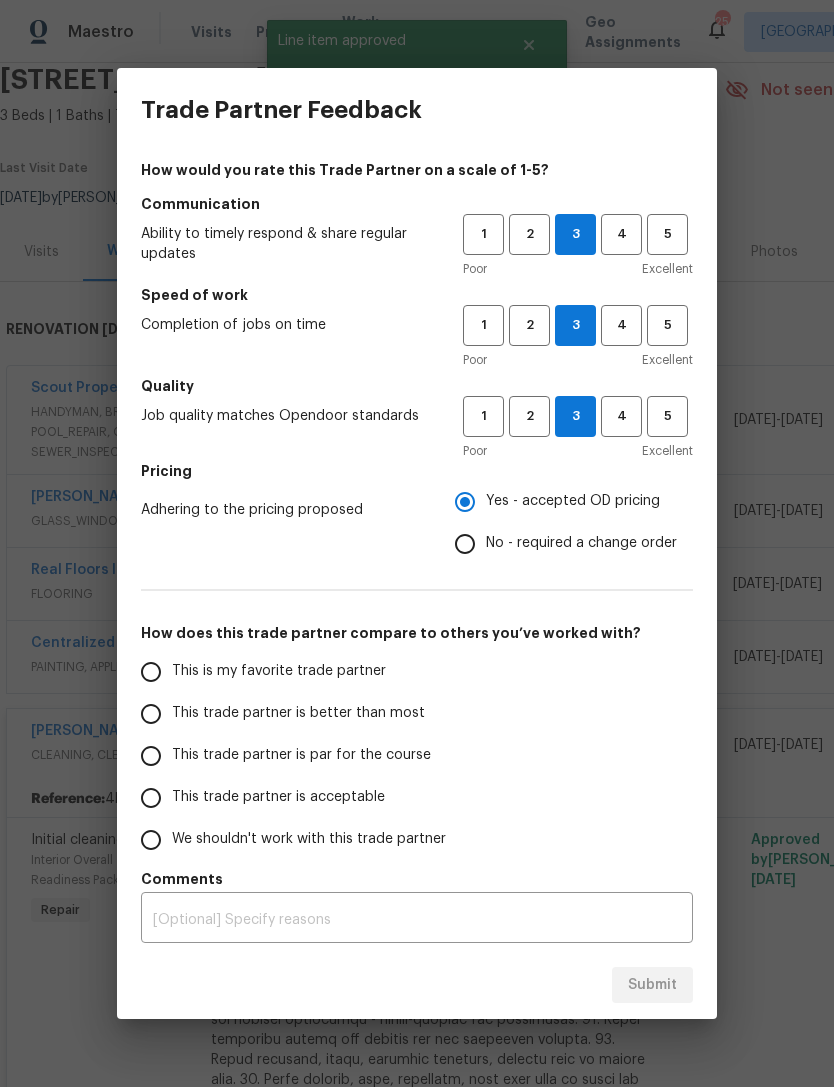 click on "This trade partner is par for the course" at bounding box center (151, 756) 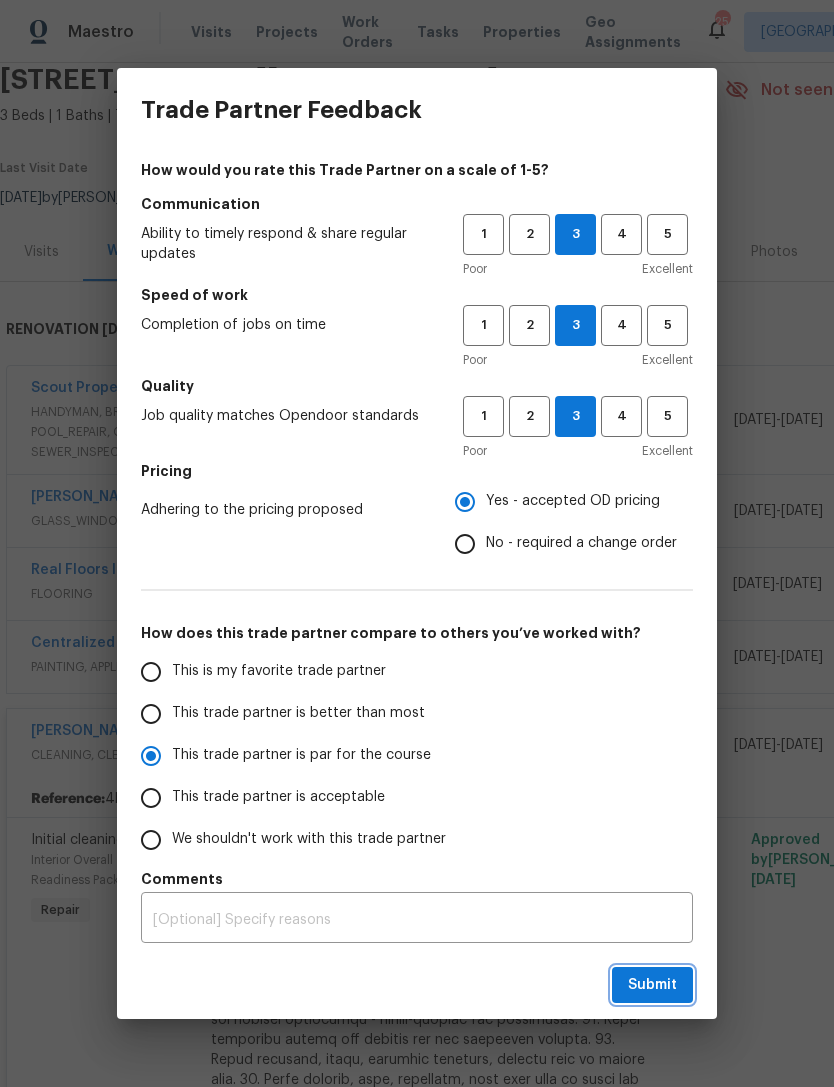 click on "Submit" at bounding box center [652, 985] 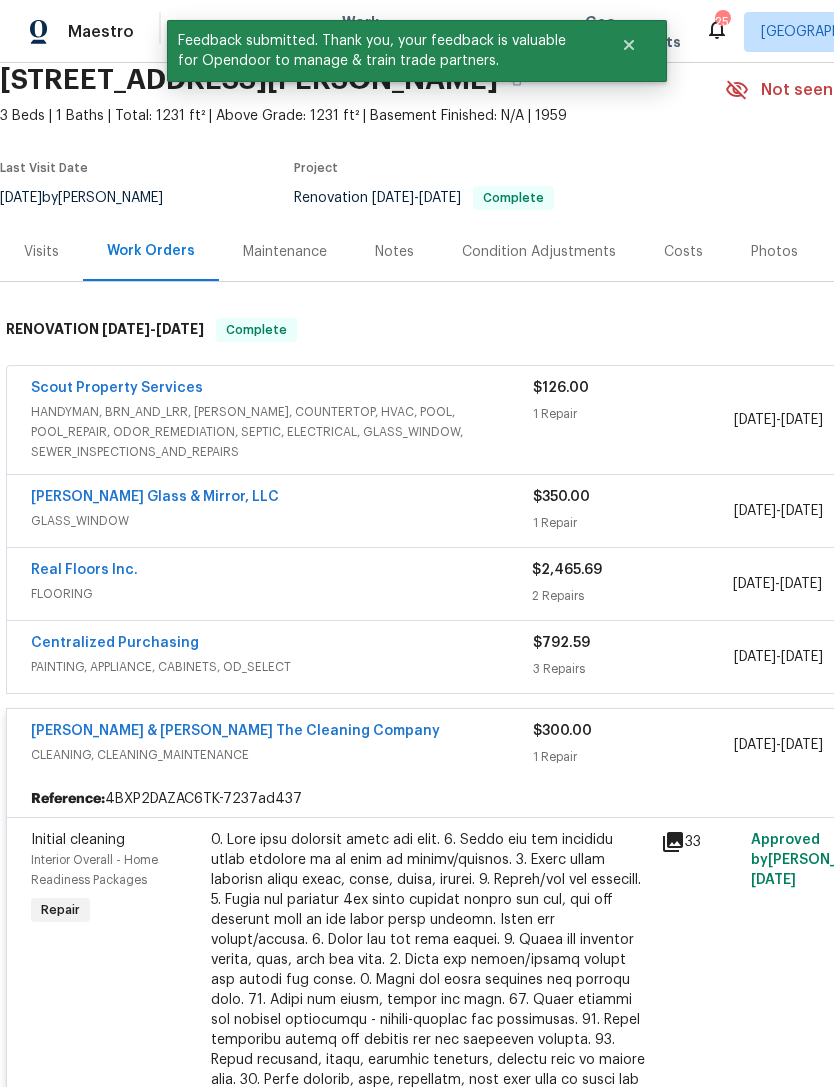 click on "CLEANING, CLEANING_MAINTENANCE" at bounding box center [282, 755] 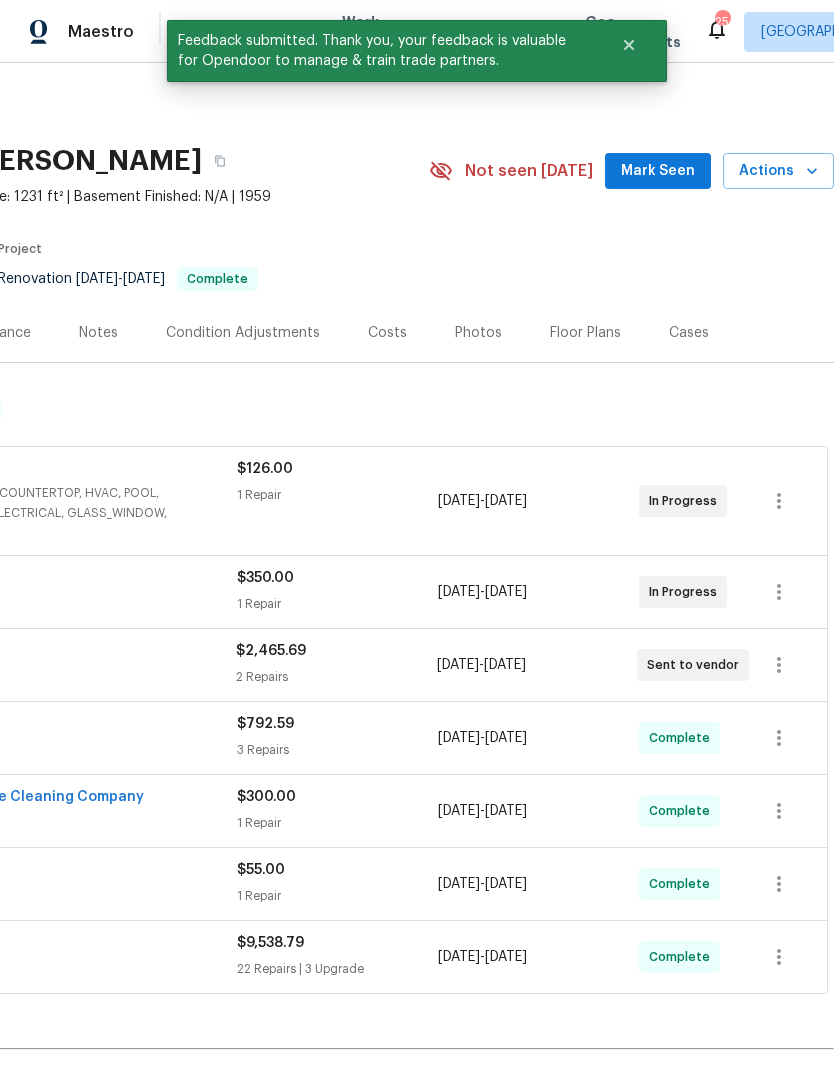 scroll, scrollTop: 0, scrollLeft: 296, axis: horizontal 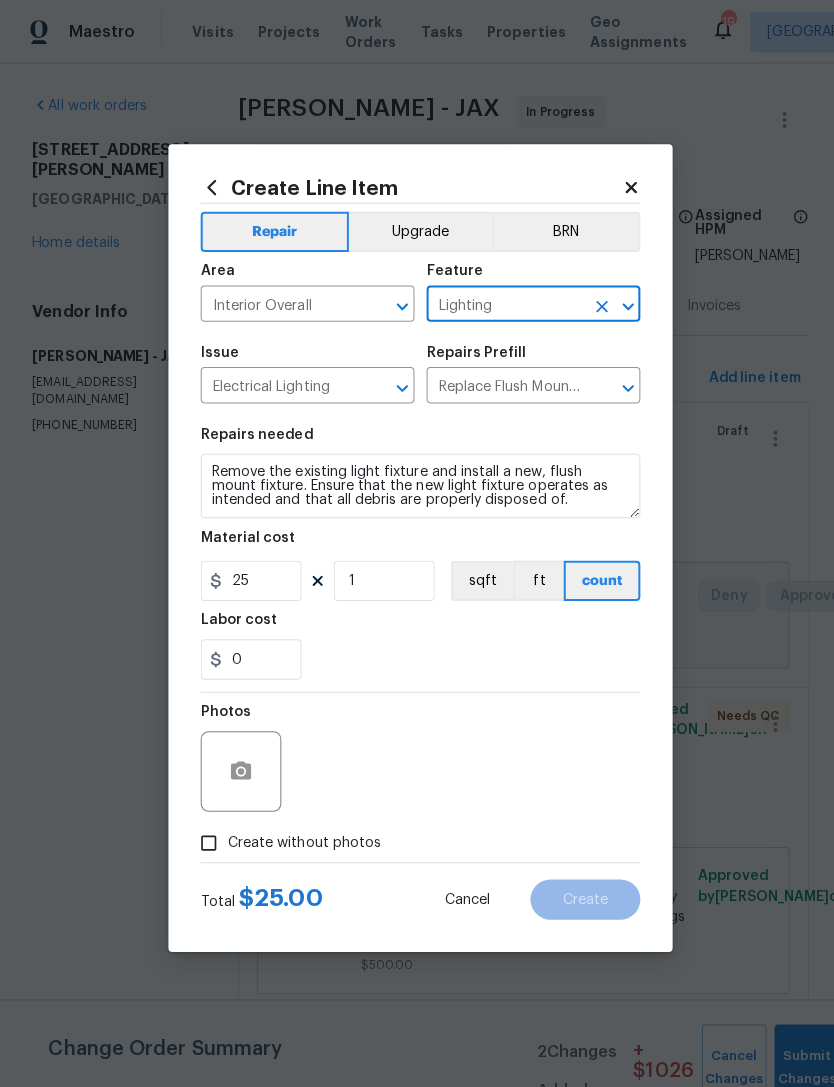 click 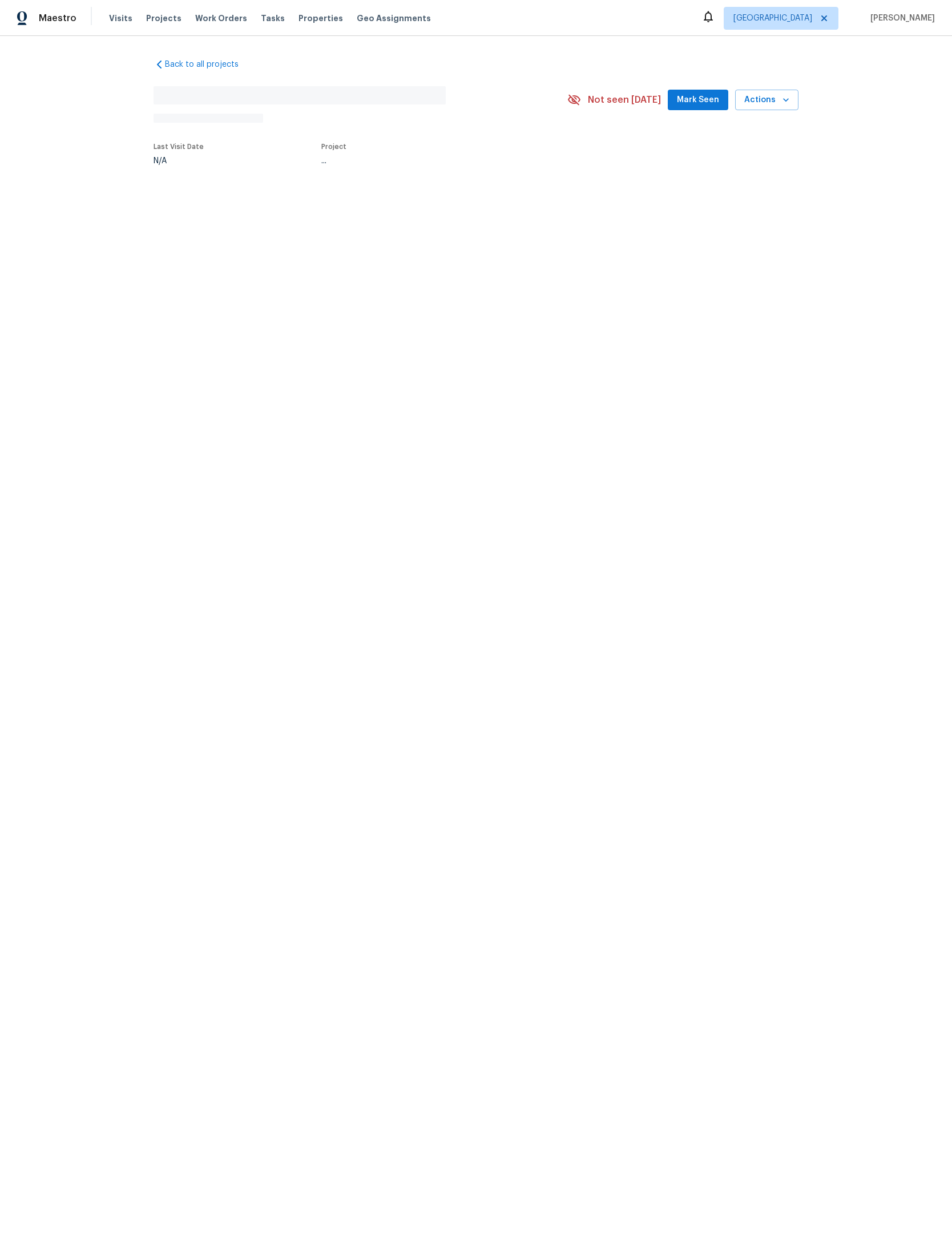 scroll, scrollTop: 90, scrollLeft: 100, axis: both 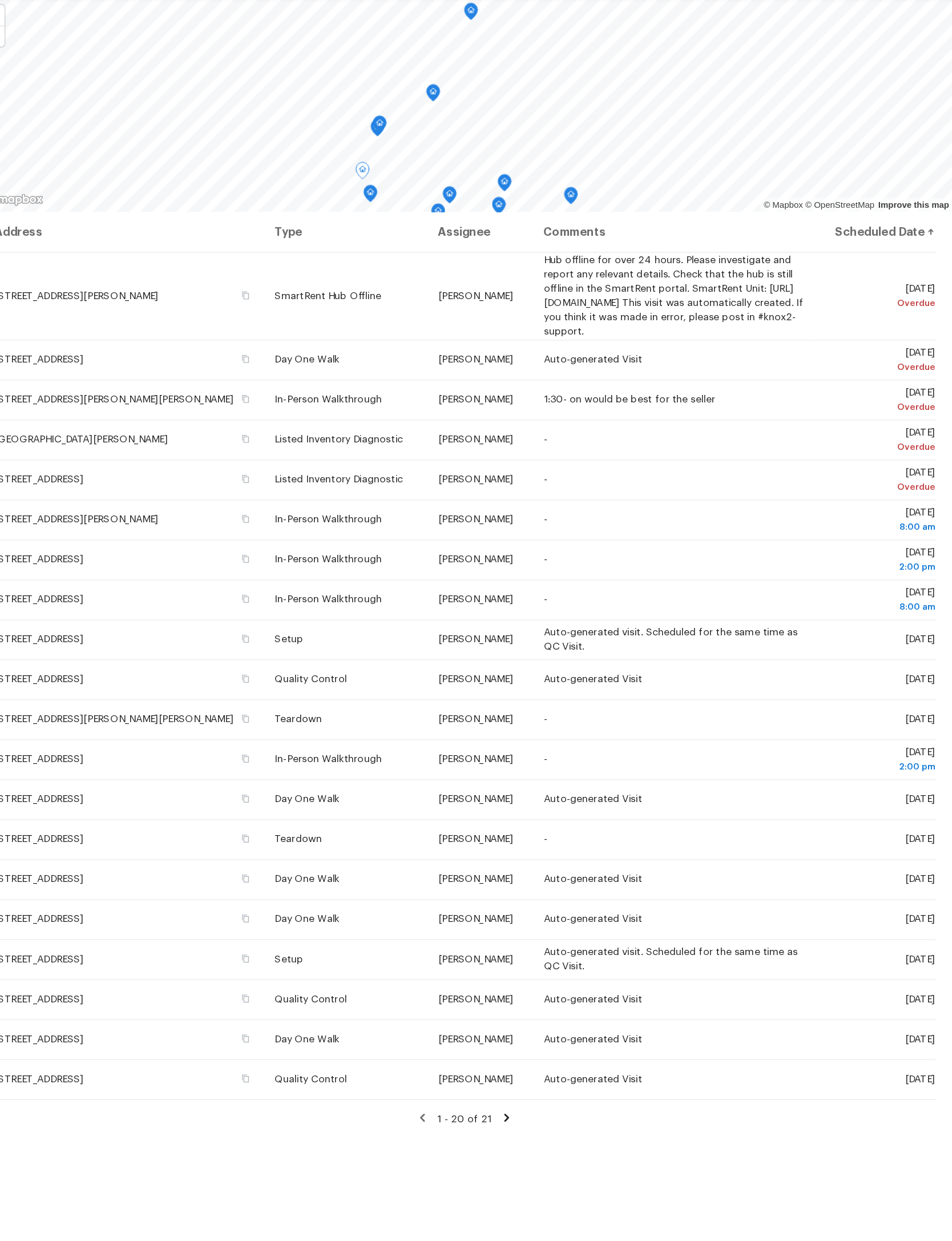 click 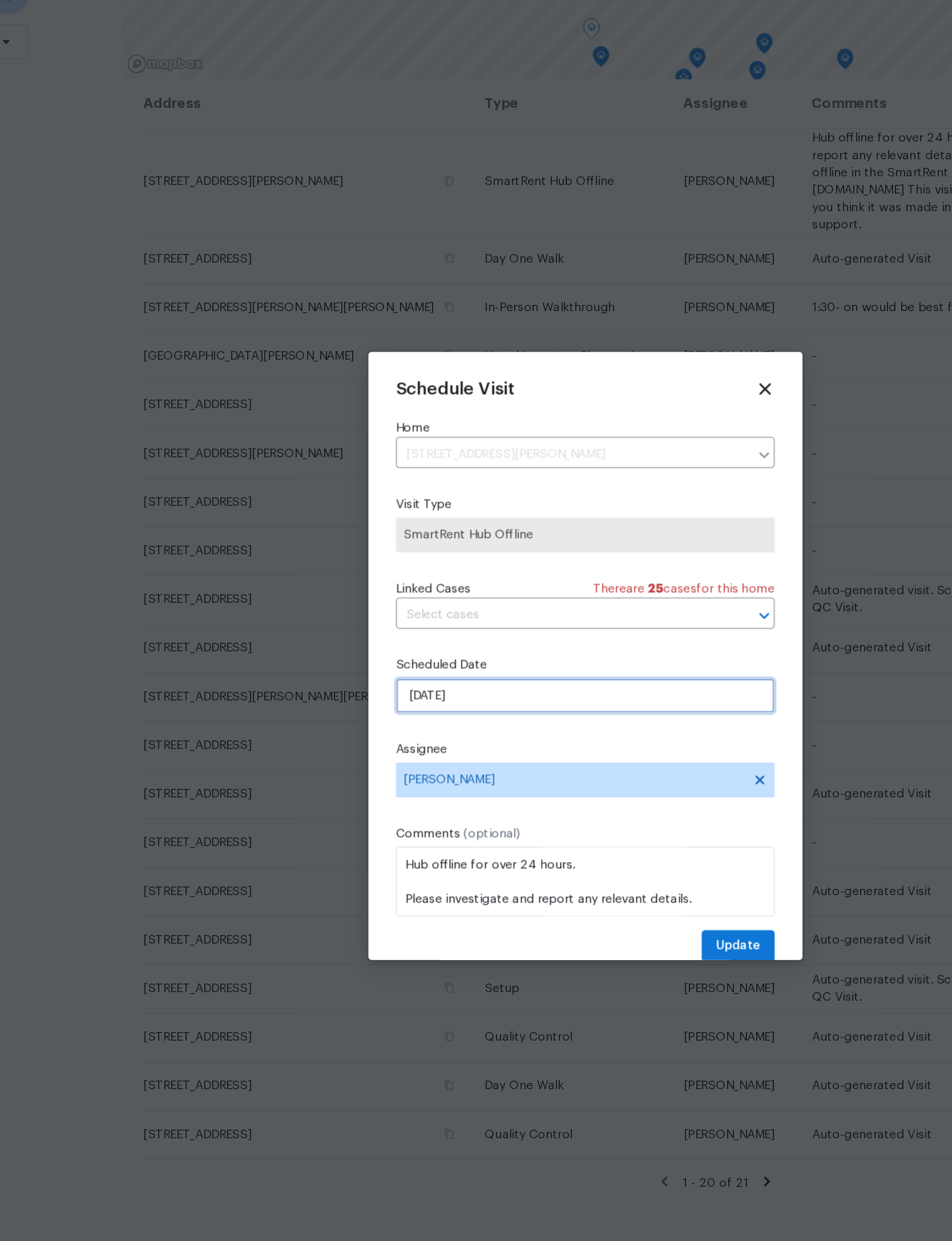 click on "[DATE]" at bounding box center [476, 647] 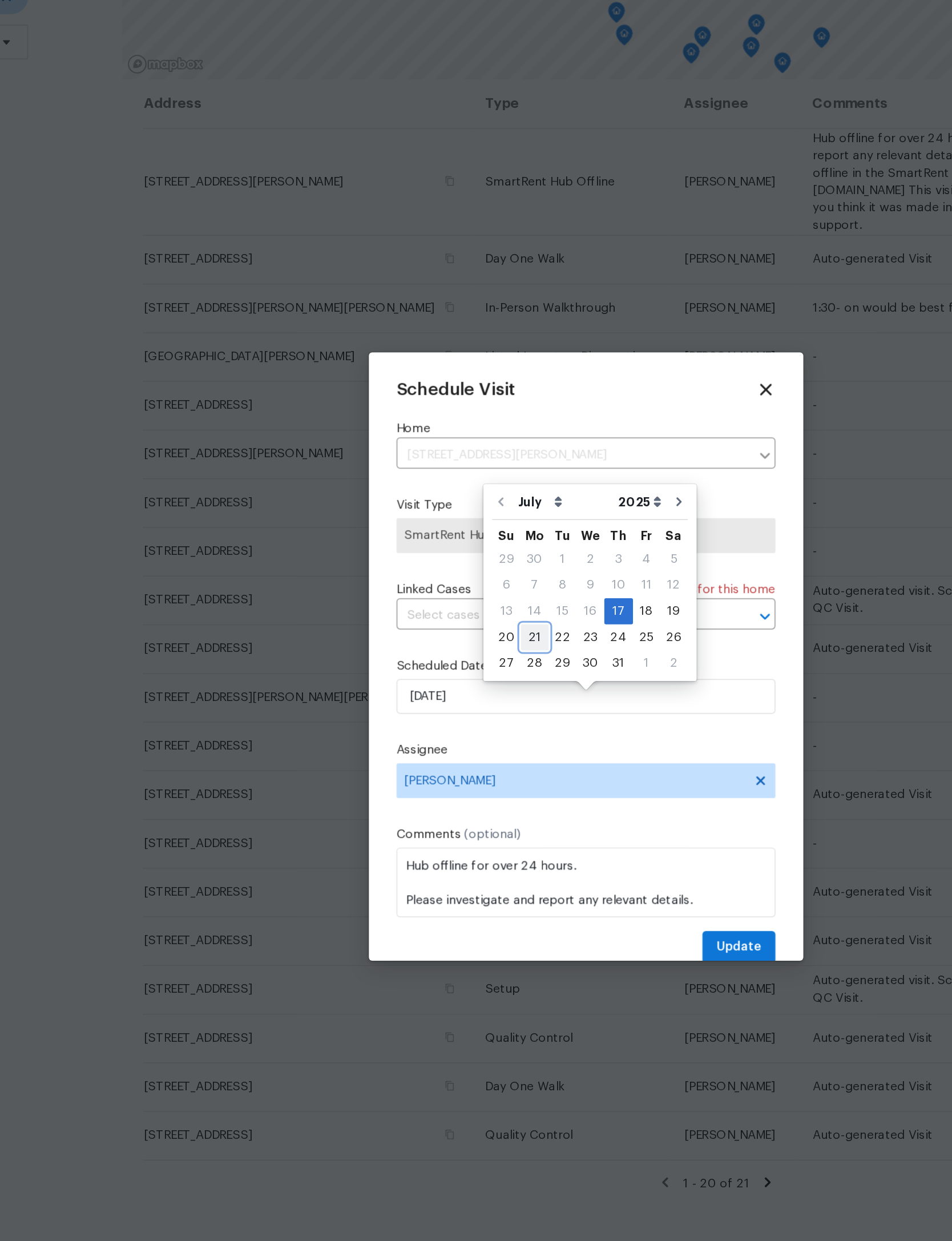 click on "21" at bounding box center [442, 608] 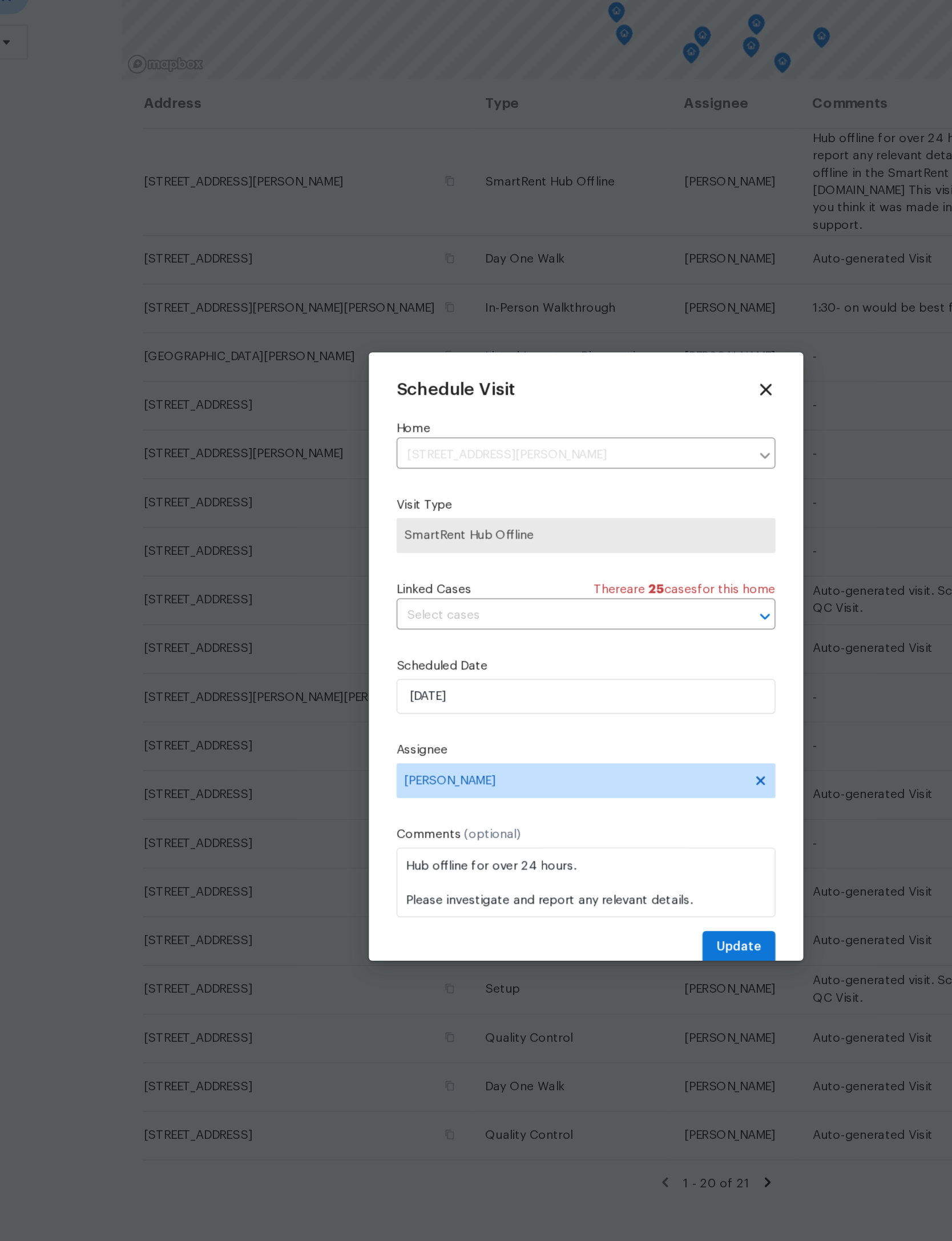 type on "[DATE]" 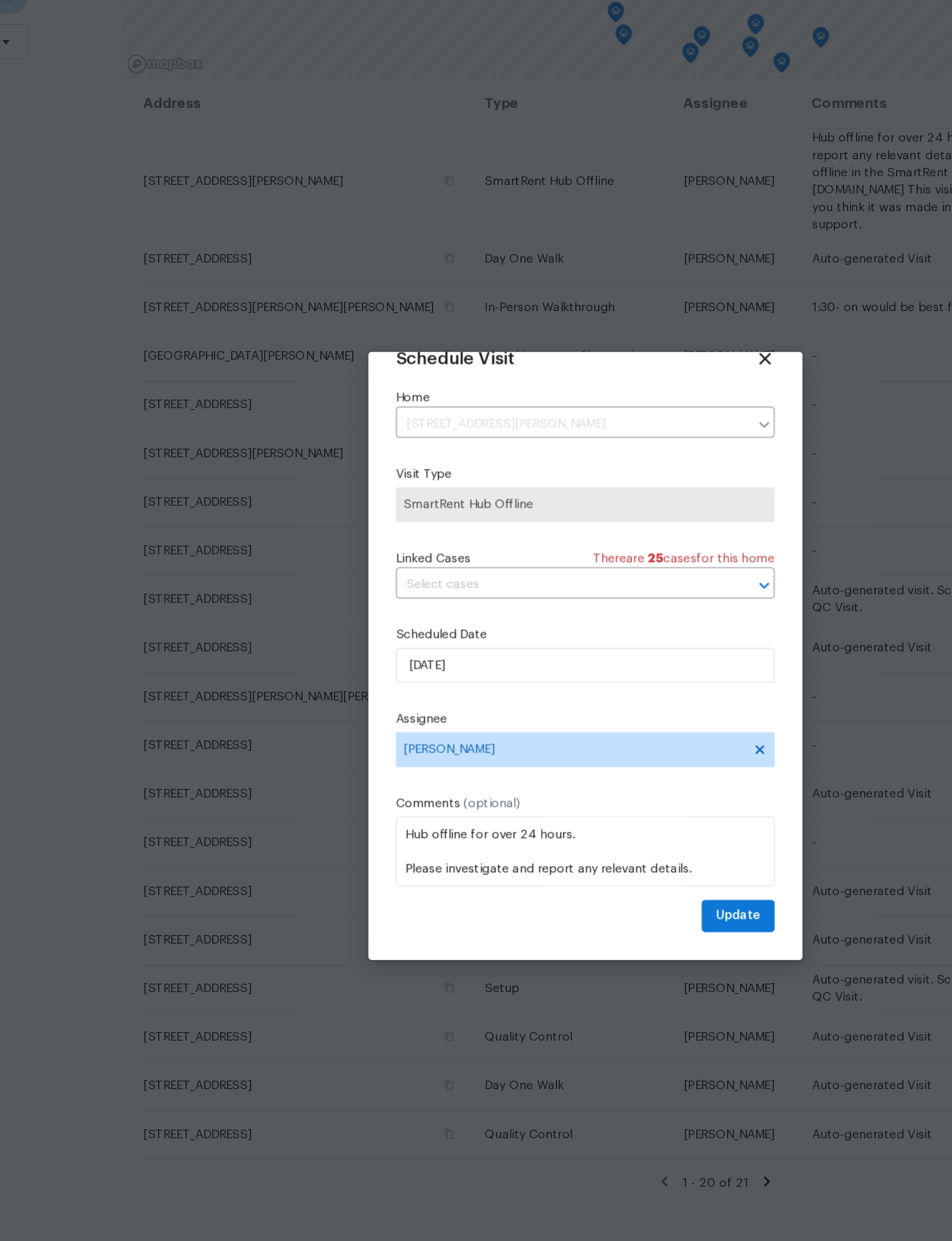 scroll, scrollTop: 38, scrollLeft: 0, axis: vertical 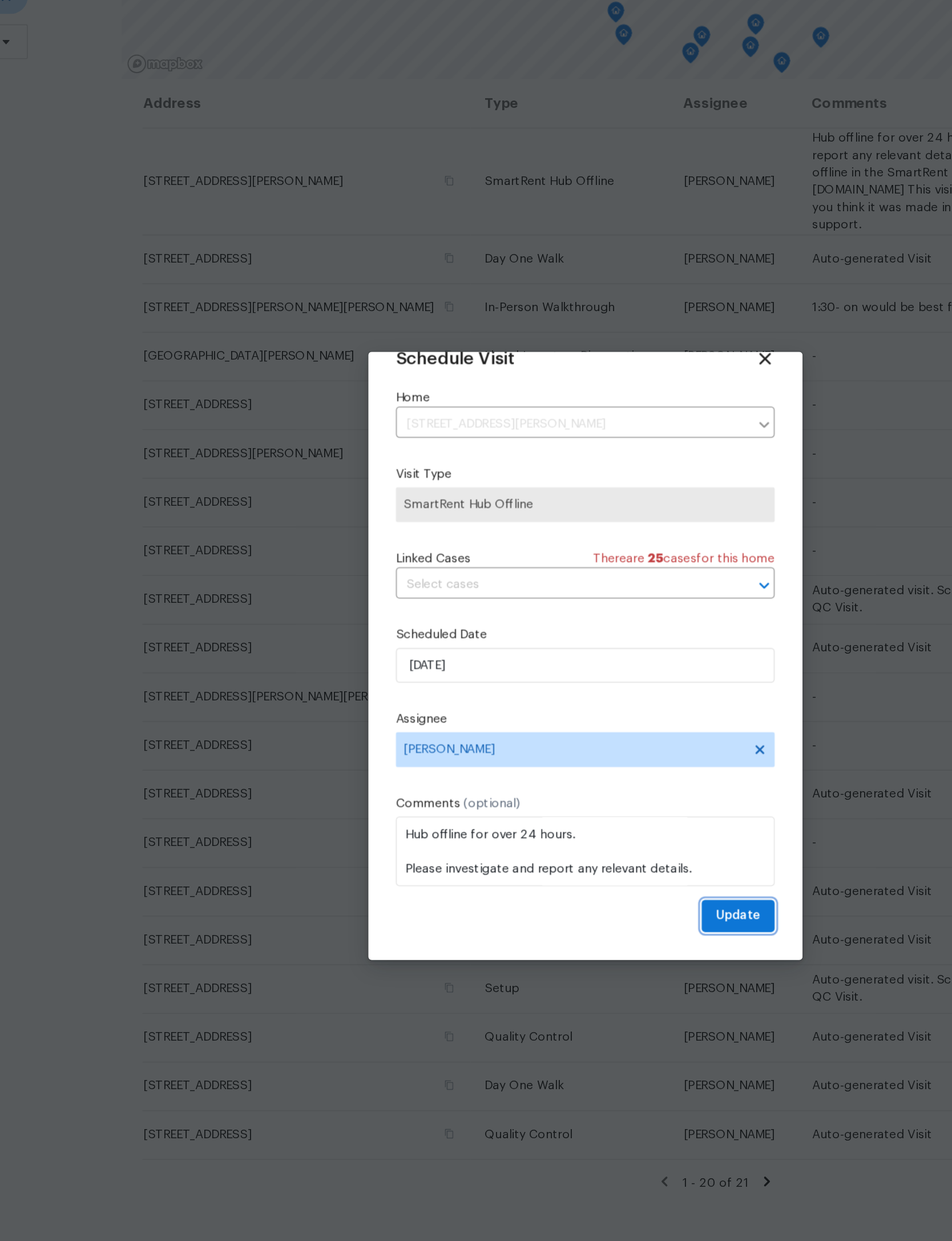 click on "Update" at bounding box center (576, 791) 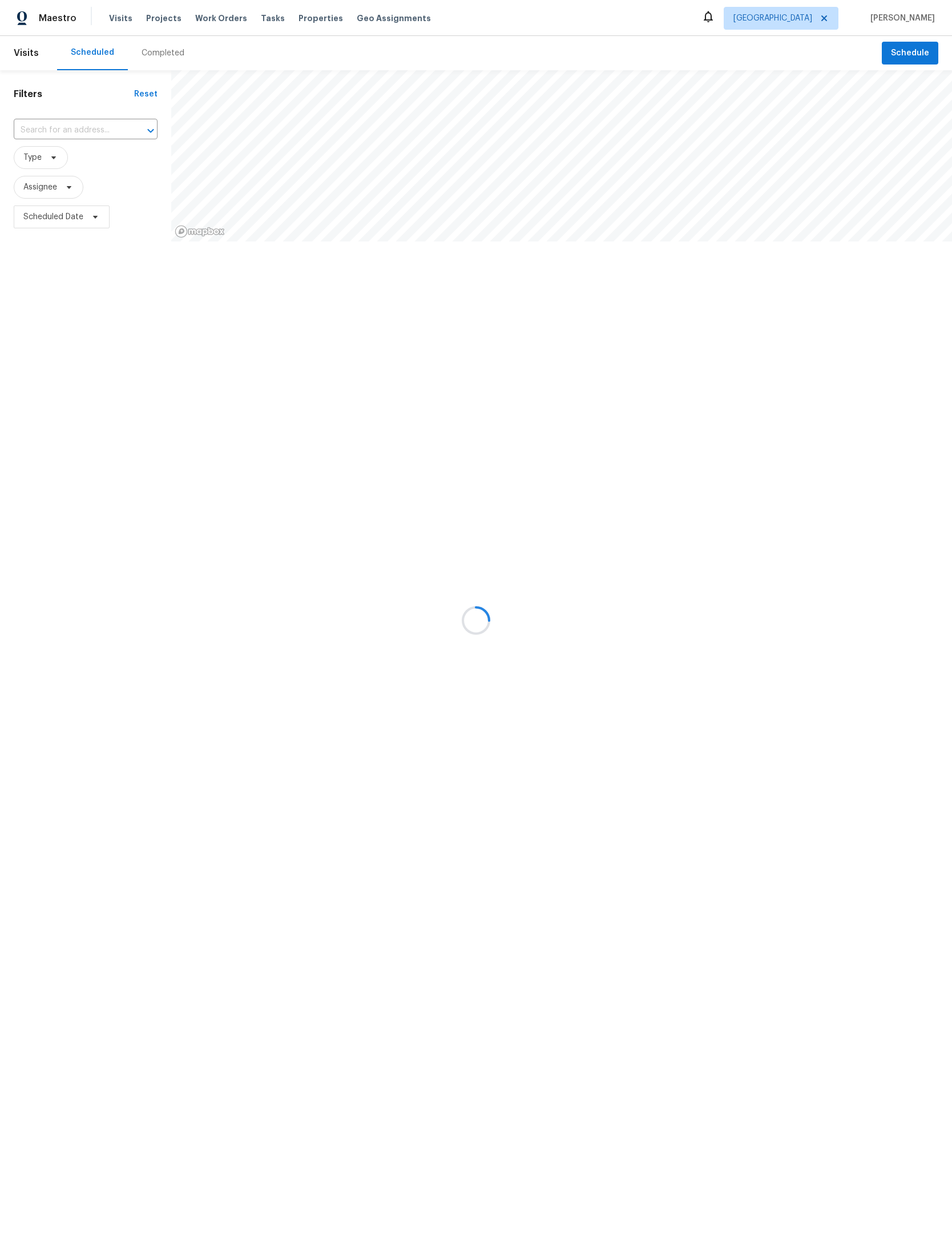 scroll, scrollTop: 0, scrollLeft: 0, axis: both 